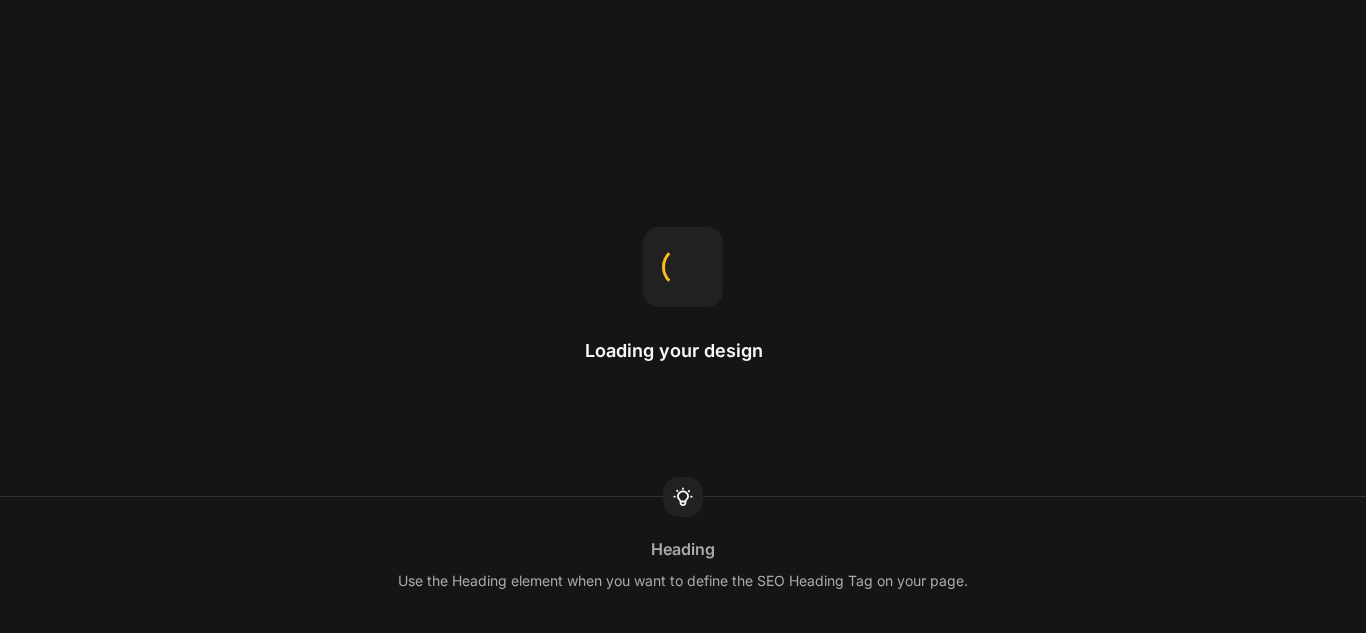 scroll, scrollTop: 0, scrollLeft: 0, axis: both 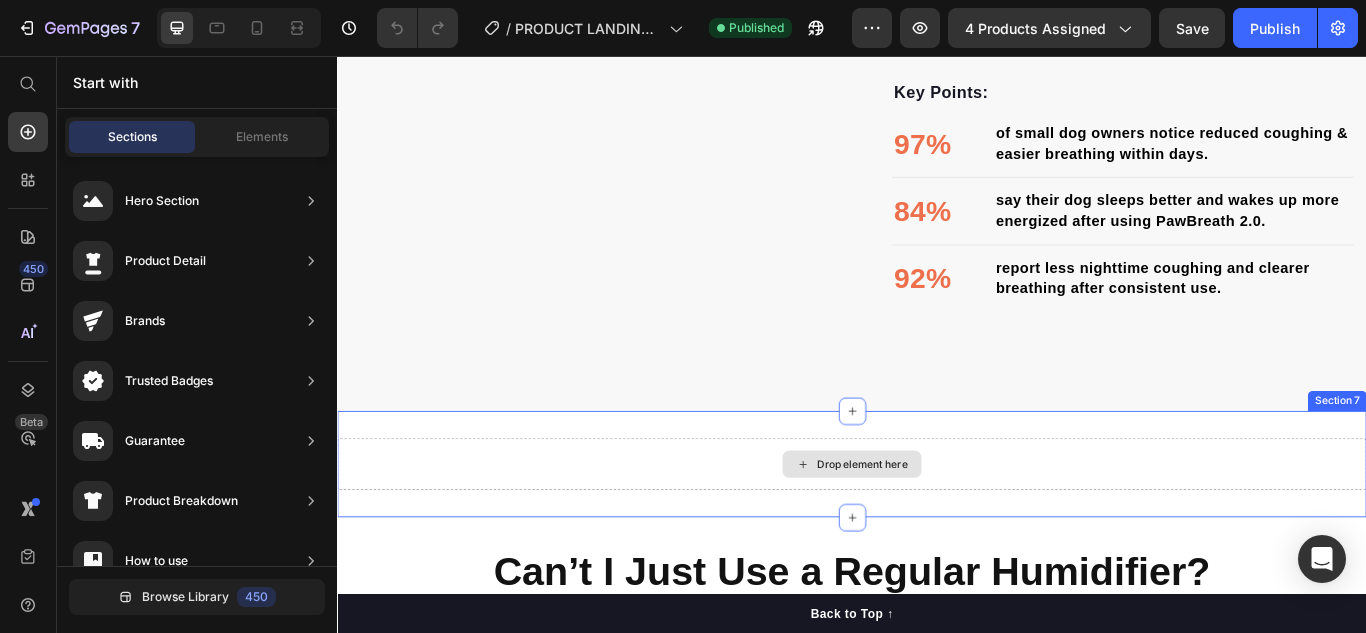 click on "Drop element here" at bounding box center [937, 532] 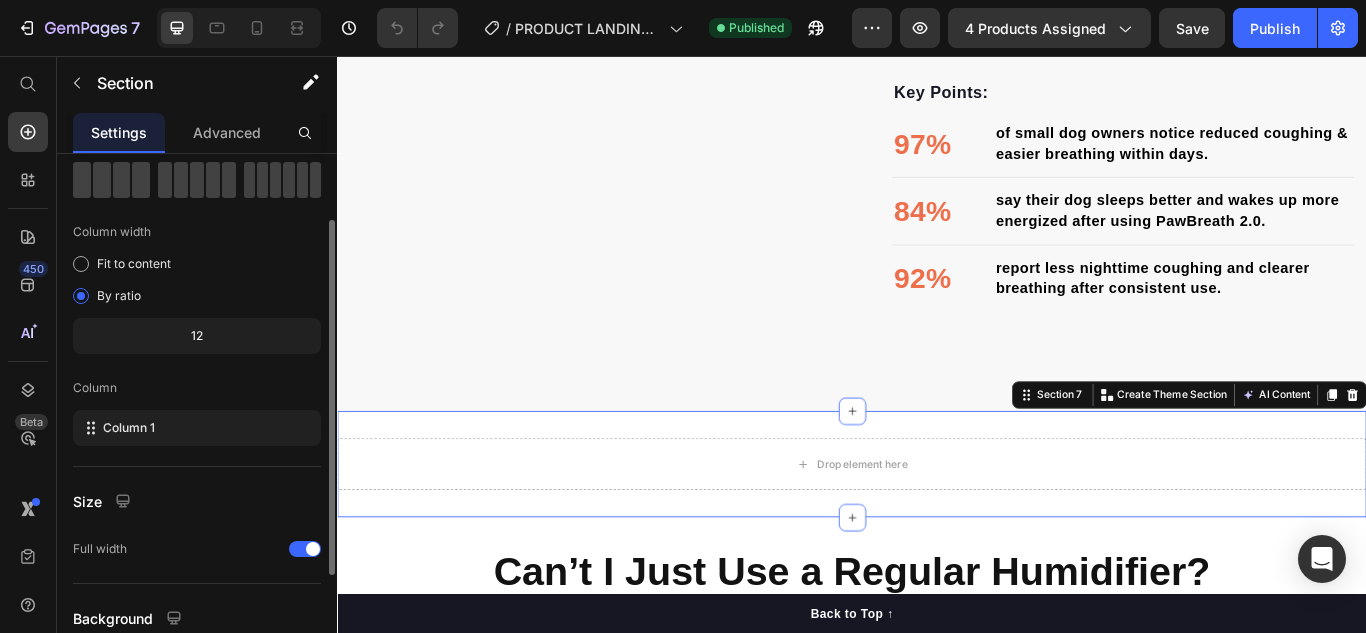scroll, scrollTop: 0, scrollLeft: 0, axis: both 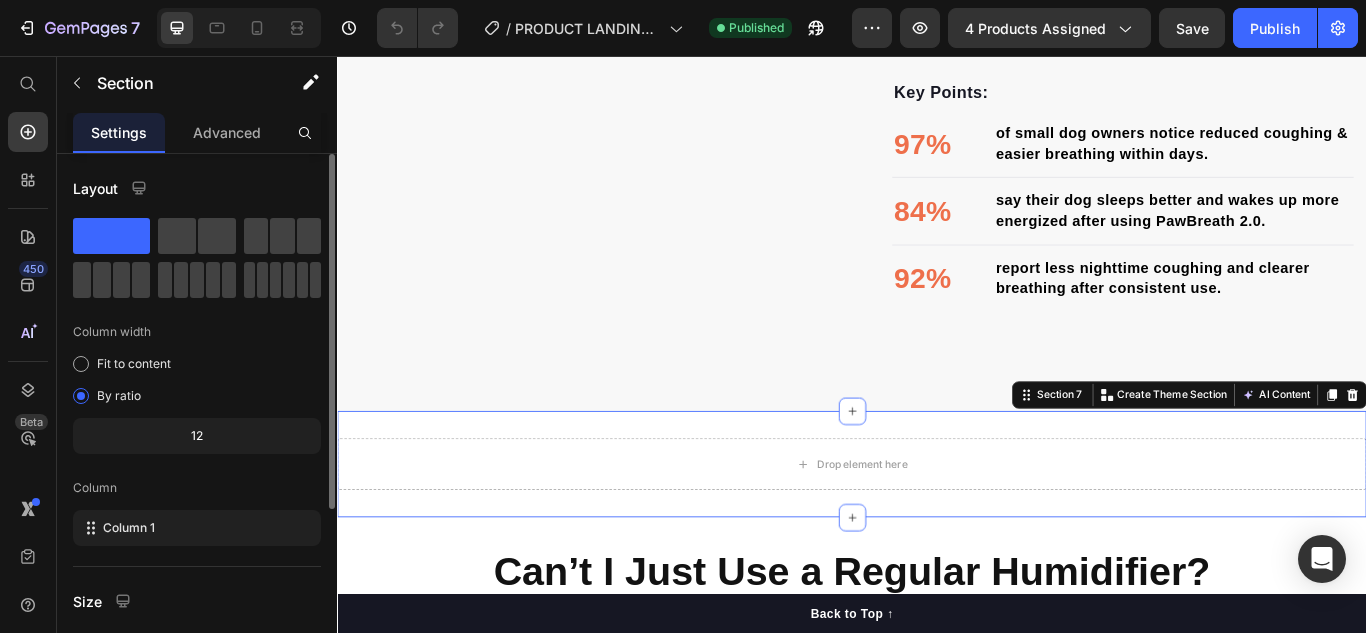 click 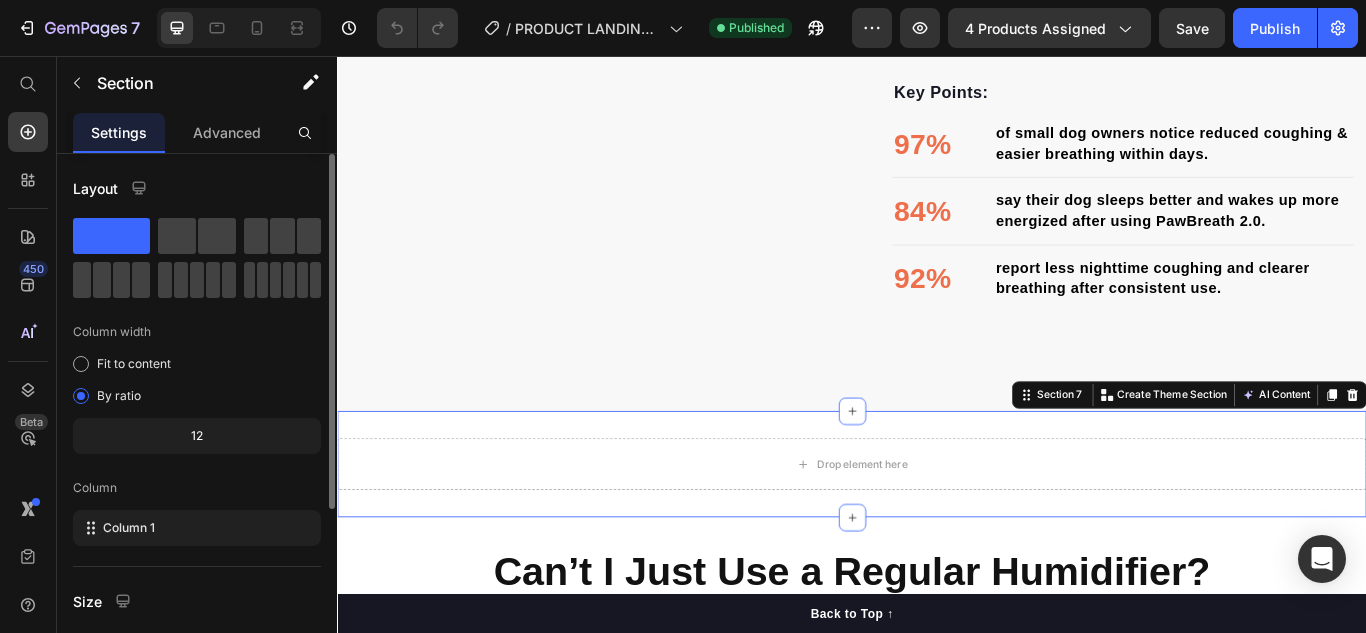click 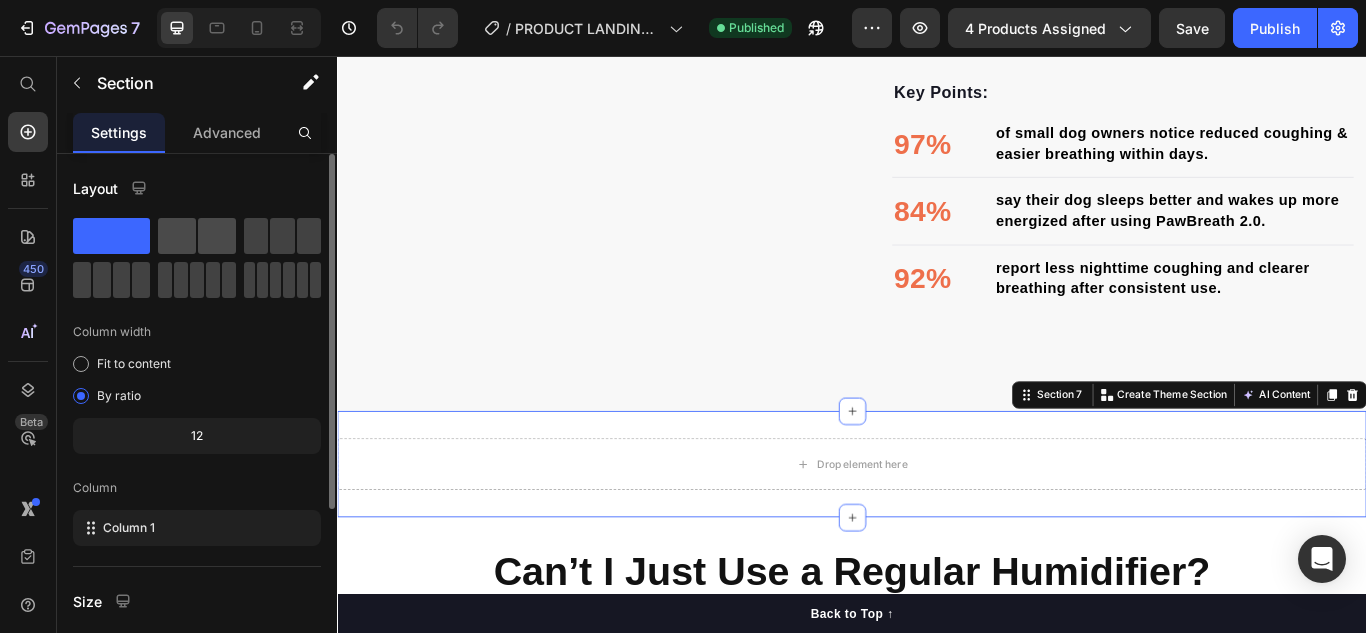 click 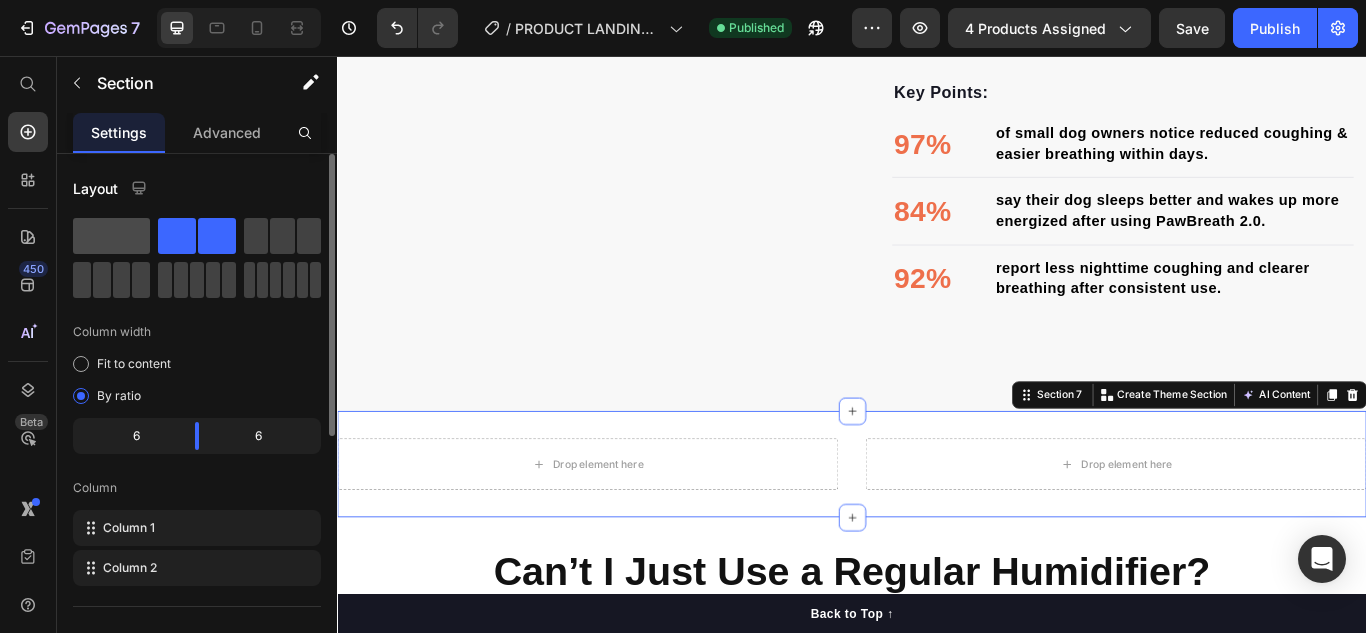 click 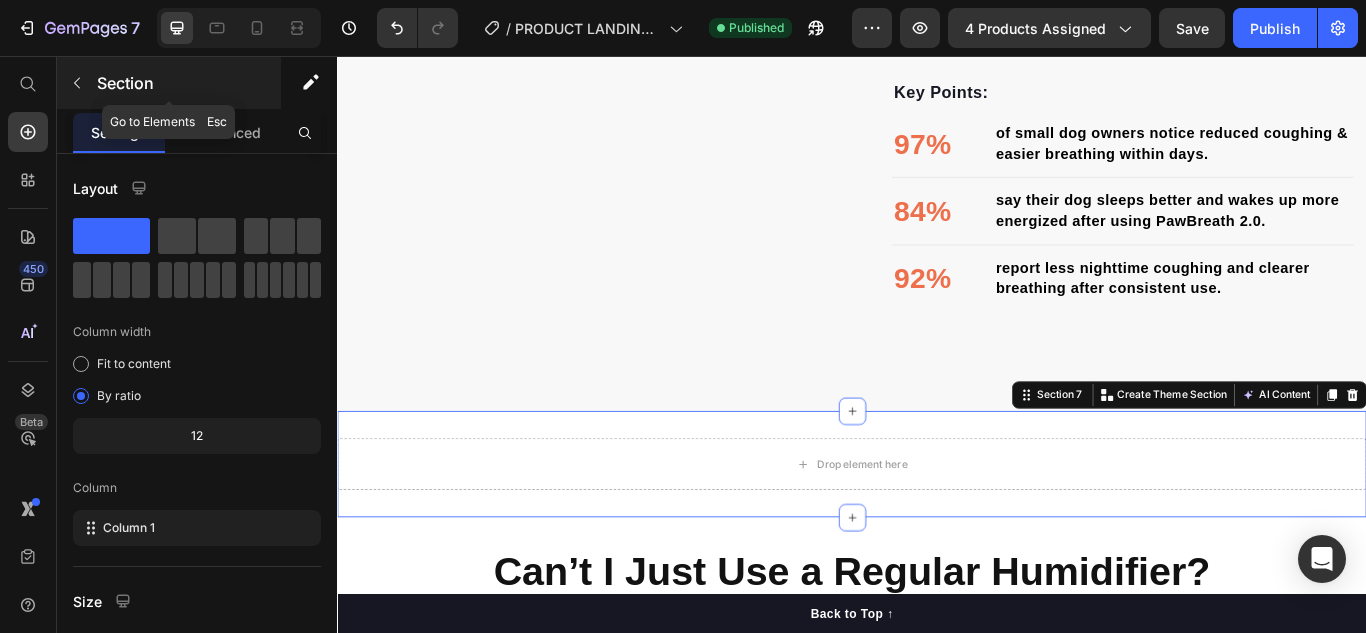 click 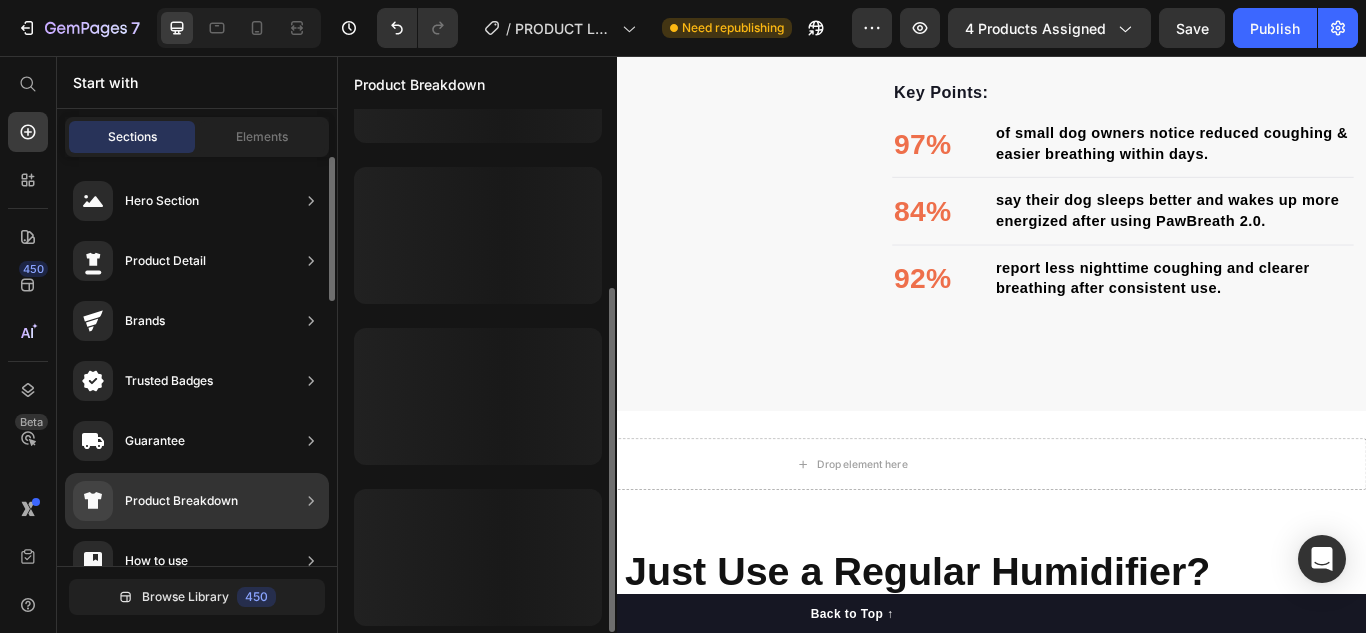 scroll, scrollTop: 270, scrollLeft: 0, axis: vertical 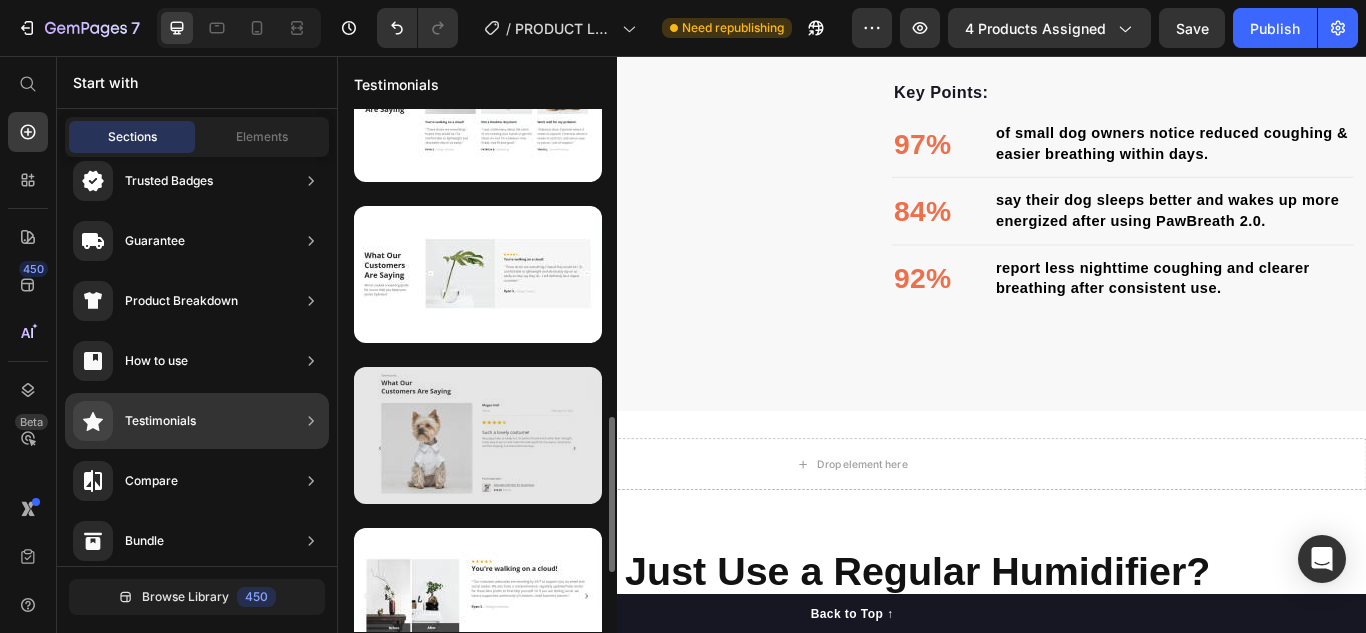 click at bounding box center (478, 435) 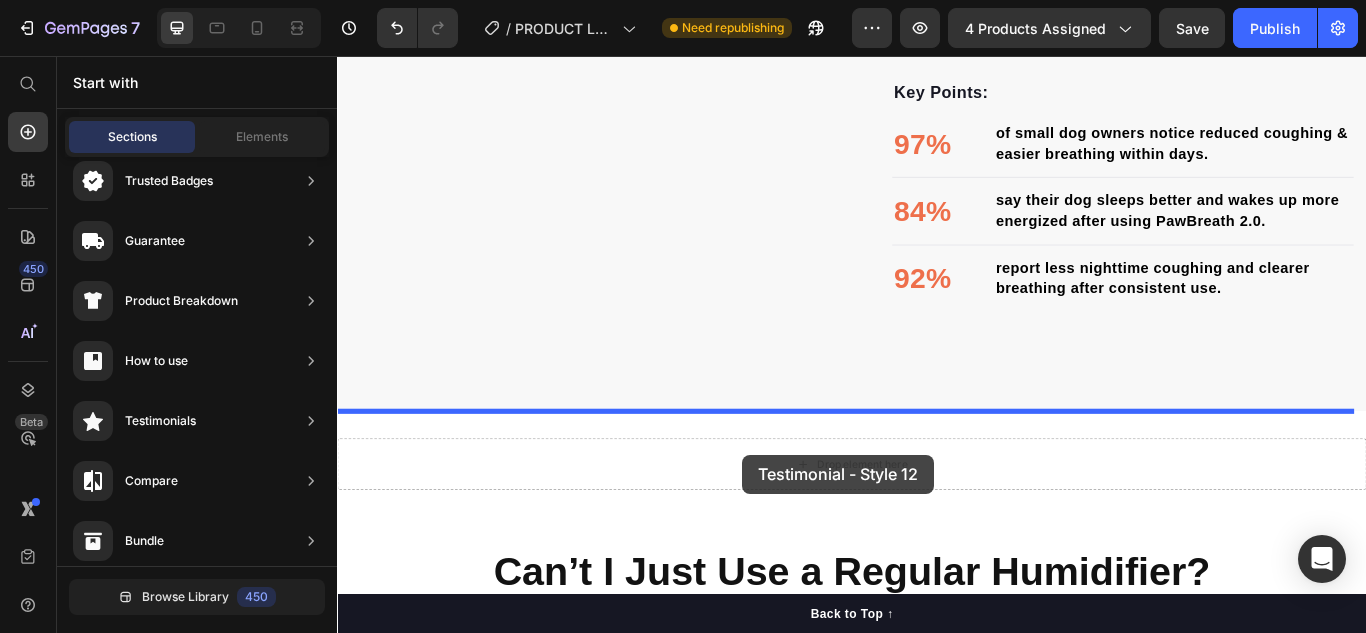 drag, startPoint x: 804, startPoint y: 478, endPoint x: 809, endPoint y: 521, distance: 43.289722 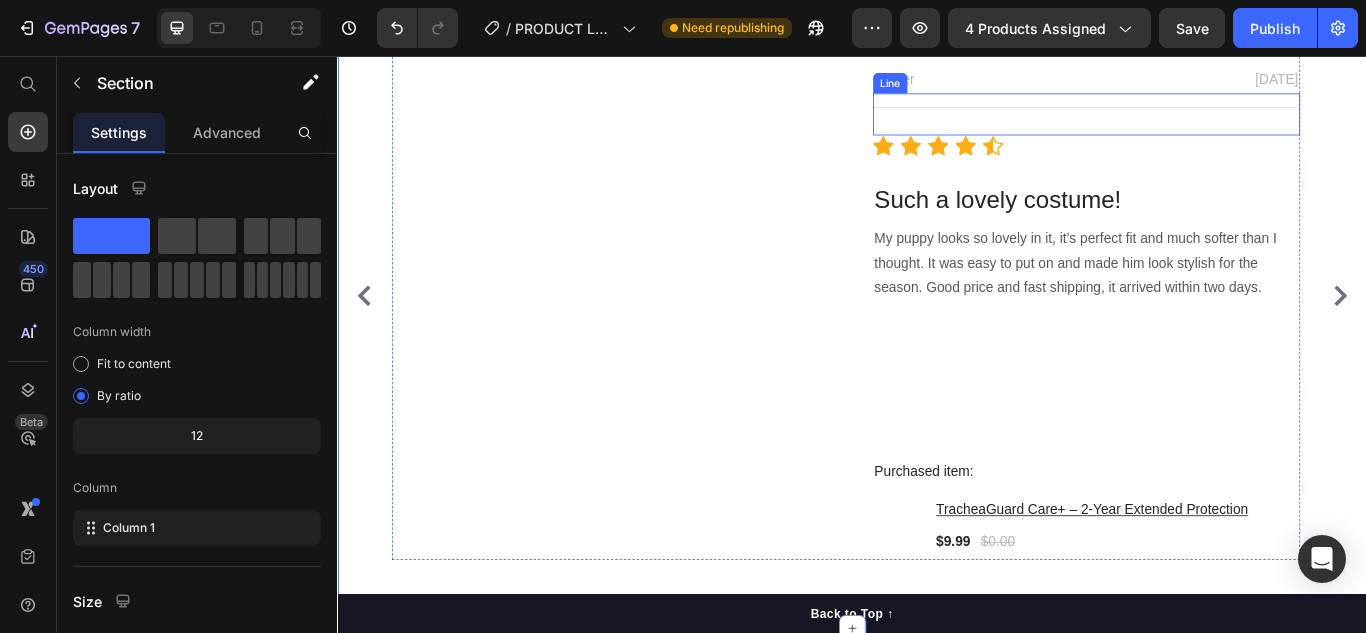 scroll, scrollTop: 4342, scrollLeft: 0, axis: vertical 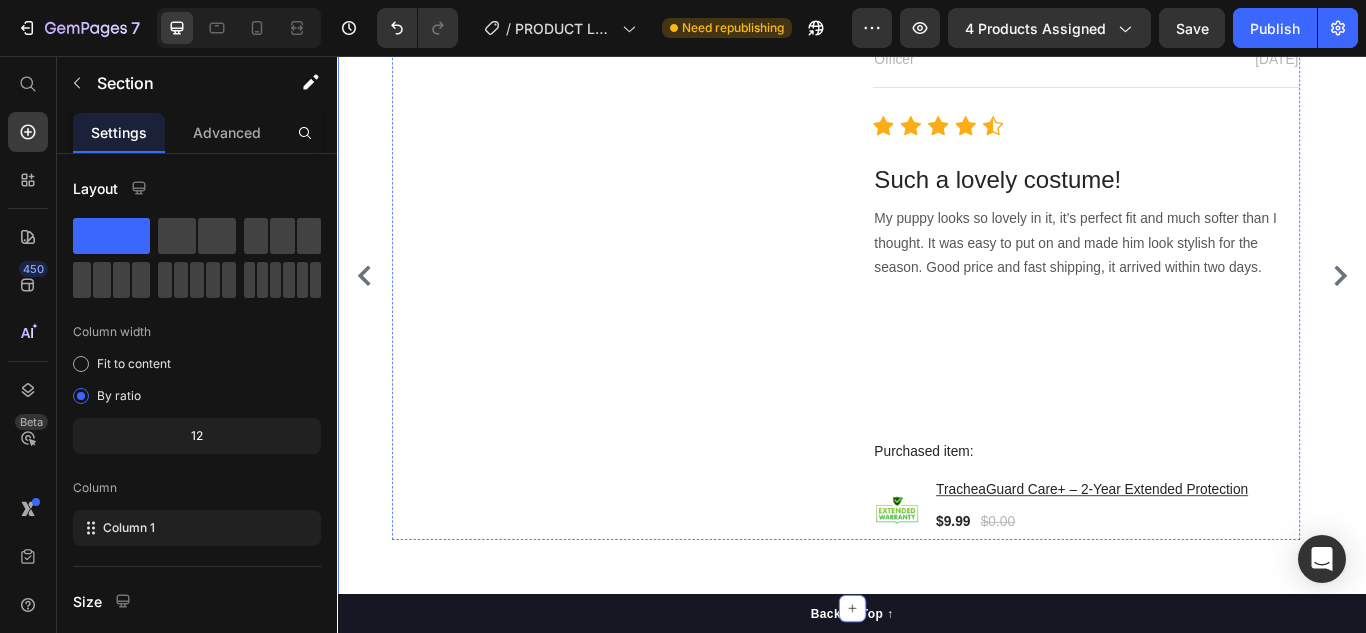 click at bounding box center [649, 3] 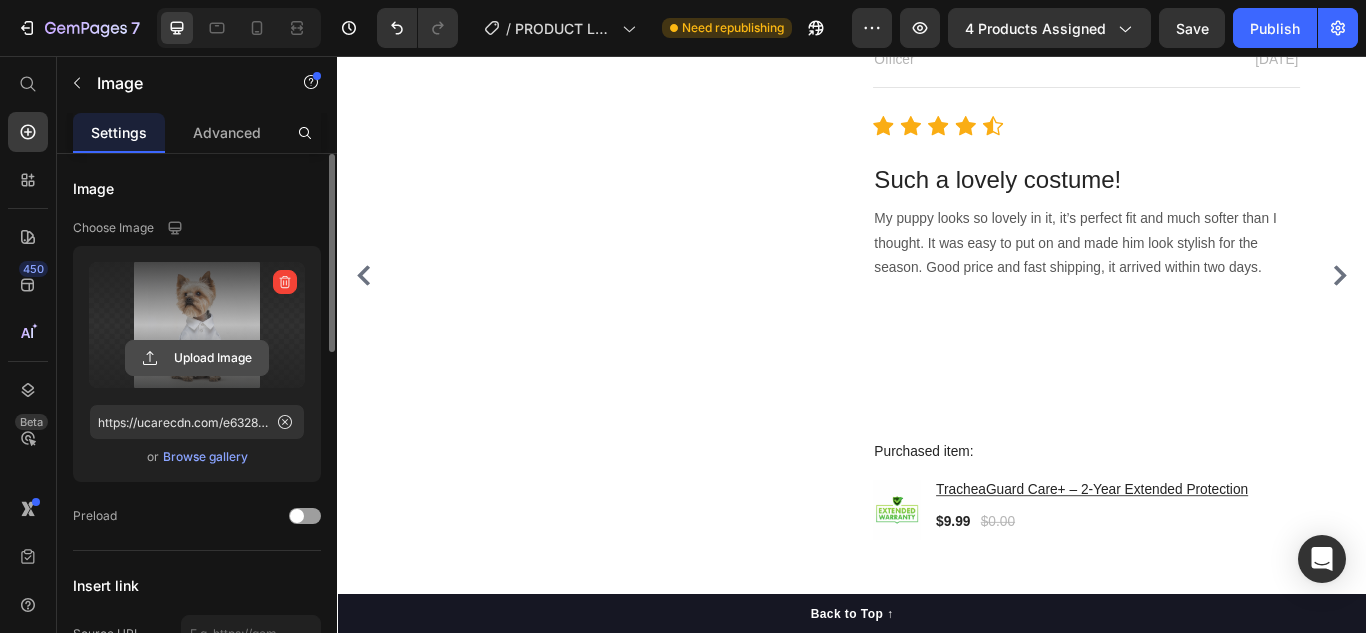click 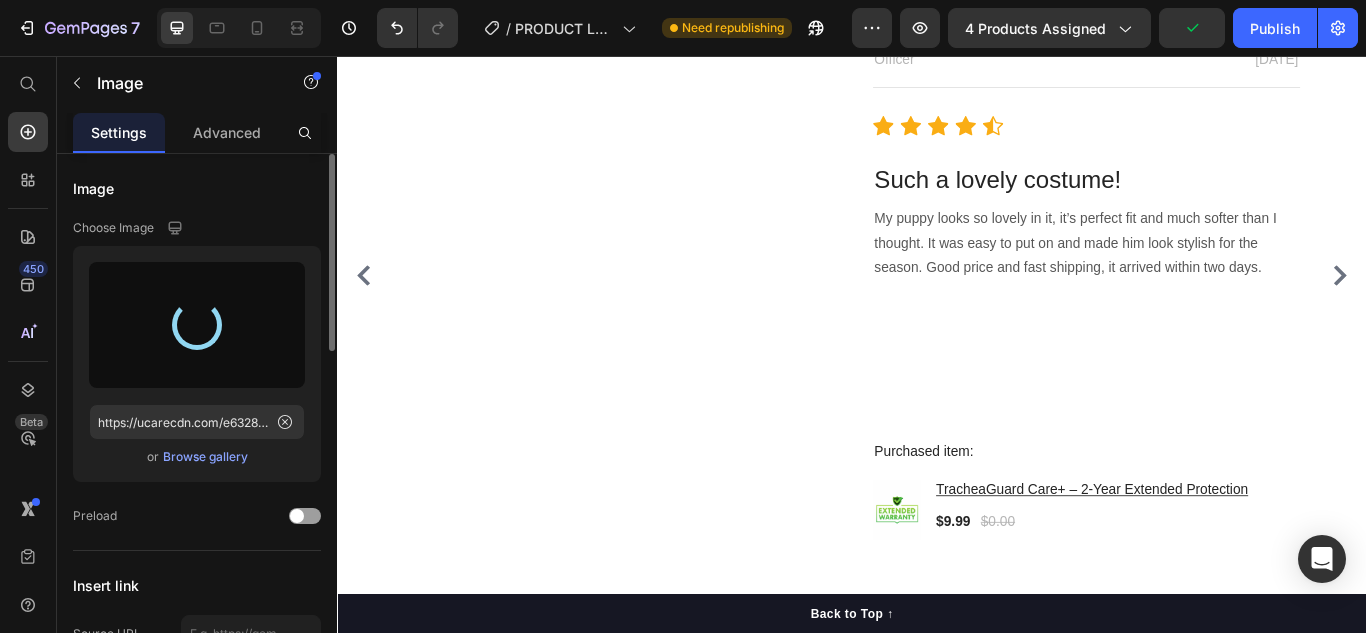 type on "https://cdn.shopify.com/s/files/1/0848/7570/6645/files/gempages_548555484177630226-7be18663-abdc-4d9f-9b02-da4d4bcd7b6e.jpg" 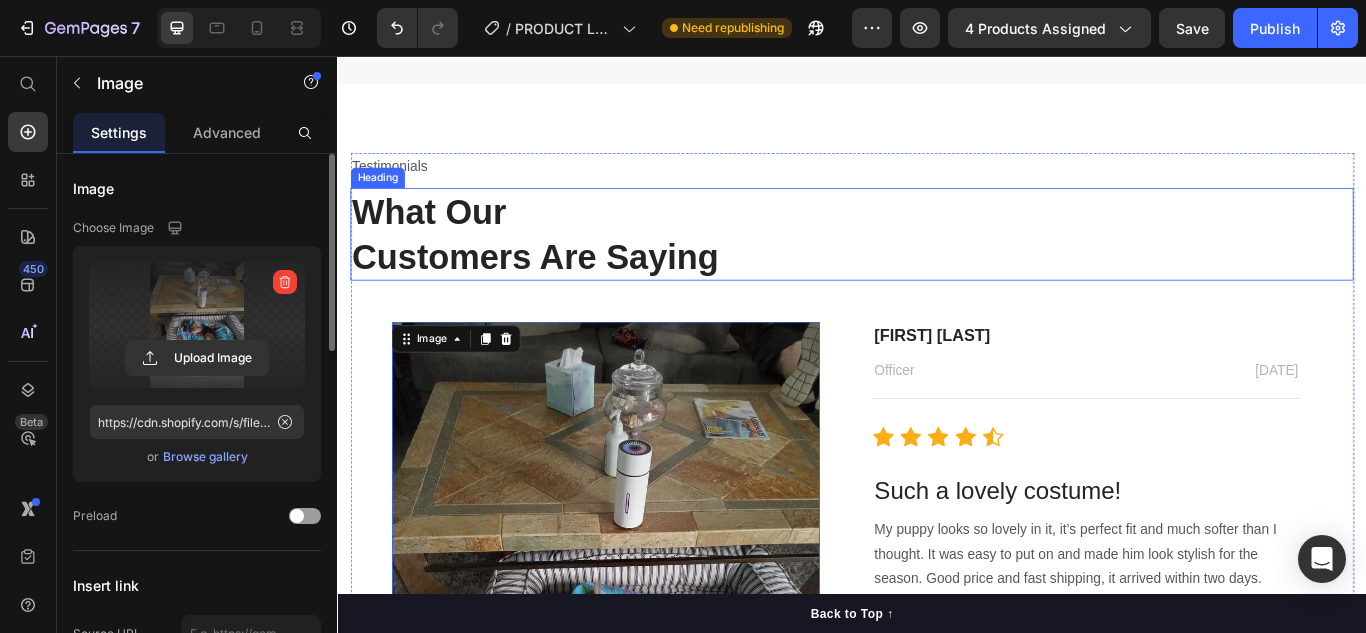scroll, scrollTop: 4065, scrollLeft: 0, axis: vertical 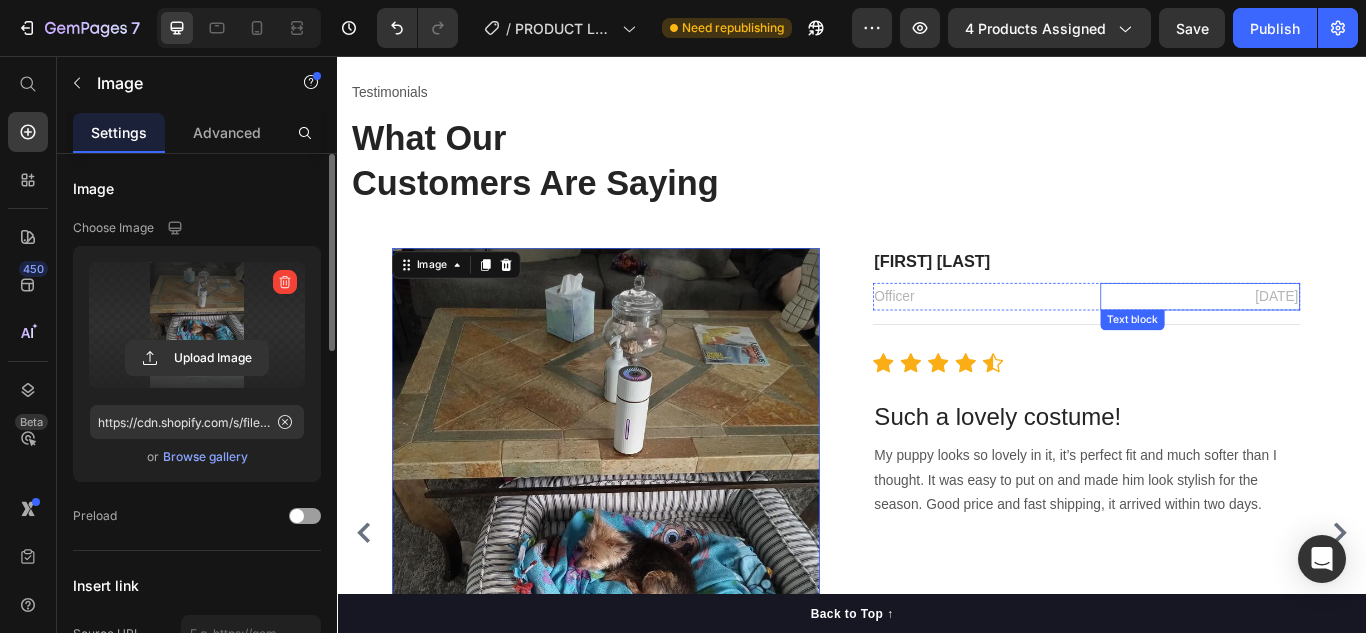 click on "[DATE]" at bounding box center (1342, 337) 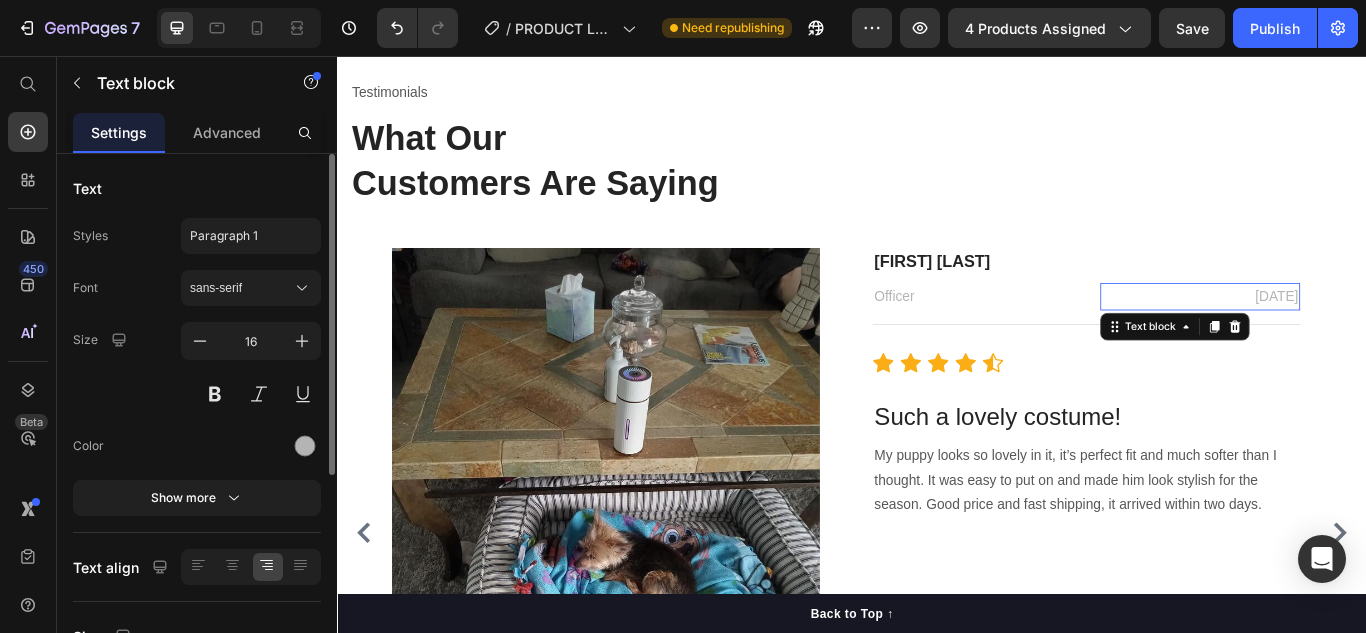 click on "[DATE]" at bounding box center [1342, 337] 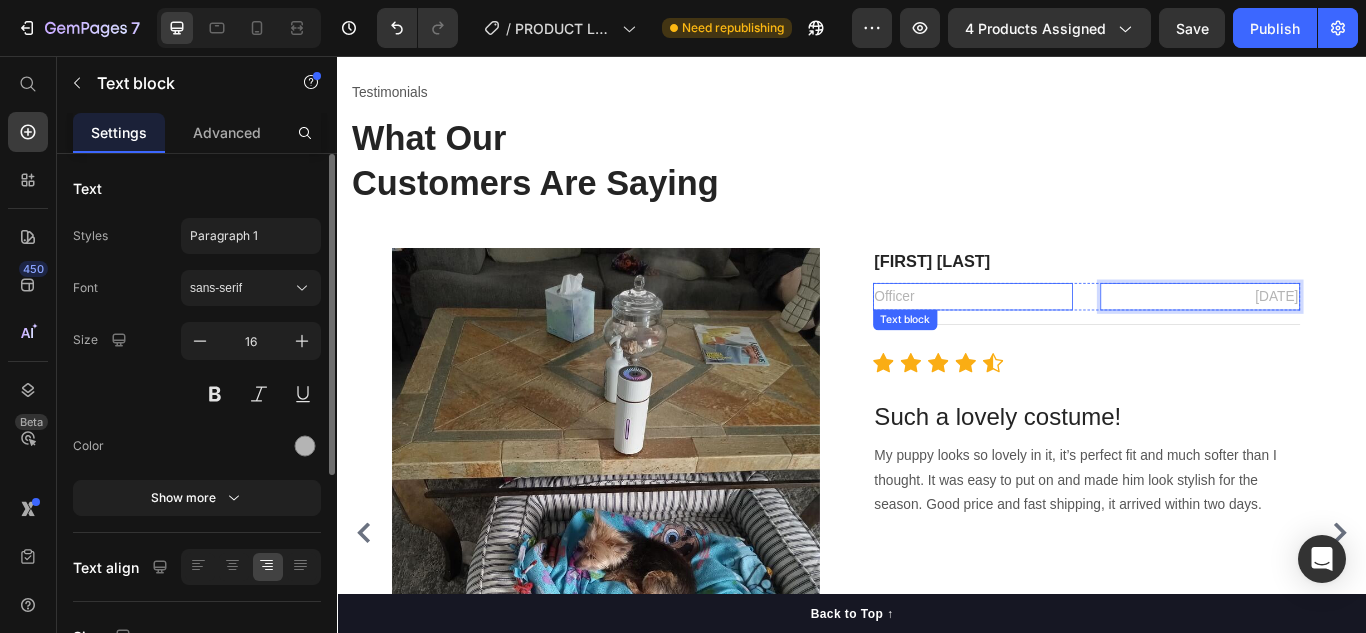 click on "Officer" at bounding box center [1077, 337] 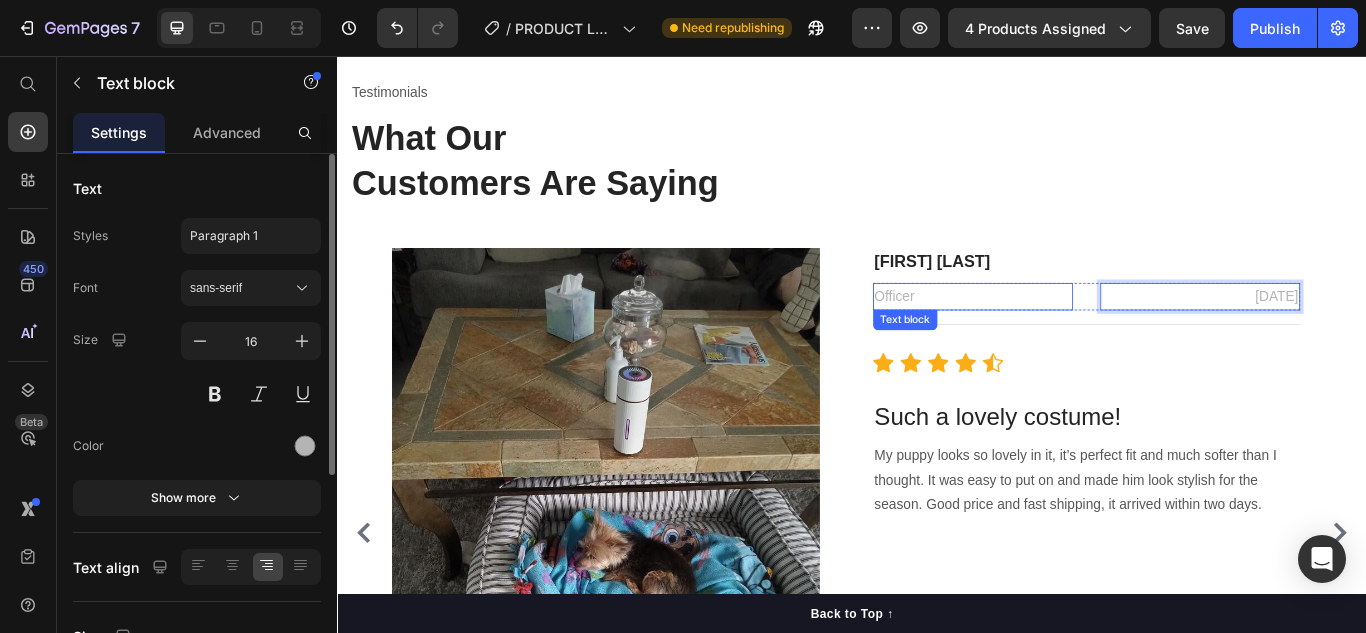click on "Officer" at bounding box center (1077, 337) 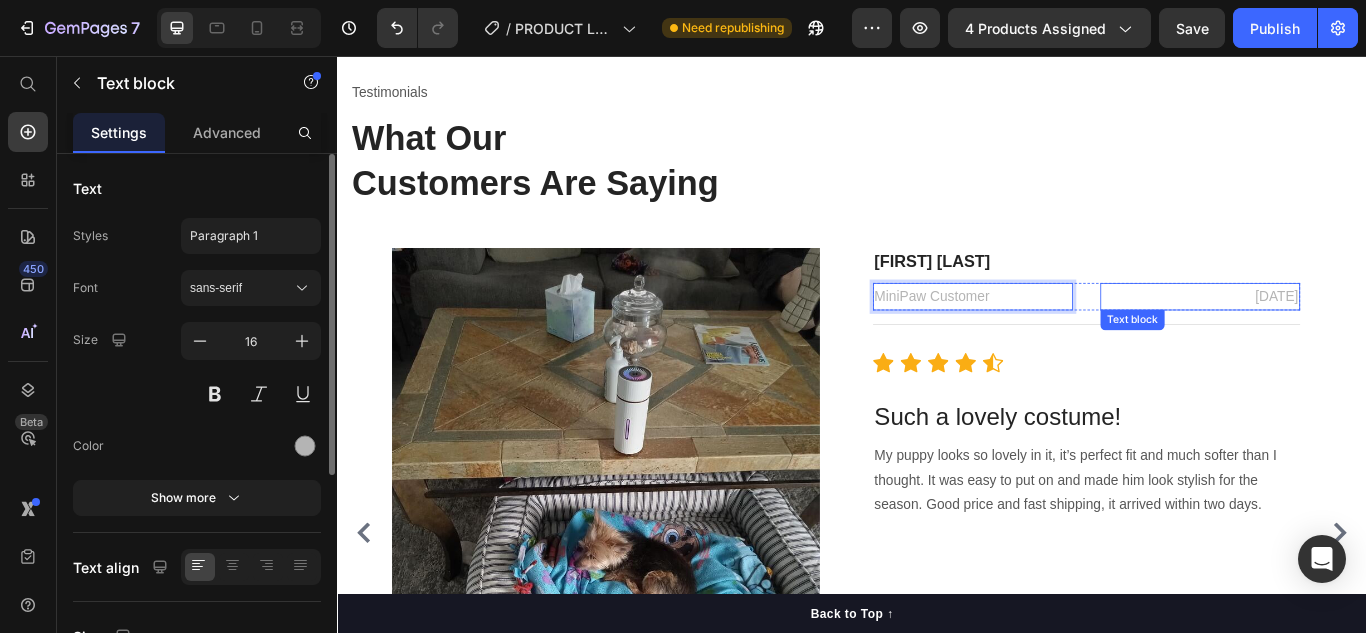 click on "[DATE]" at bounding box center [1342, 337] 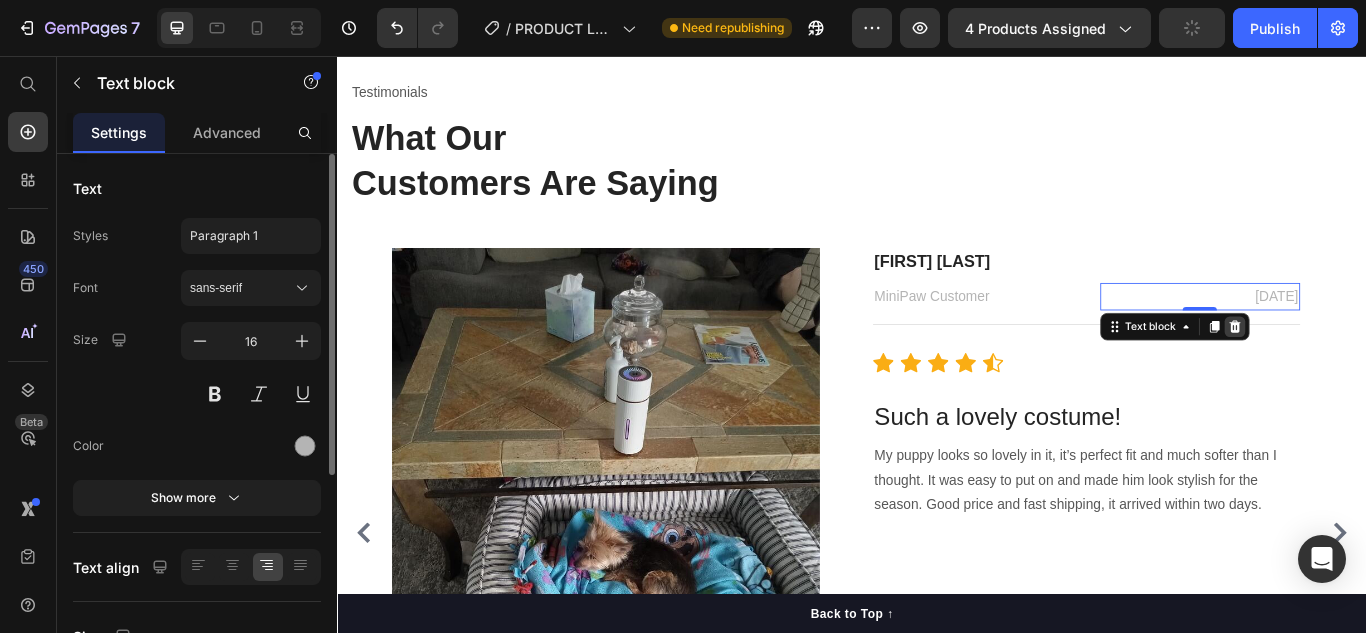 click 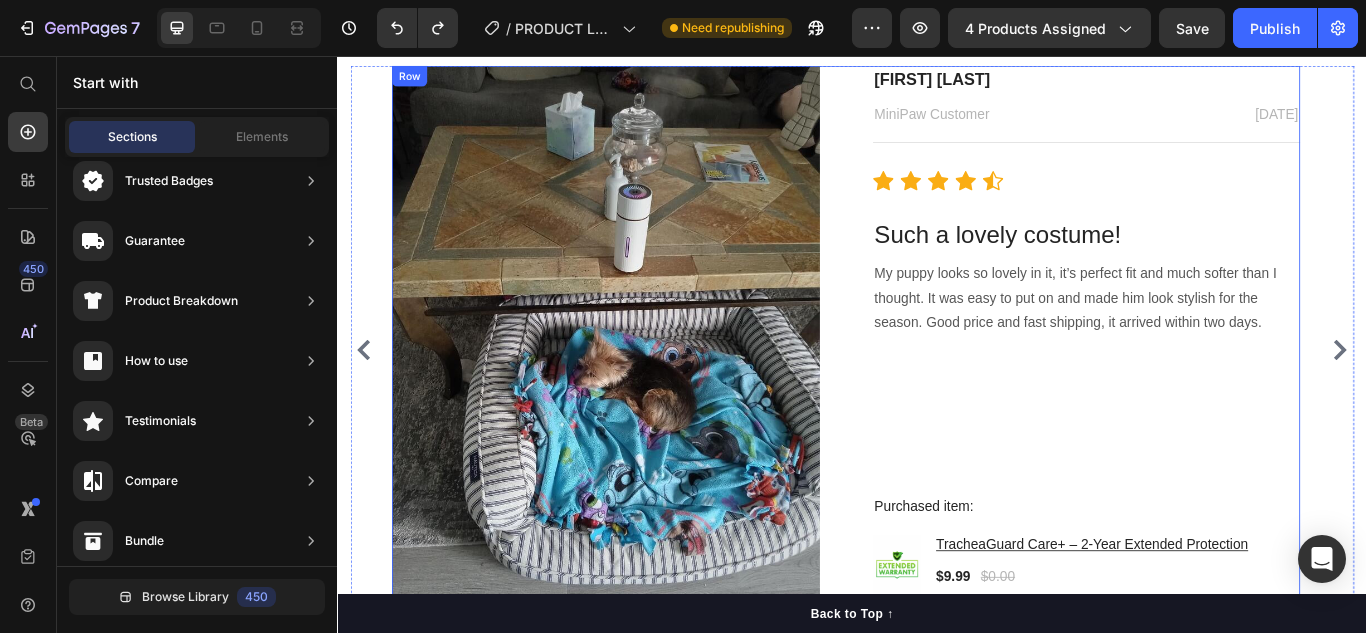 scroll, scrollTop: 4465, scrollLeft: 0, axis: vertical 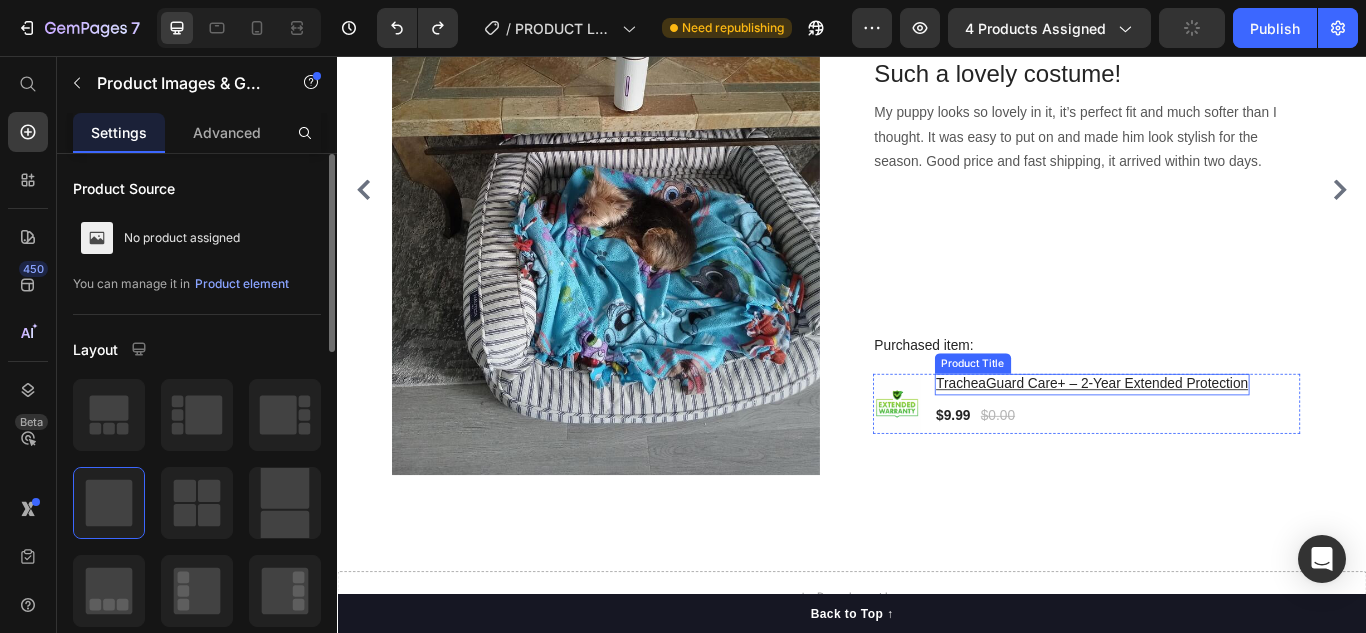 click at bounding box center [989, 462] 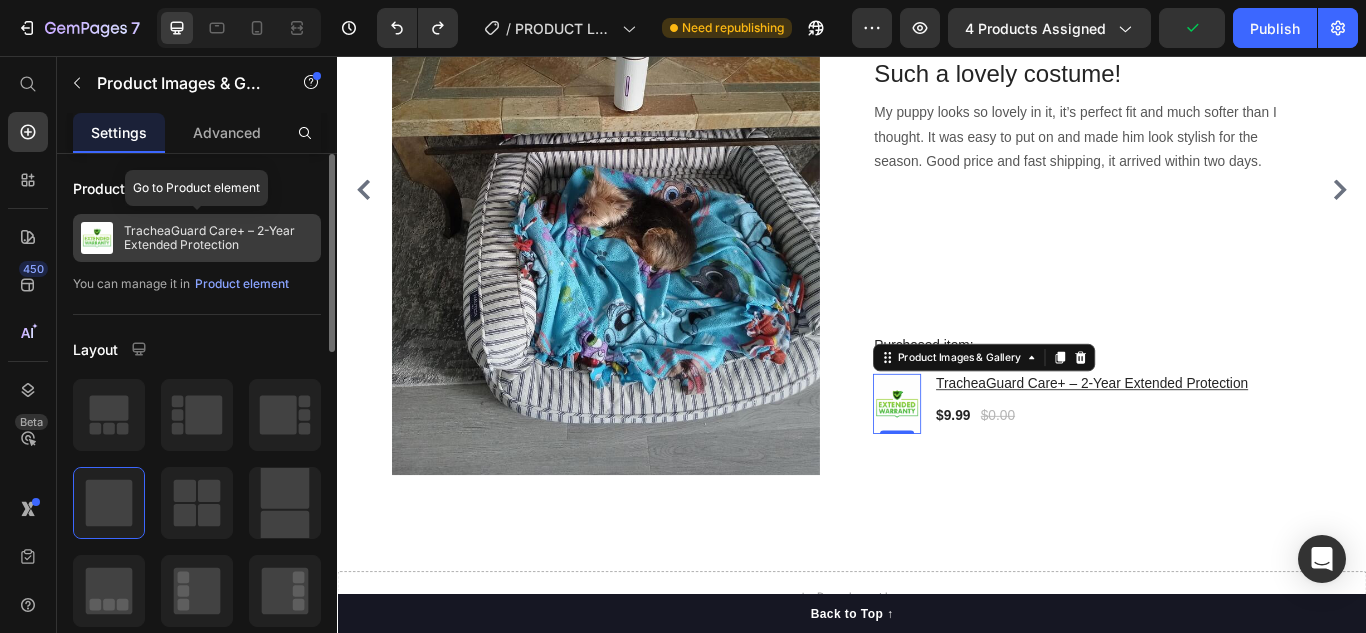 click on "TracheaGuard Care+ – 2-Year Extended Protection" at bounding box center [218, 238] 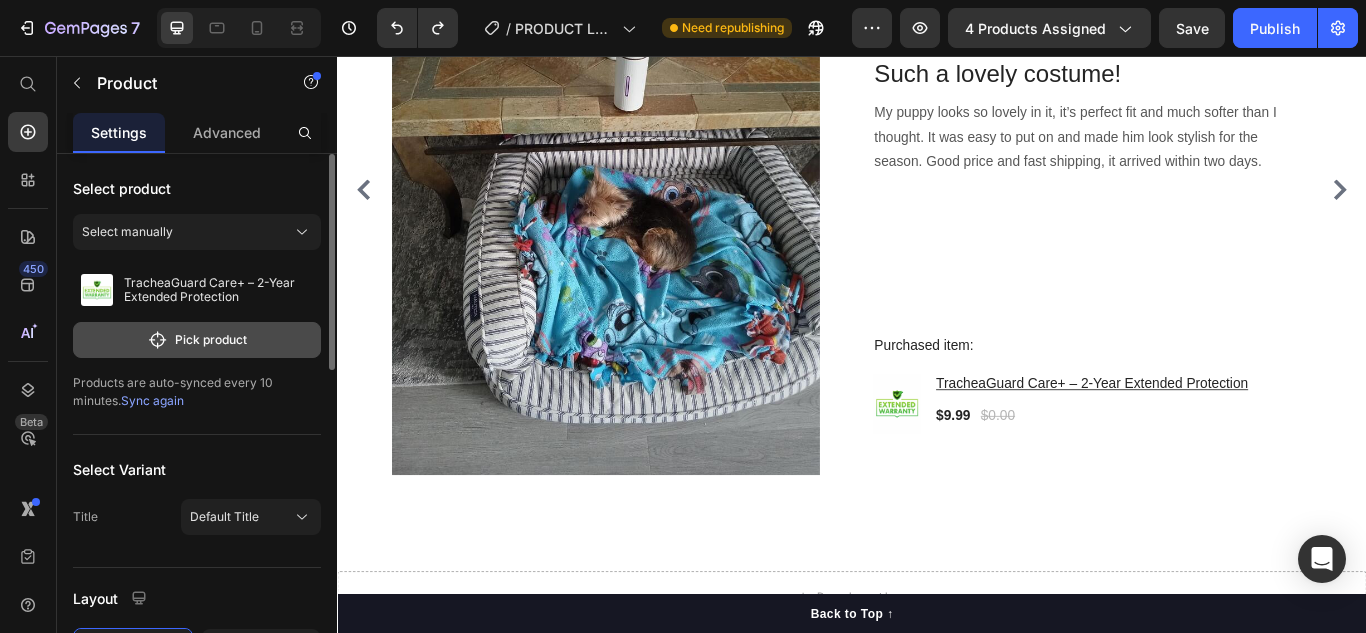 click on "Pick product" at bounding box center [197, 340] 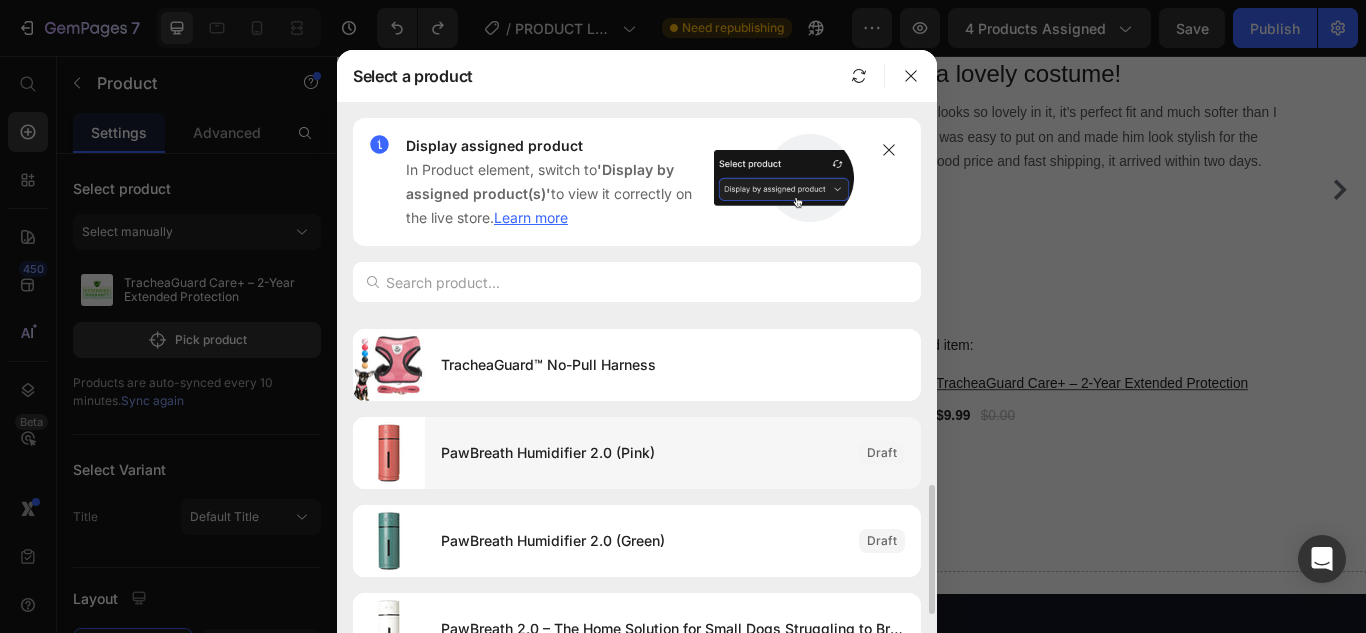 scroll, scrollTop: 531, scrollLeft: 0, axis: vertical 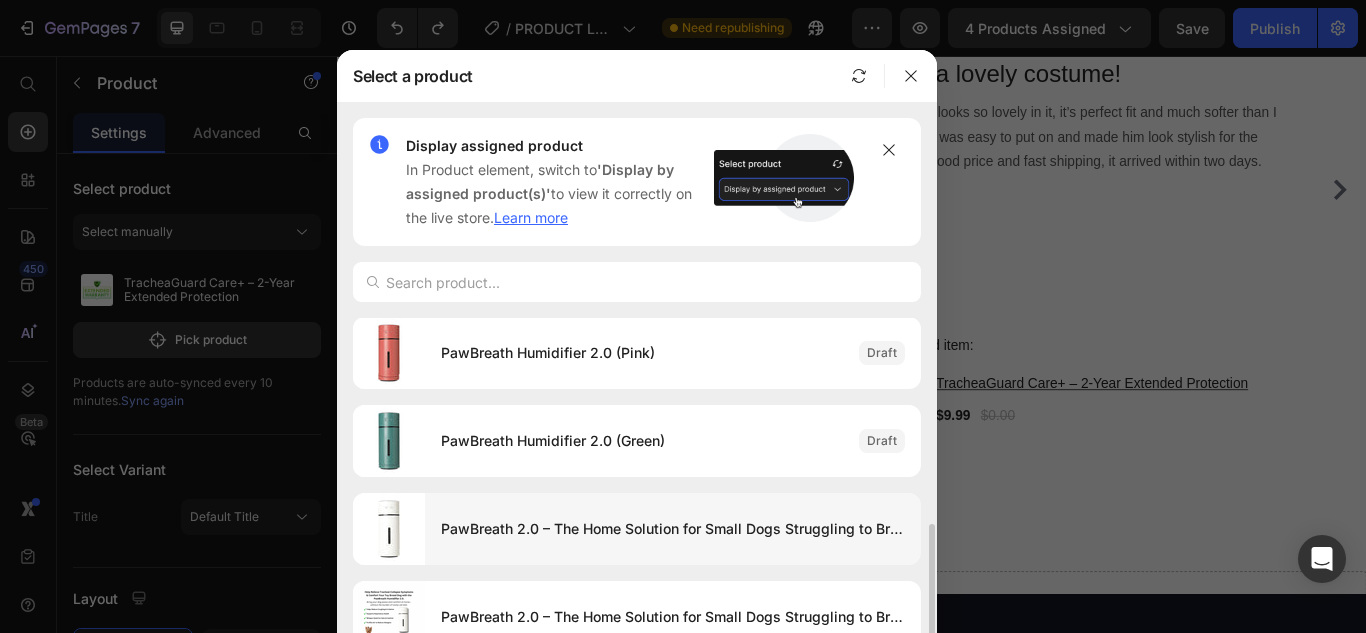 drag, startPoint x: 399, startPoint y: 519, endPoint x: 417, endPoint y: 504, distance: 23.43075 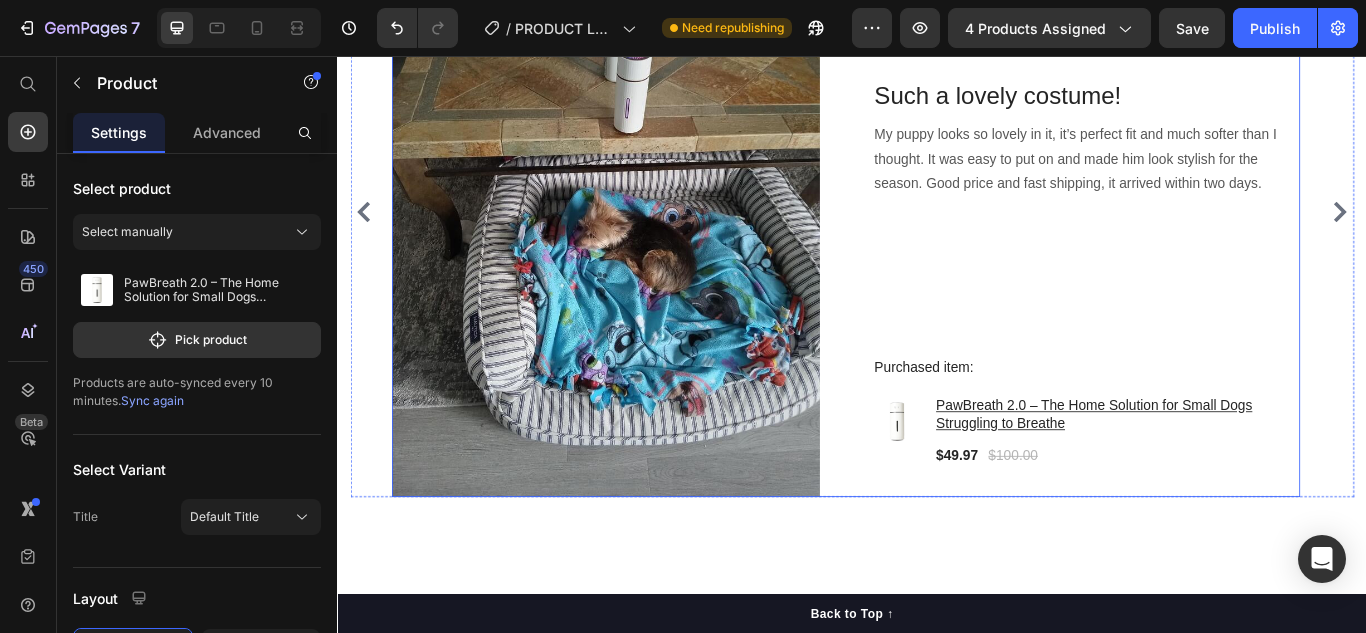 scroll, scrollTop: 4465, scrollLeft: 0, axis: vertical 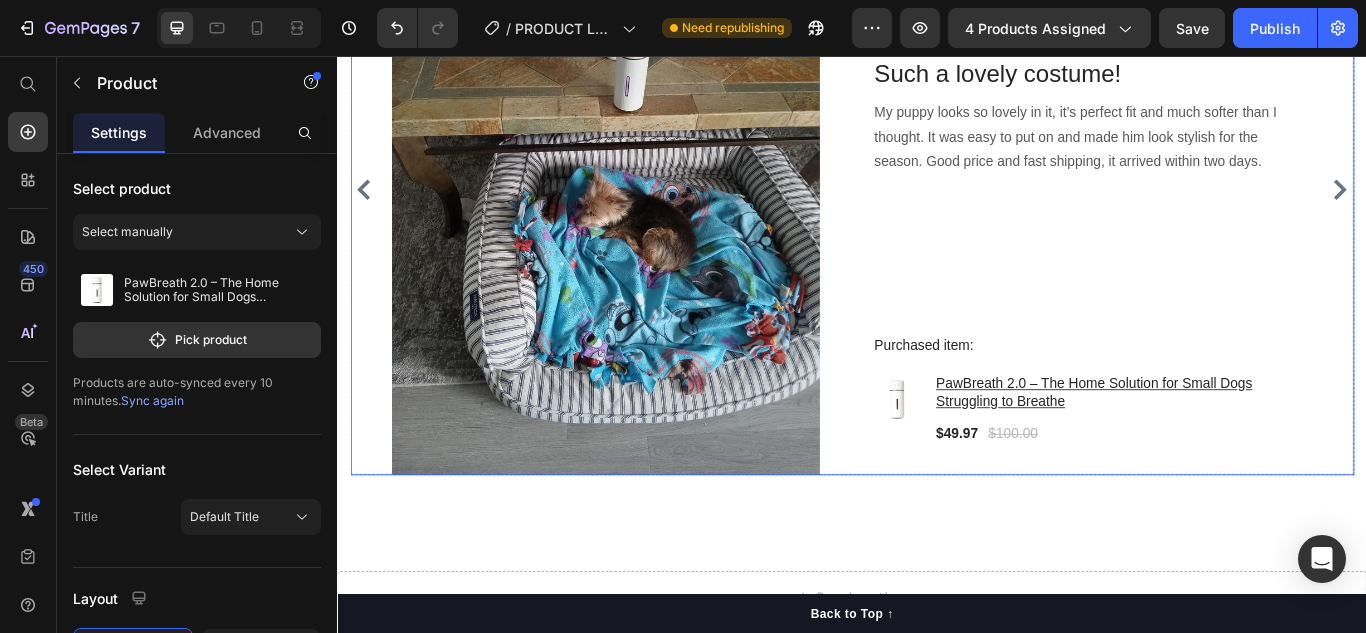 drag, startPoint x: 1492, startPoint y: 208, endPoint x: 1109, endPoint y: 223, distance: 383.2936 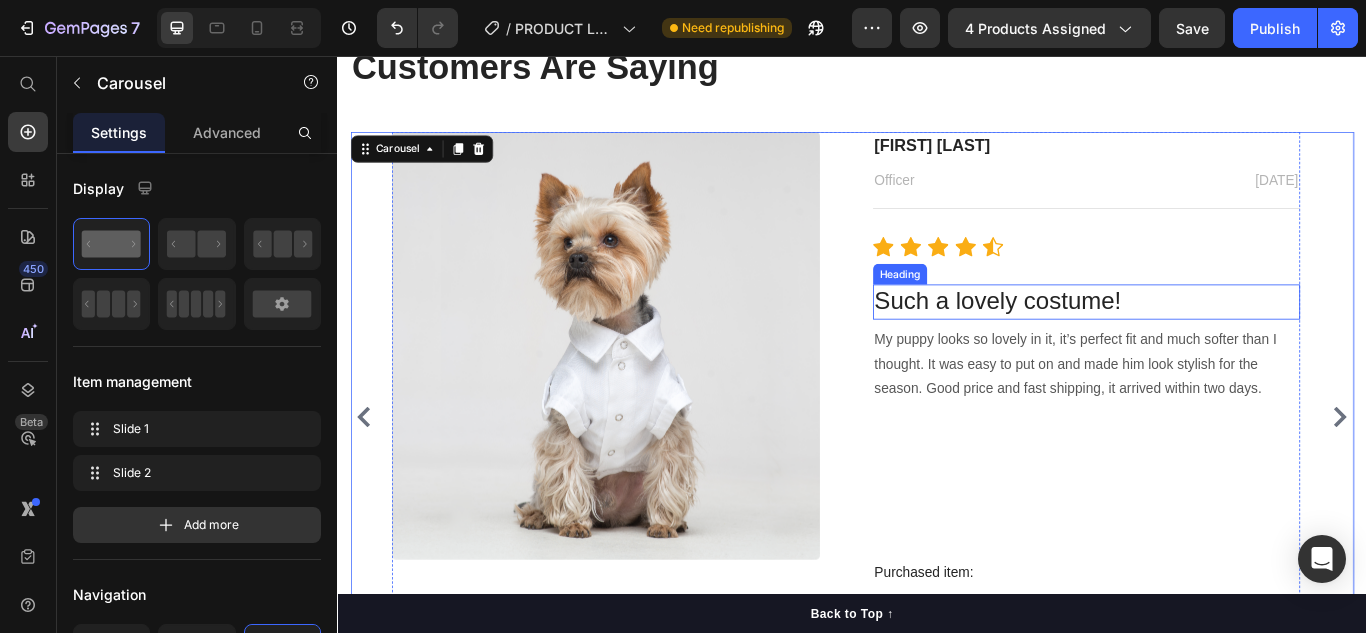 scroll, scrollTop: 4165, scrollLeft: 0, axis: vertical 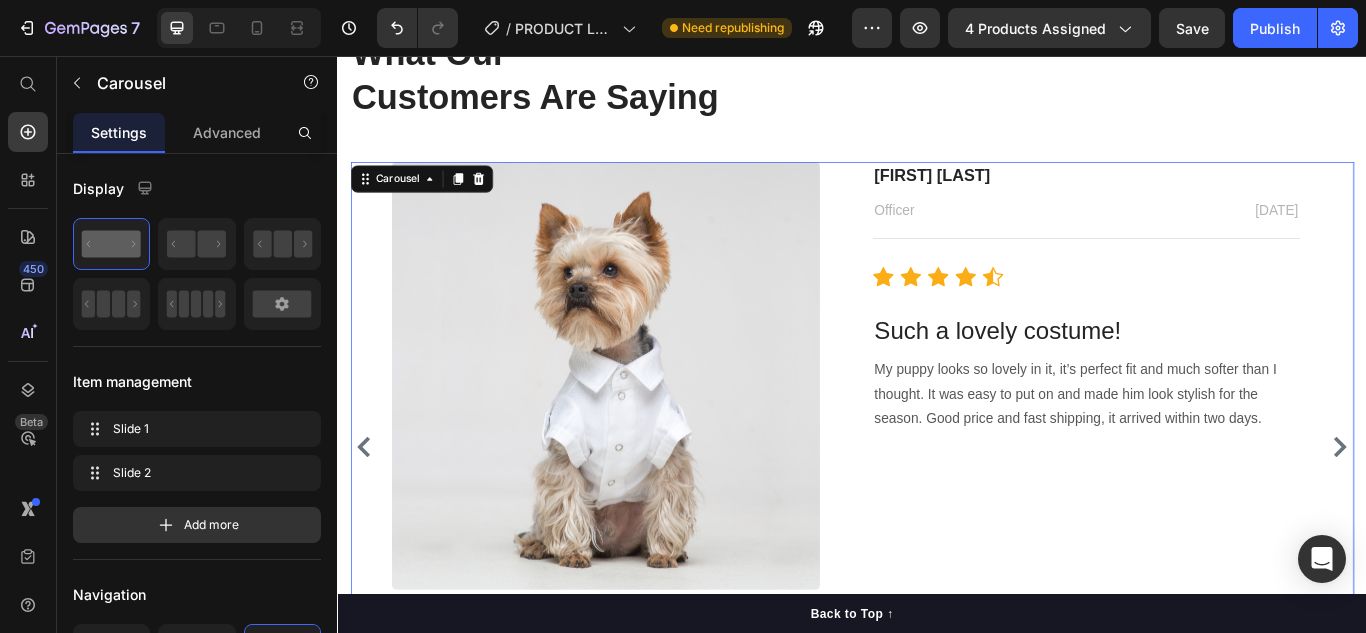 click 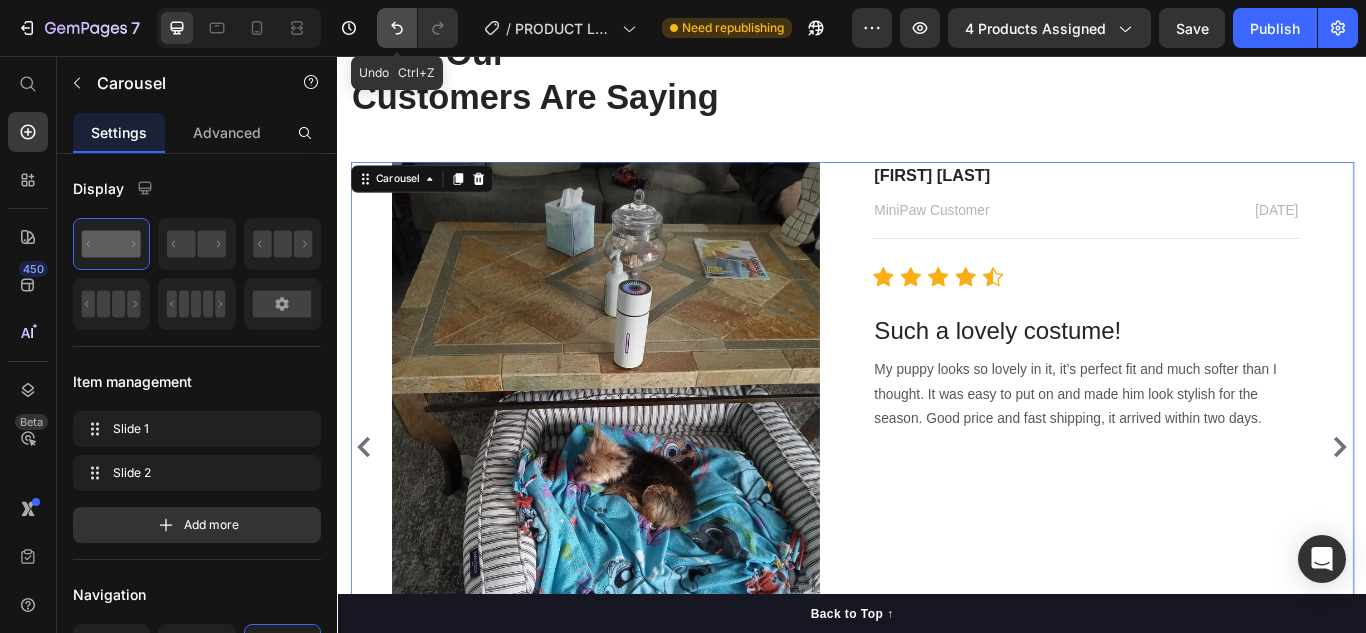 click 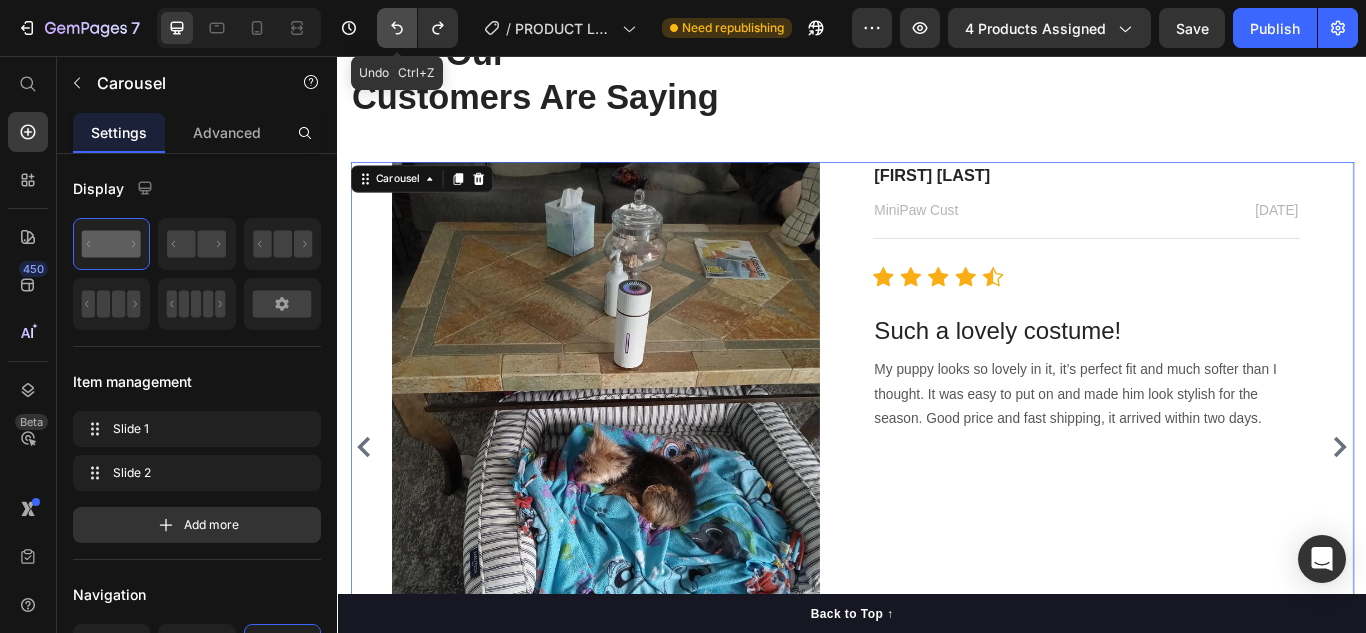 click 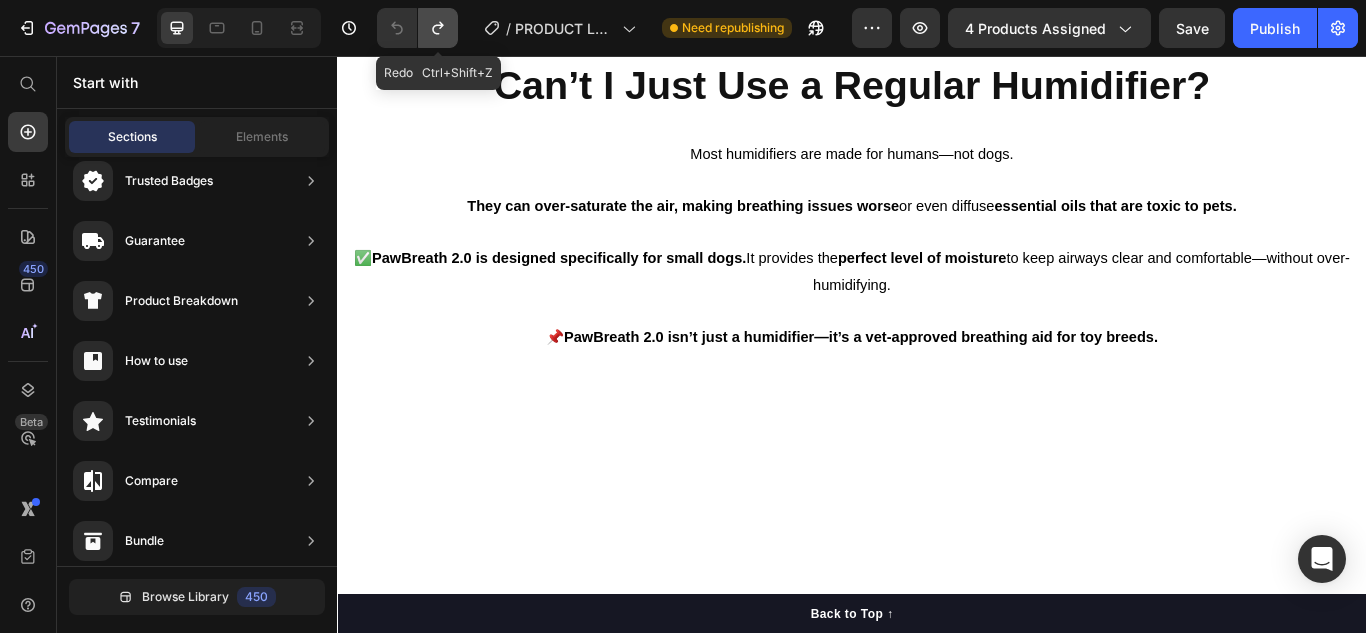 click 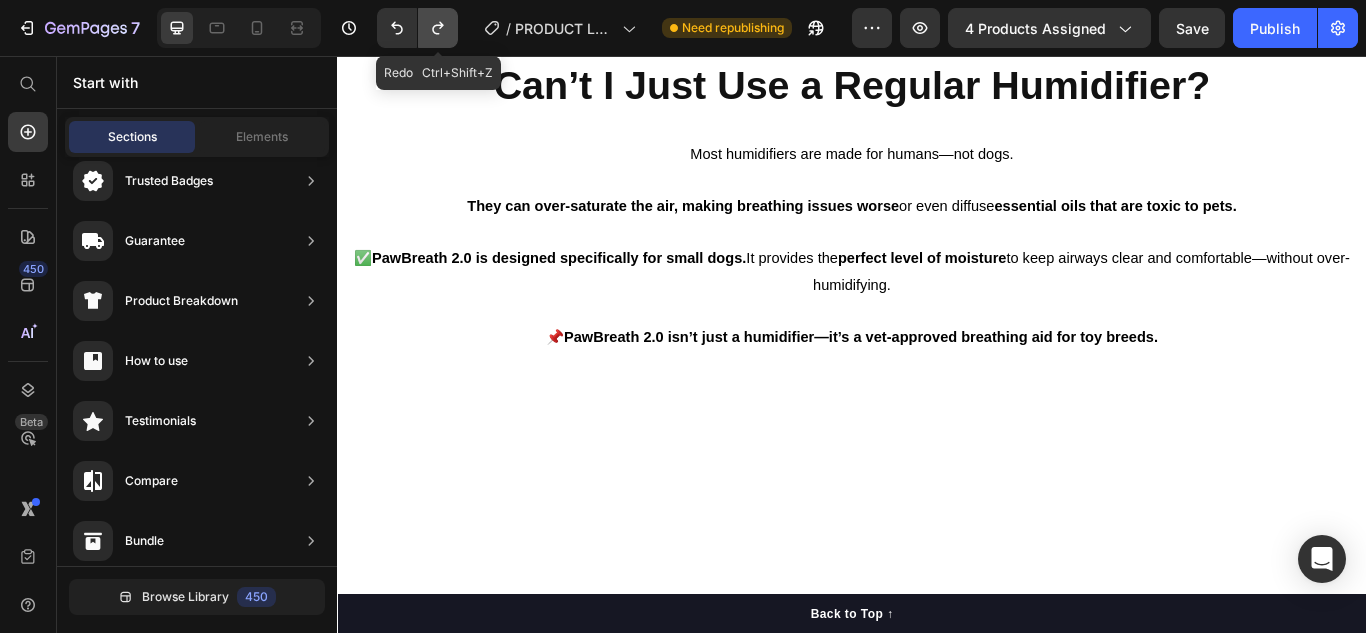 click 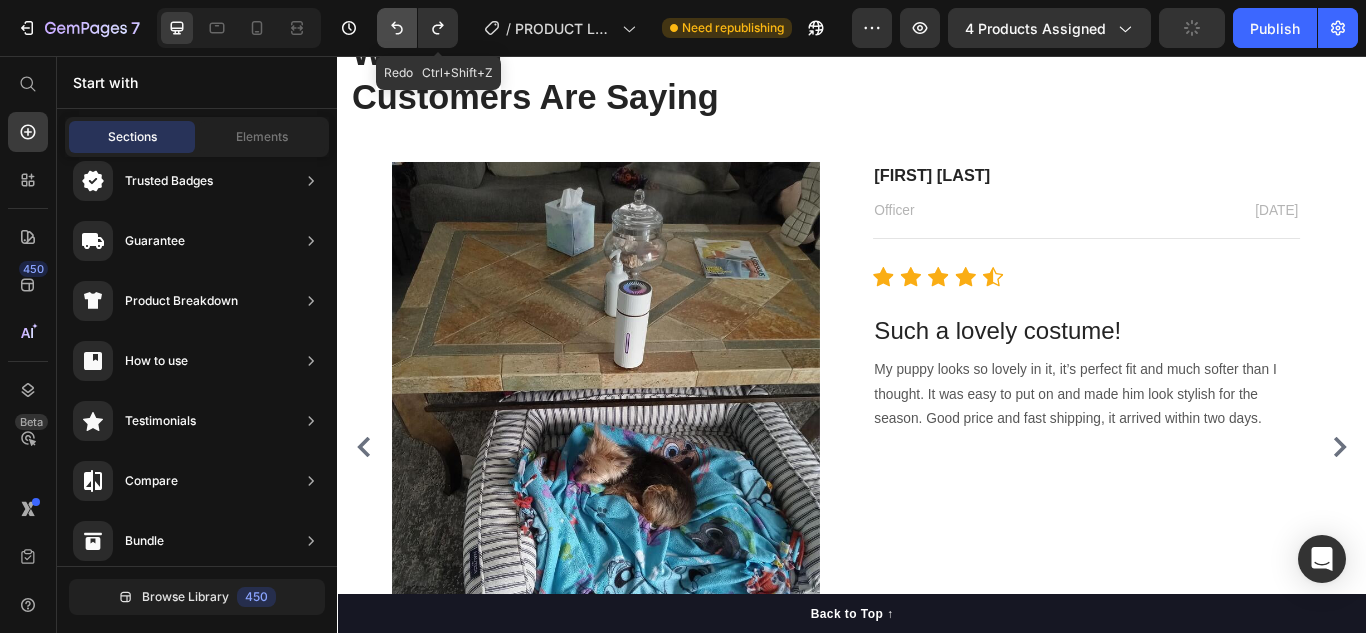 click 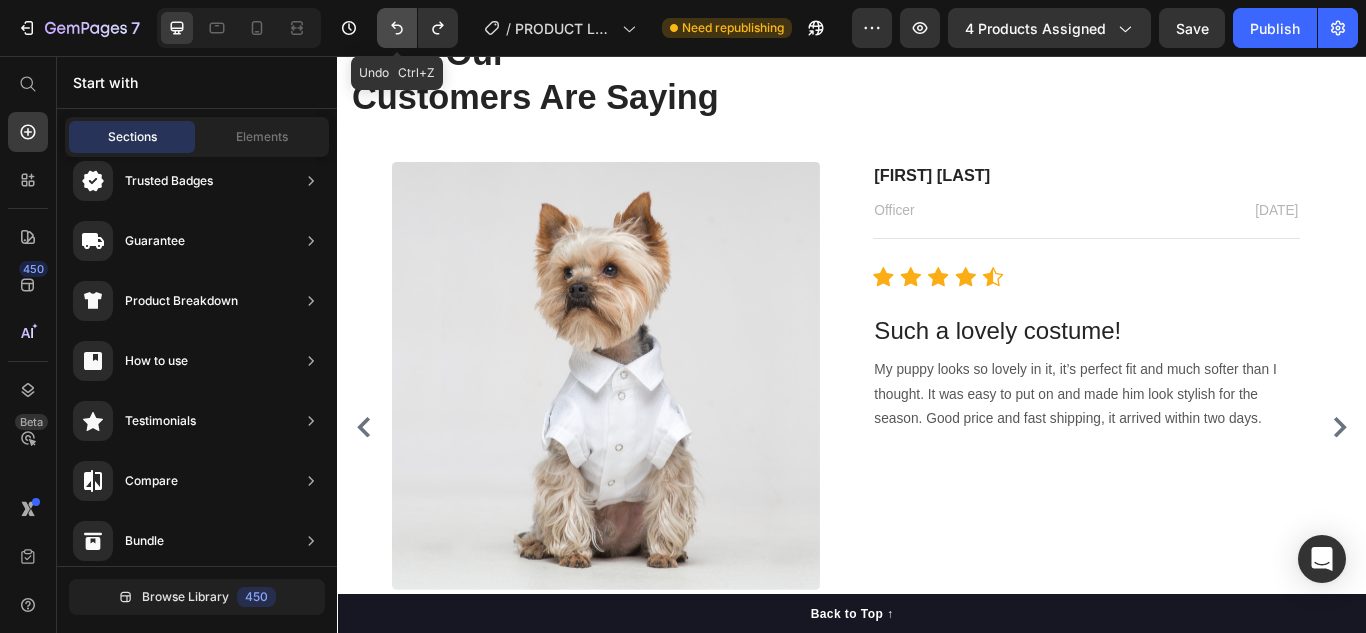 click 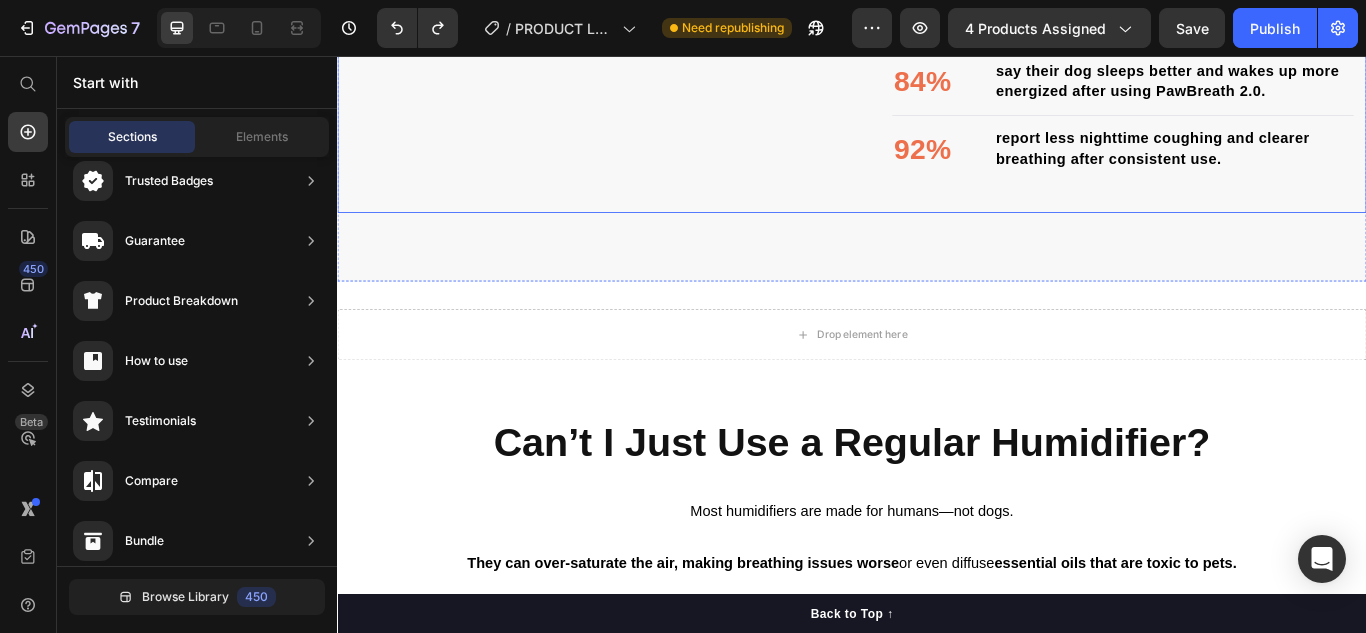 scroll, scrollTop: 3665, scrollLeft: 0, axis: vertical 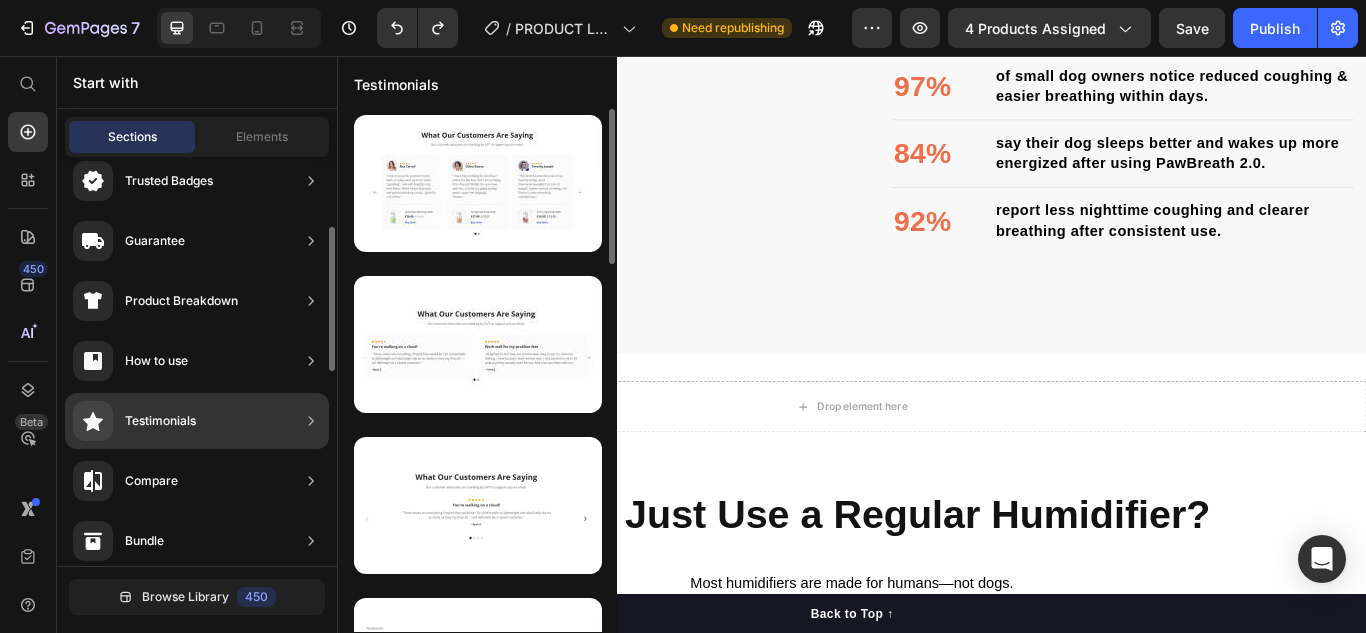 click on "Testimonials" 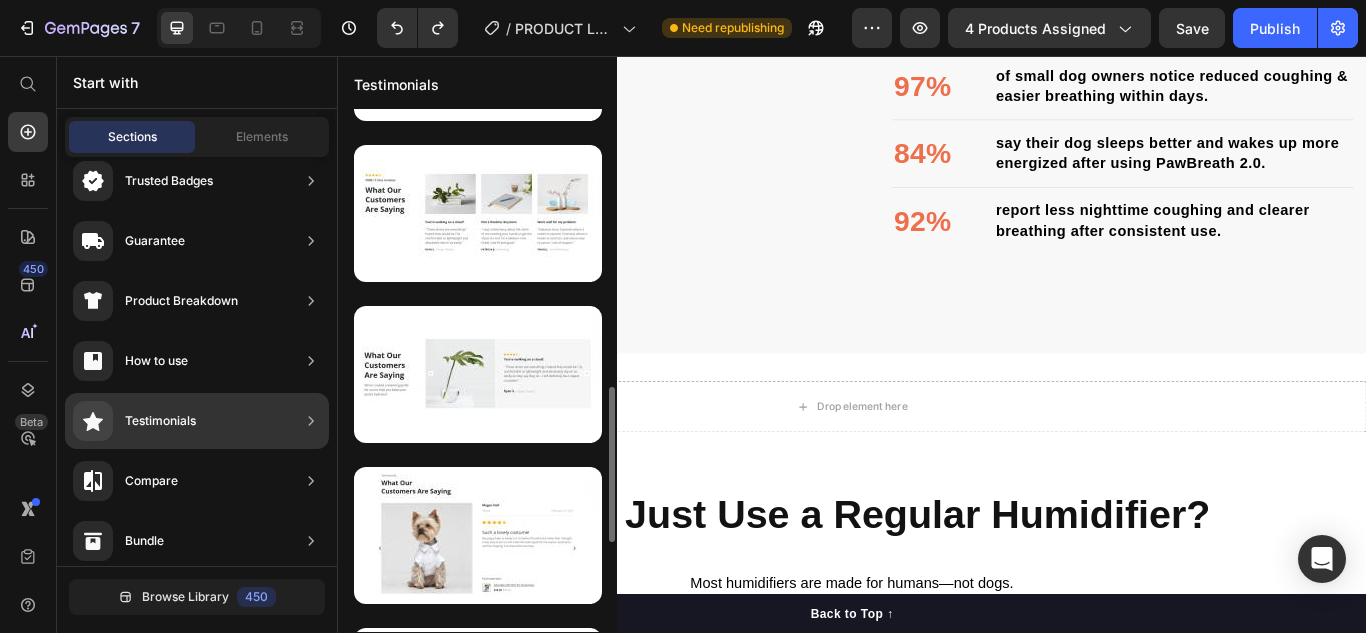 scroll, scrollTop: 836, scrollLeft: 0, axis: vertical 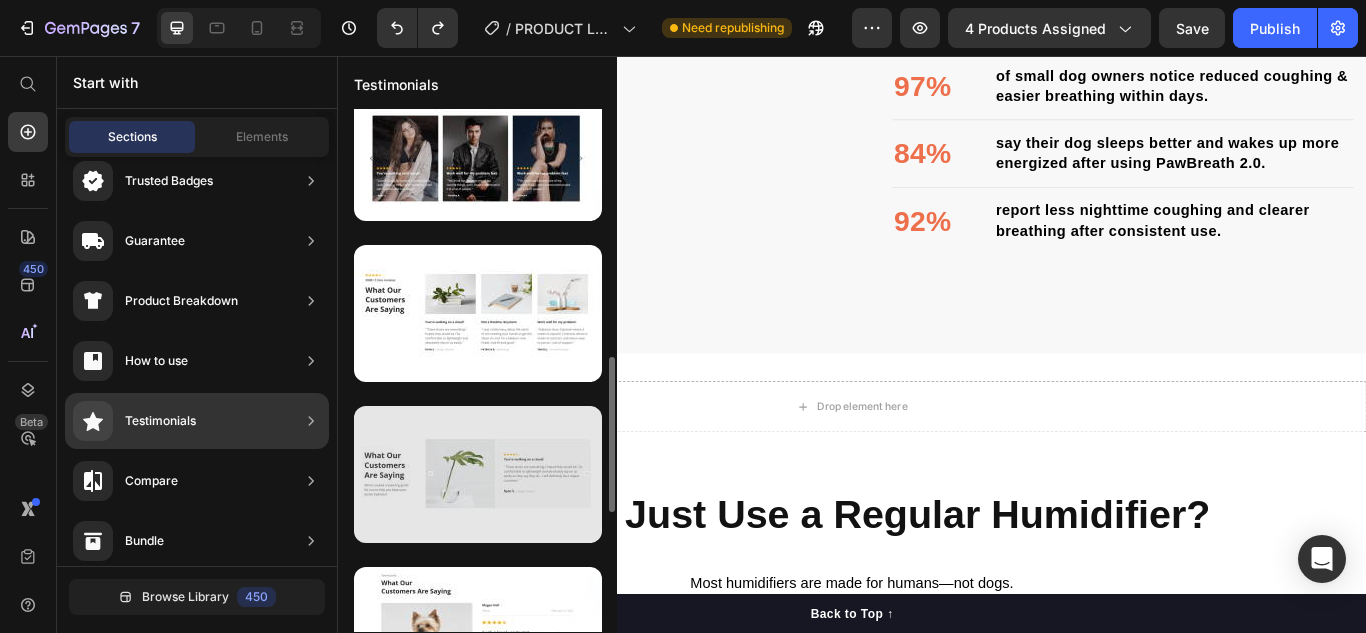 click at bounding box center (478, 474) 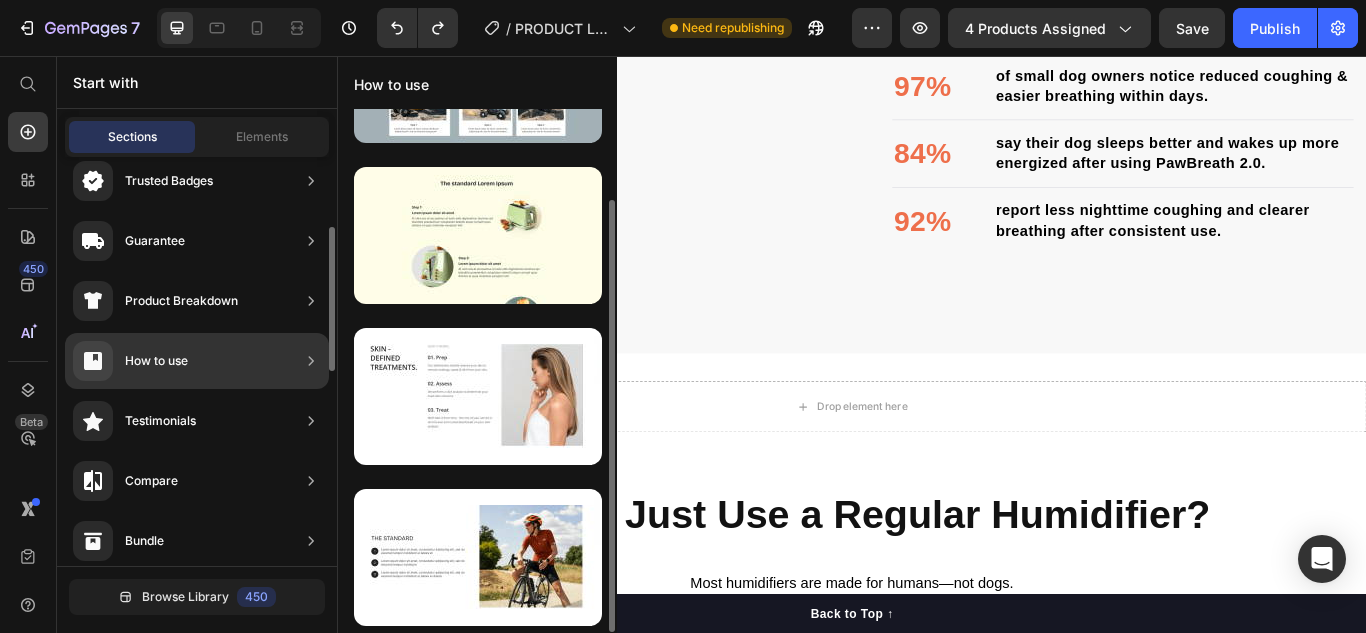 scroll, scrollTop: 109, scrollLeft: 0, axis: vertical 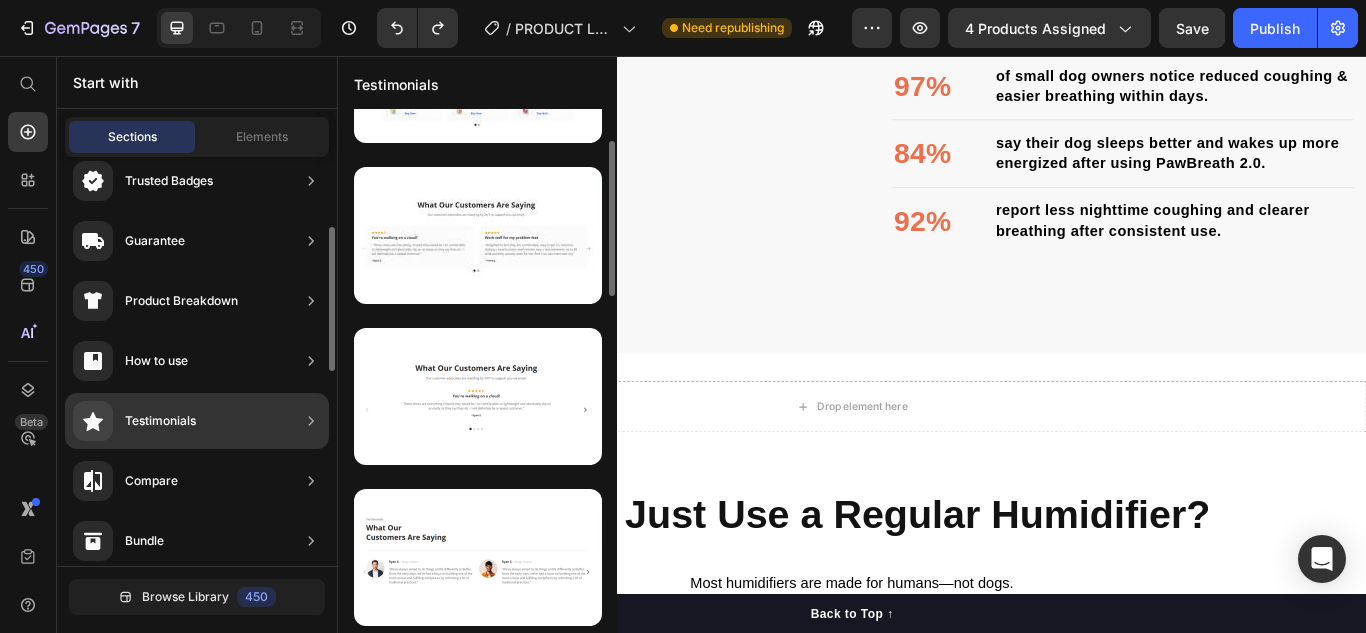 drag, startPoint x: 170, startPoint y: 418, endPoint x: 236, endPoint y: 421, distance: 66.068146 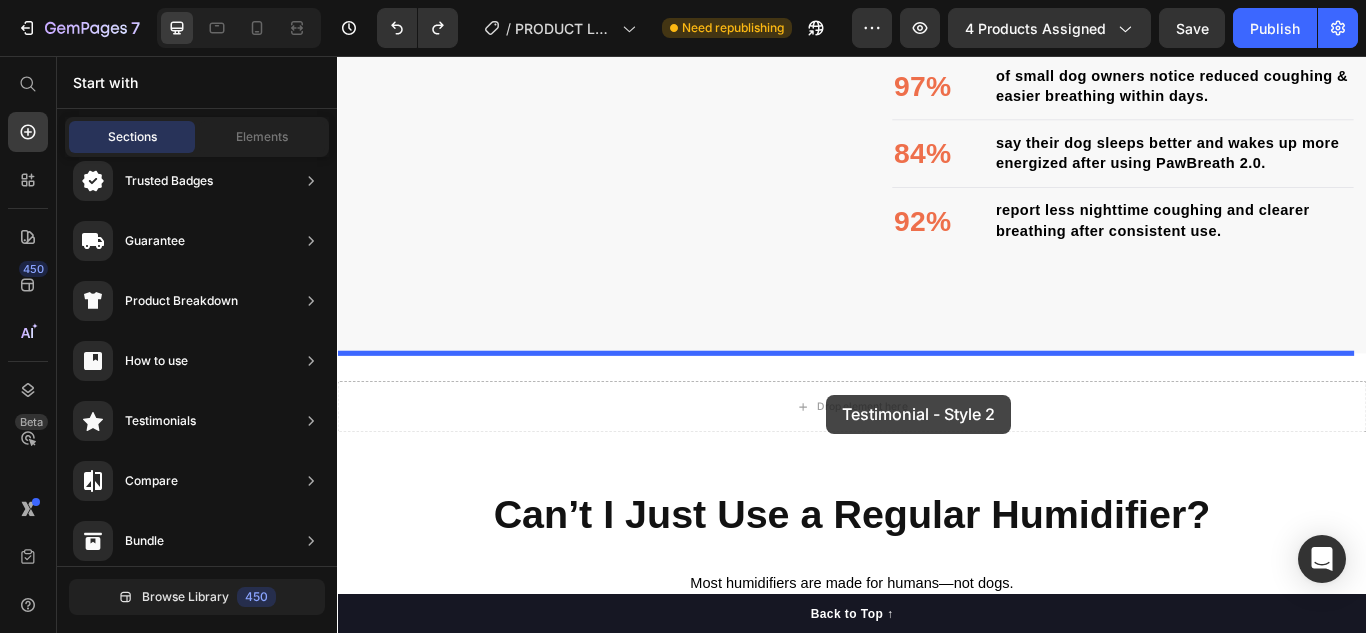 drag, startPoint x: 870, startPoint y: 301, endPoint x: 907, endPoint y: 451, distance: 154.49596 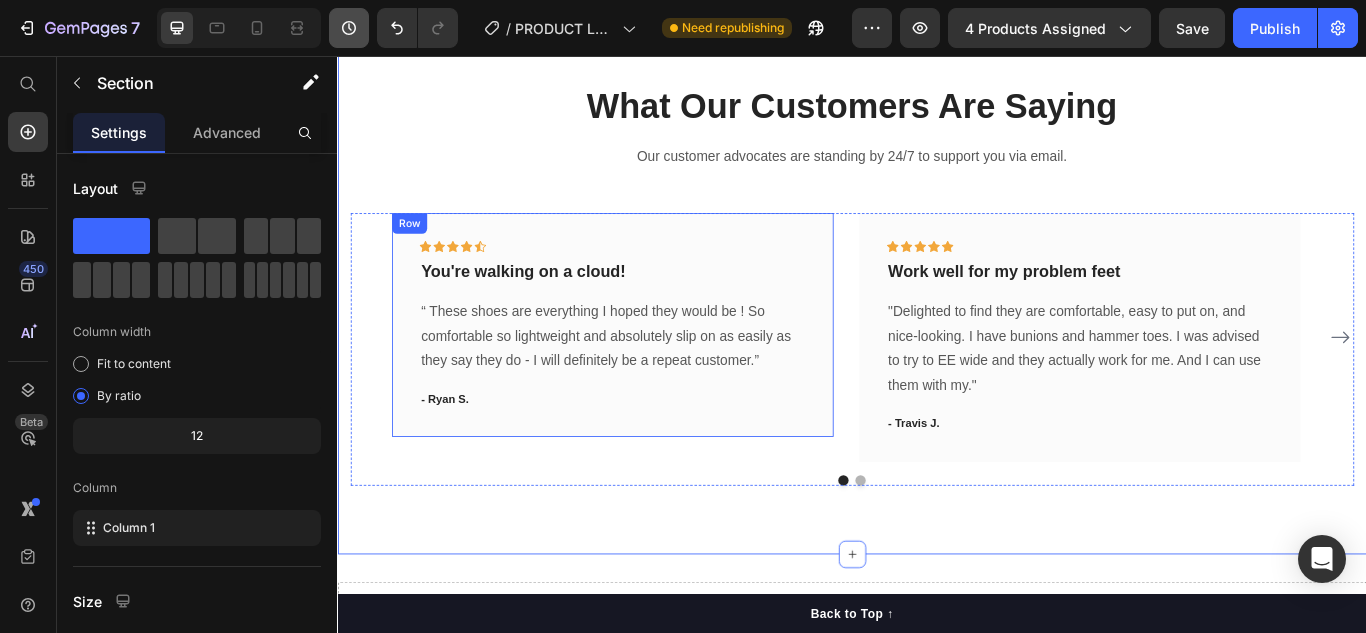 scroll, scrollTop: 4042, scrollLeft: 0, axis: vertical 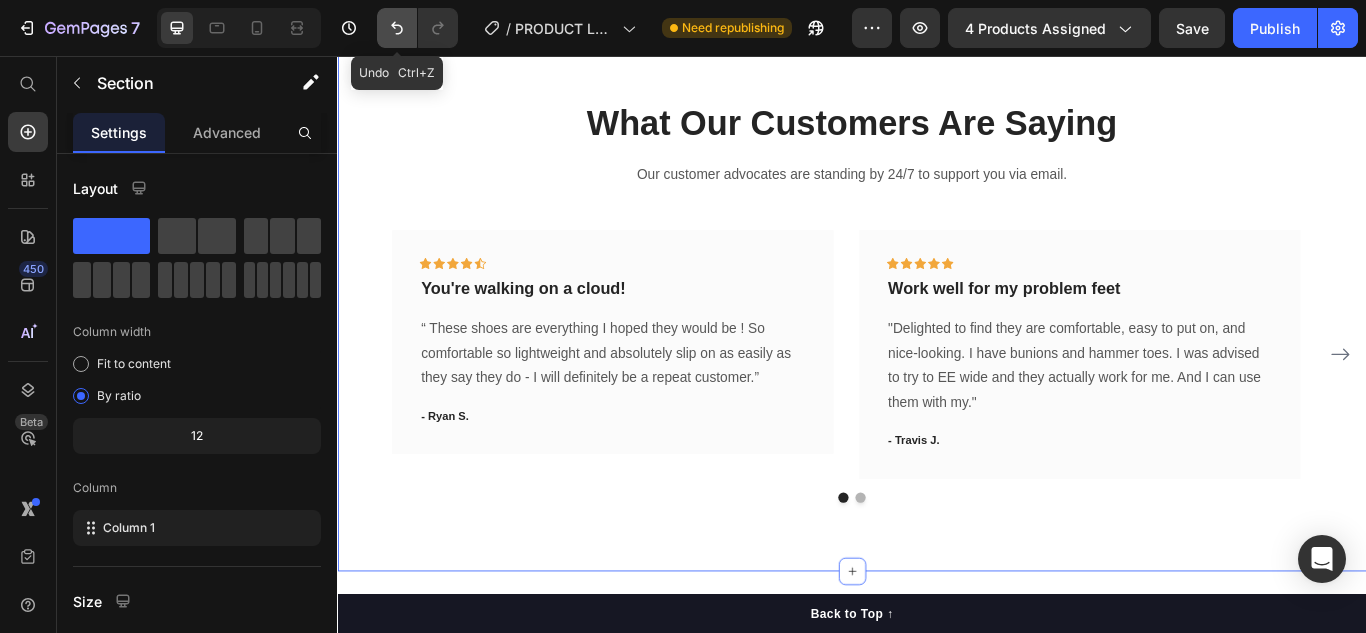 click 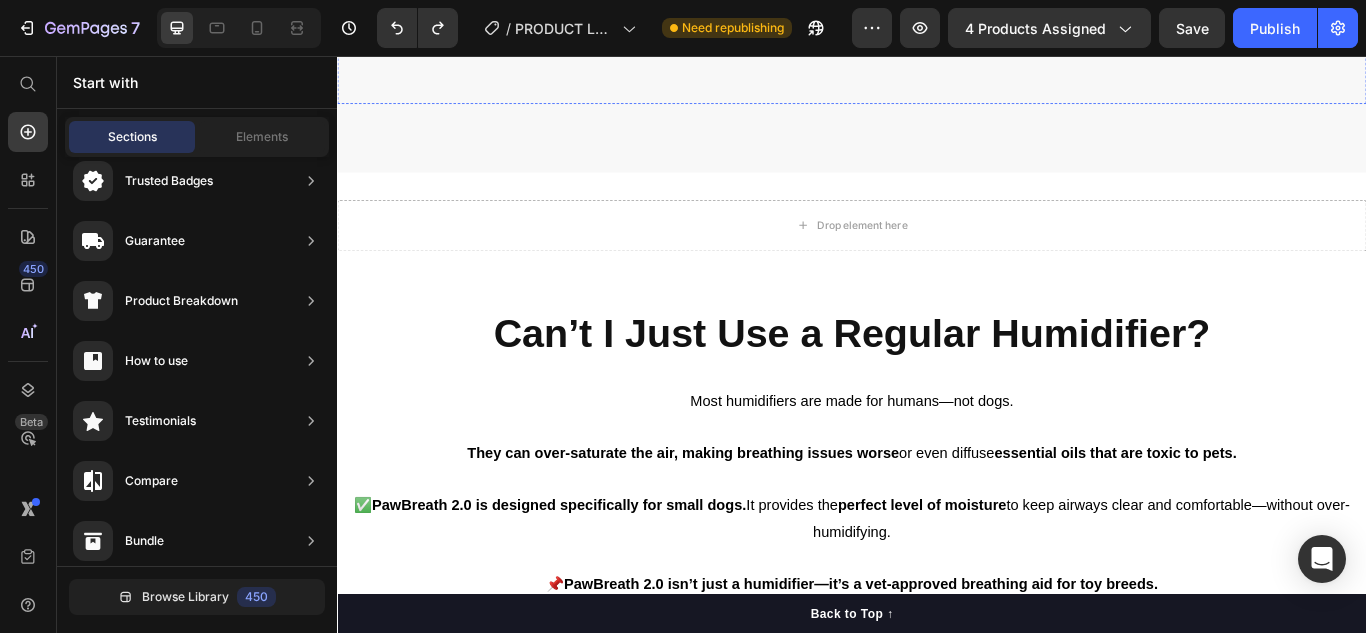 scroll, scrollTop: 3711, scrollLeft: 0, axis: vertical 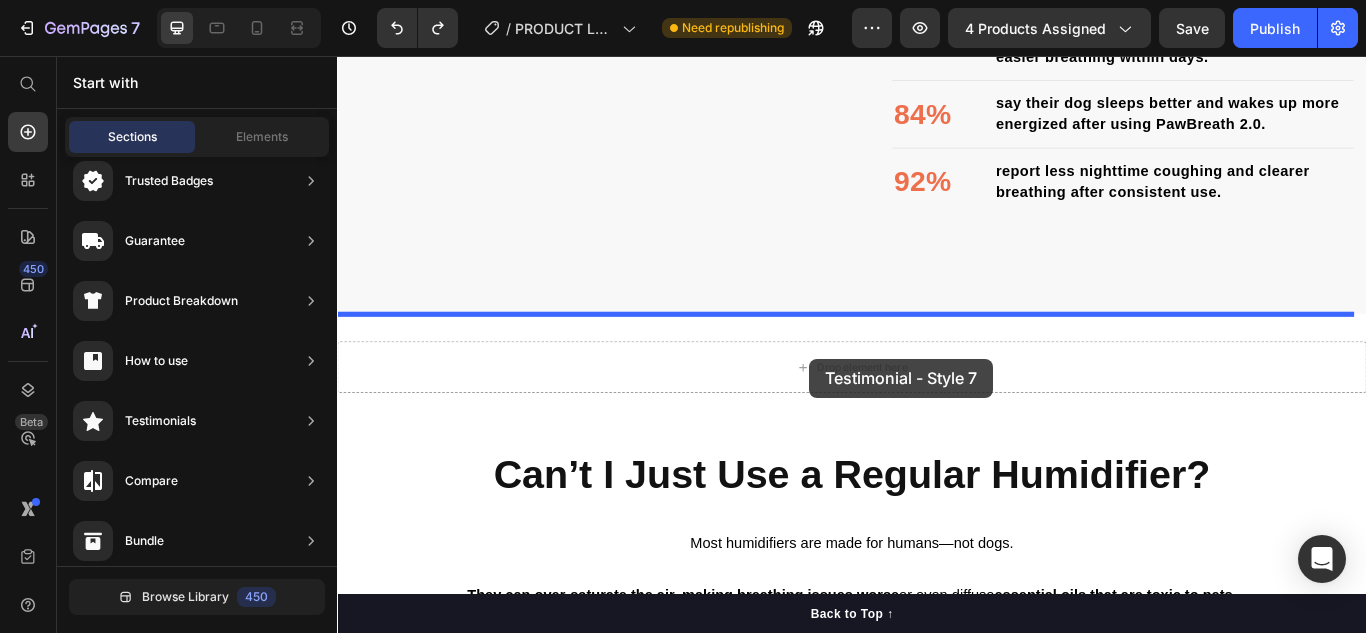 drag, startPoint x: 819, startPoint y: 457, endPoint x: 888, endPoint y: 409, distance: 84.05355 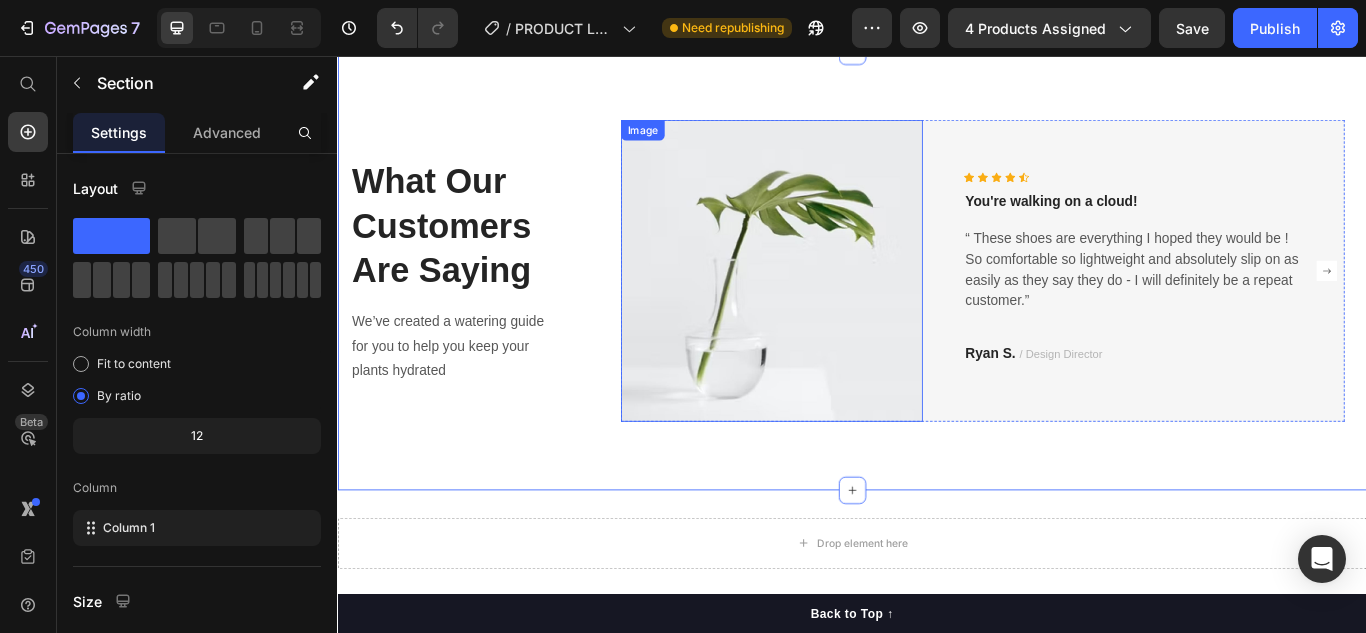 scroll, scrollTop: 4011, scrollLeft: 0, axis: vertical 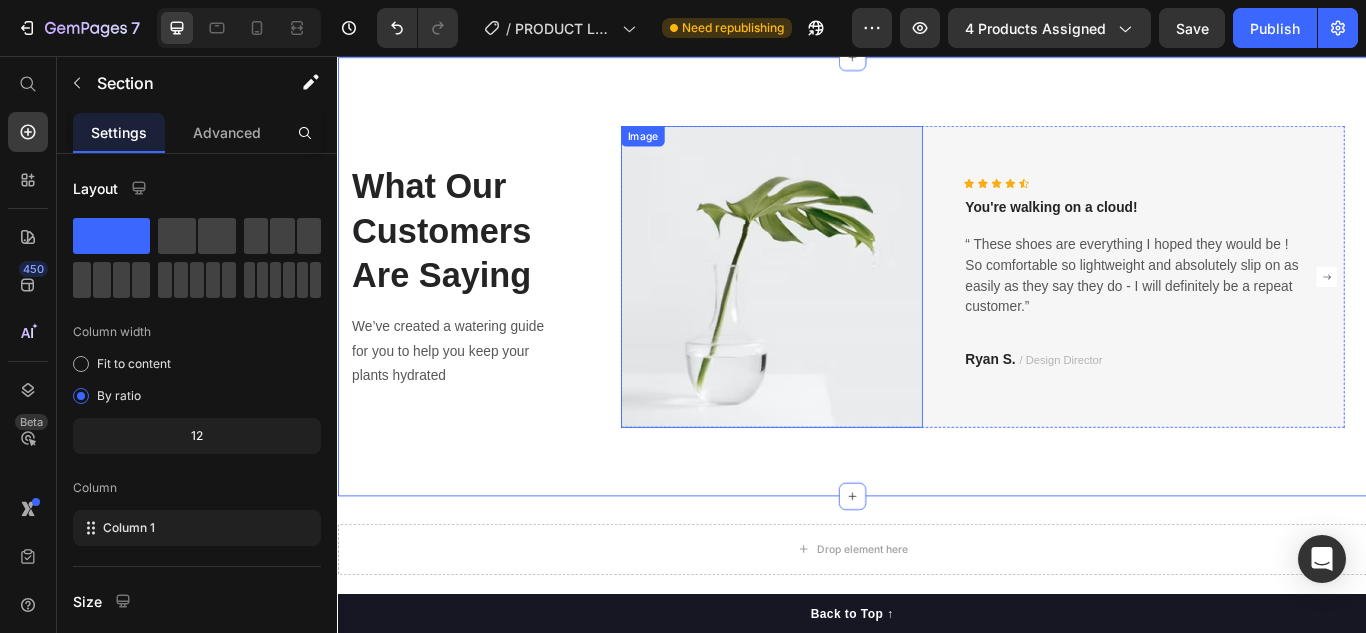 click at bounding box center [843, 313] 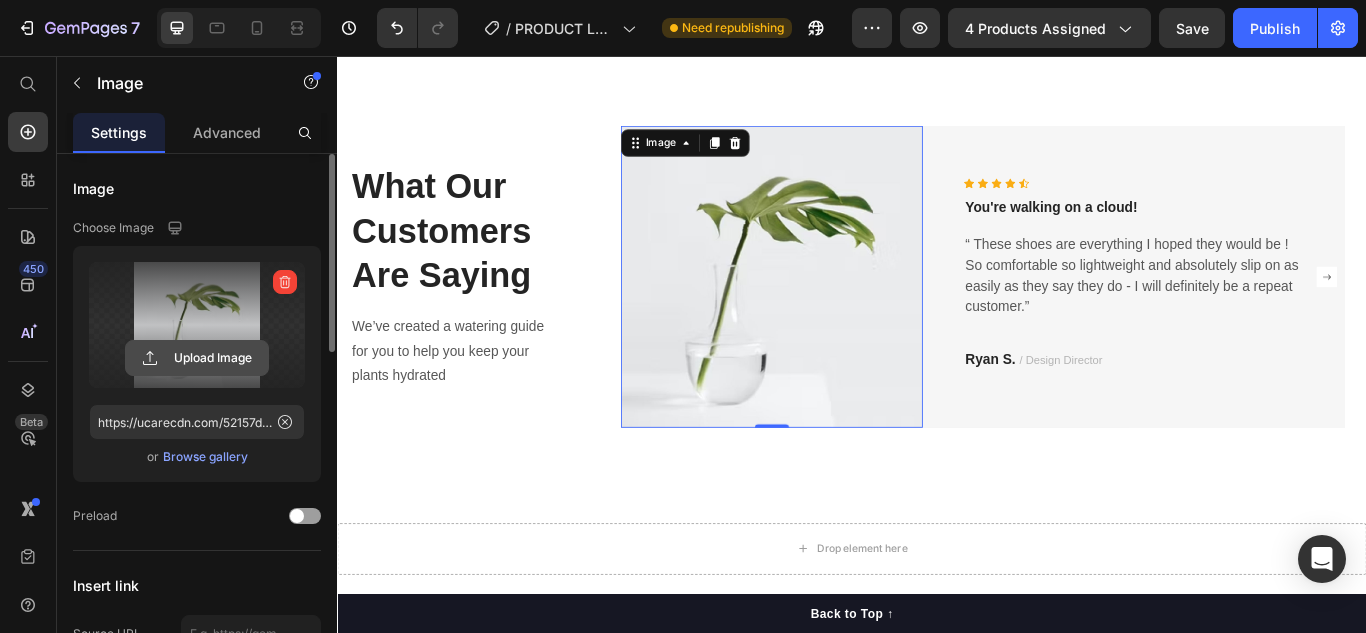 click 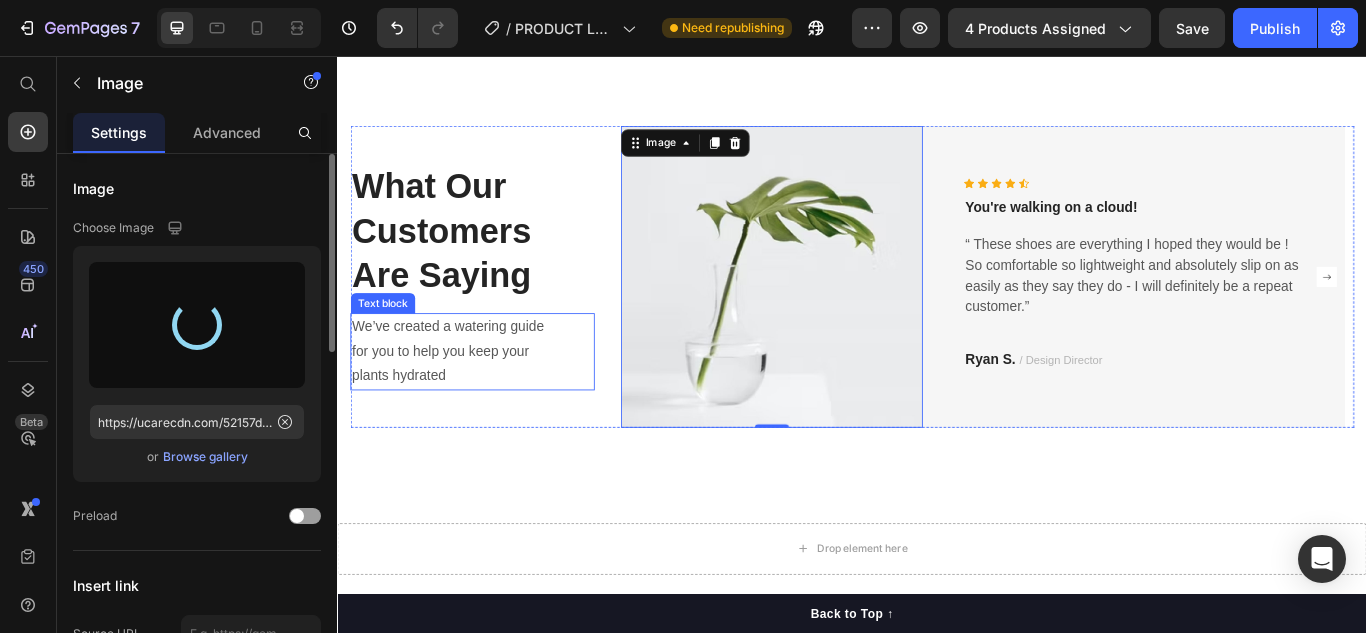 type on "https://cdn.shopify.com/s/files/1/0848/7570/6645/files/gempages_548555484177630226-7be18663-abdc-4d9f-9b02-da4d4bcd7b6e.jpg" 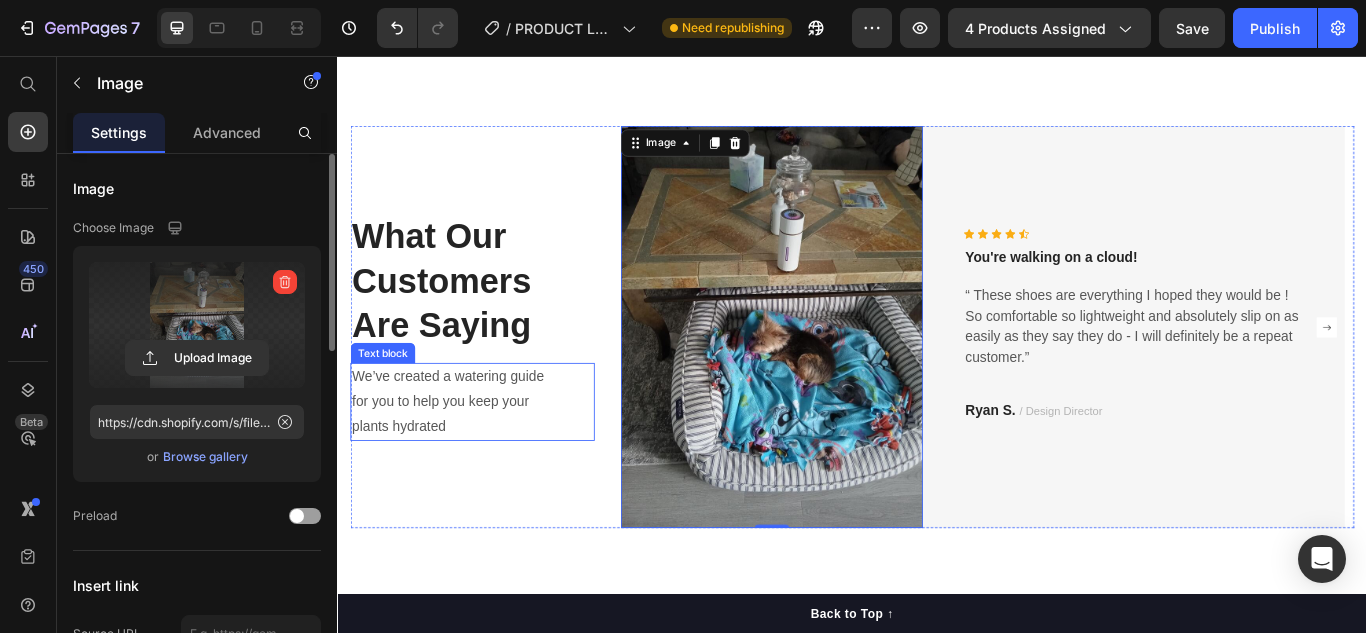 click on "We’ve created a watering guide for you to help you keep your plants hydrated" at bounding box center [470, 459] 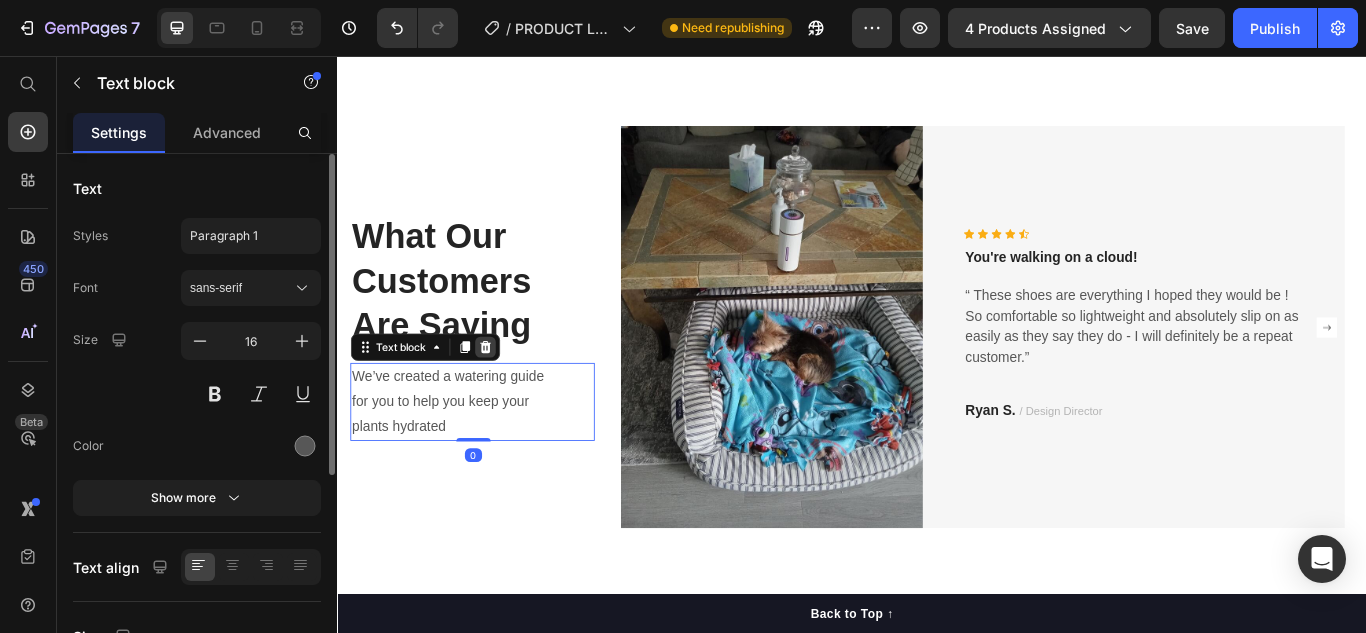 click 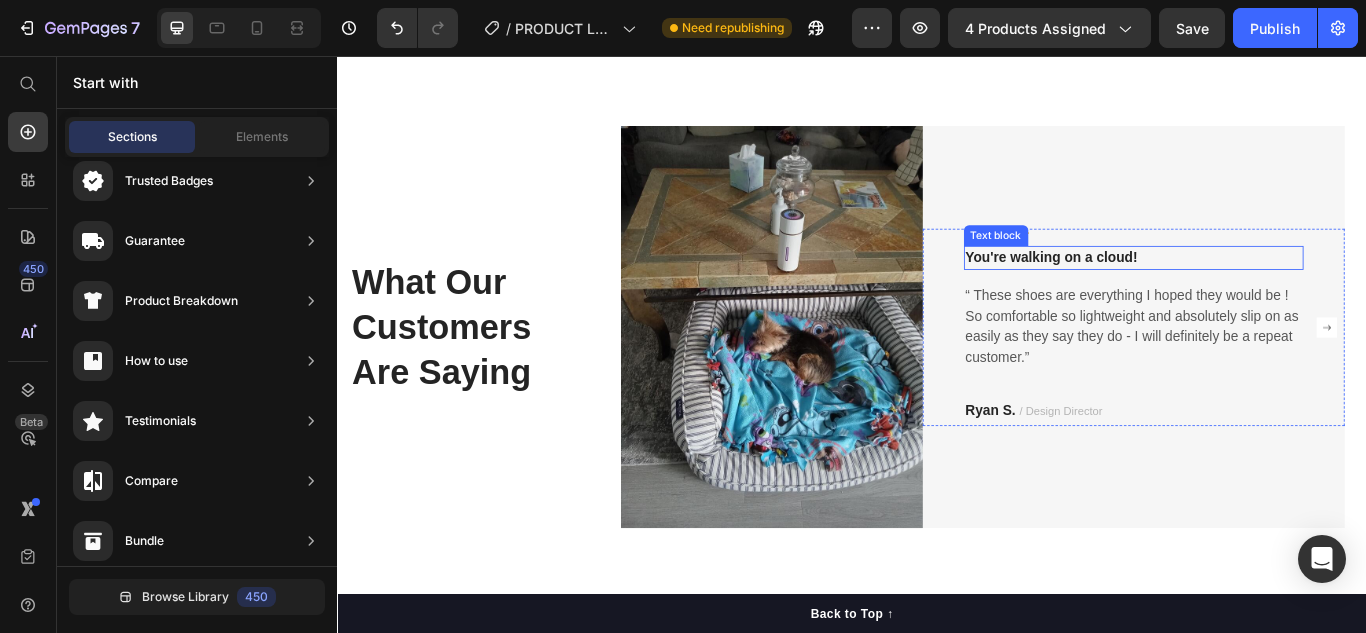 click on "You're walking on a cloud!" at bounding box center (1265, 291) 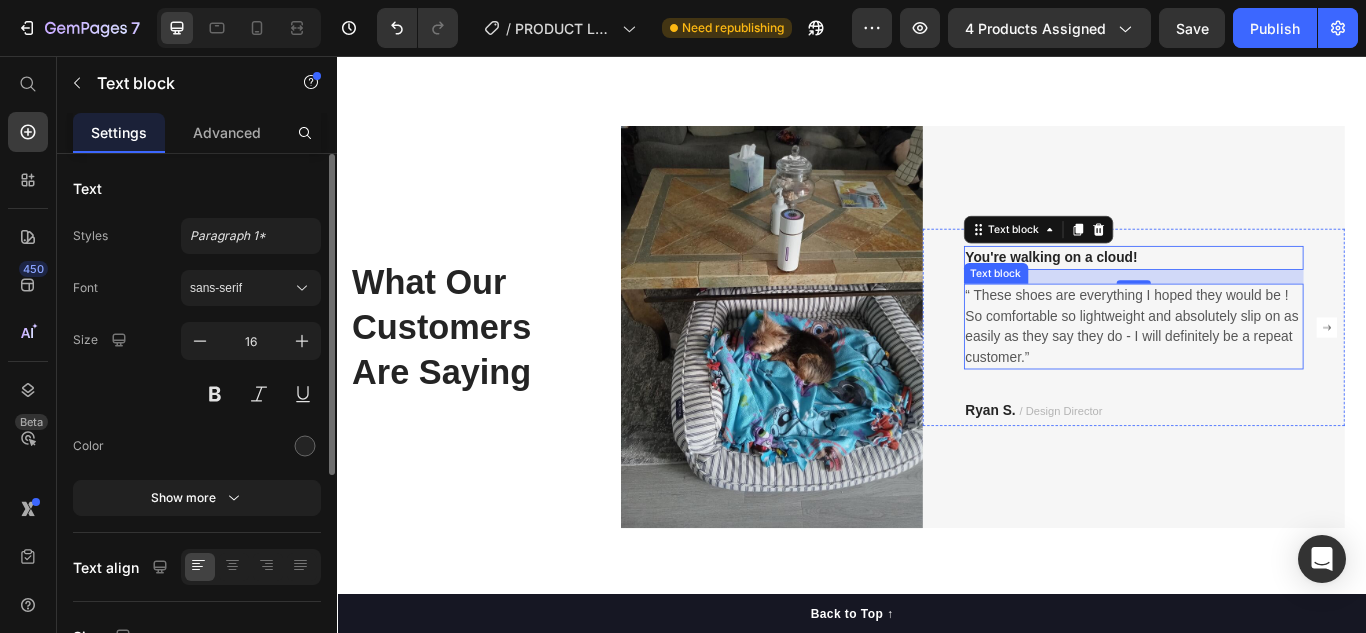 click on "“ These shoes are everything I hoped they would be ! So comfortable so lightweight and absolutely slip on as easily as they say they do - I will definitely be a repeat customer.”" at bounding box center [1265, 371] 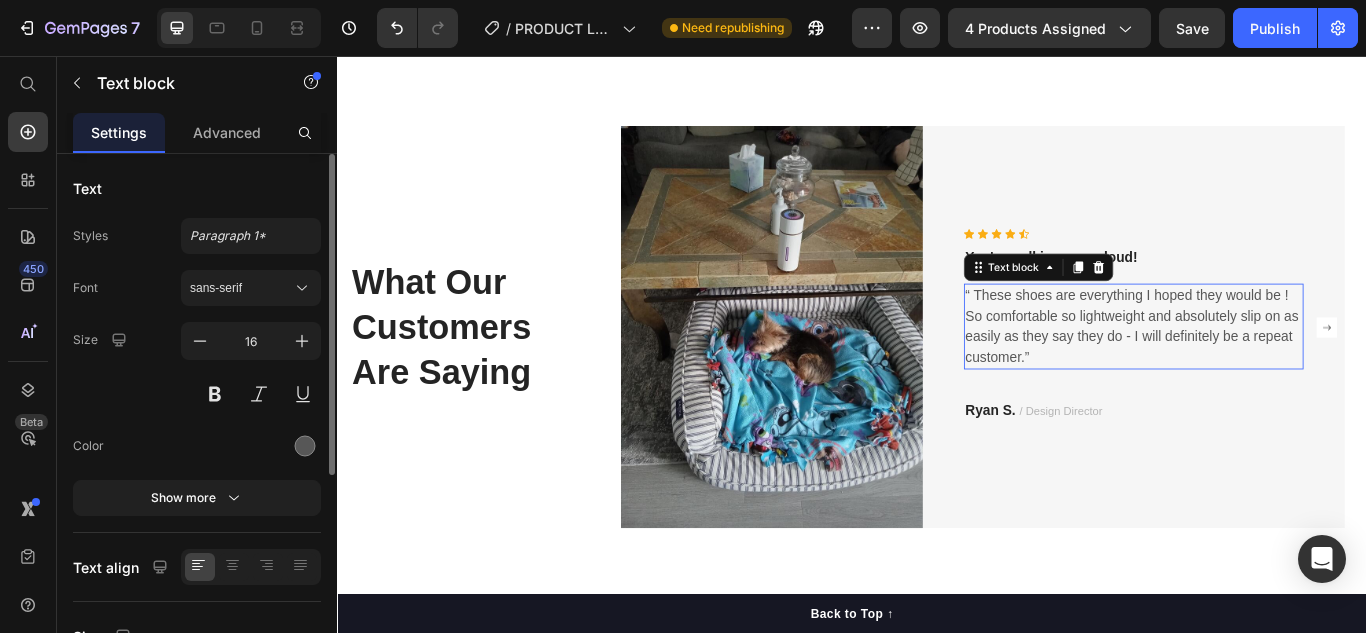 click on "“ These shoes are everything I hoped they would be ! So comfortable so lightweight and absolutely slip on as easily as they say they do - I will definitely be a repeat customer.”" at bounding box center (1265, 371) 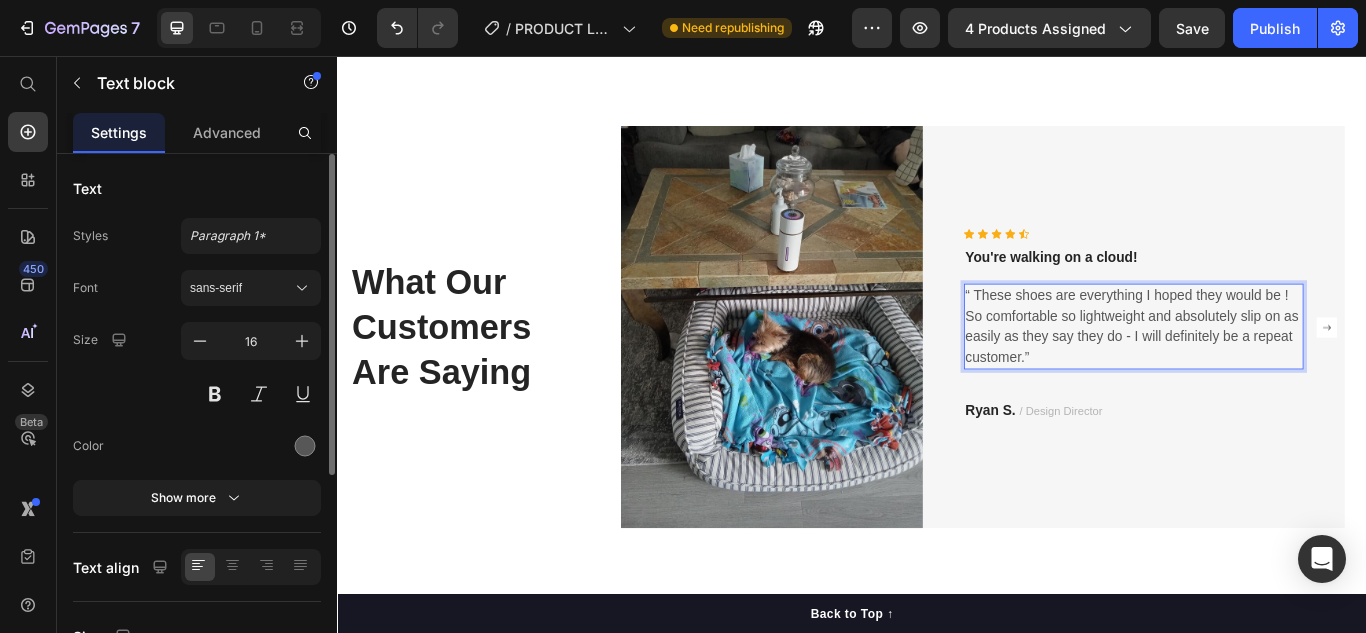 scroll, scrollTop: 3939, scrollLeft: 0, axis: vertical 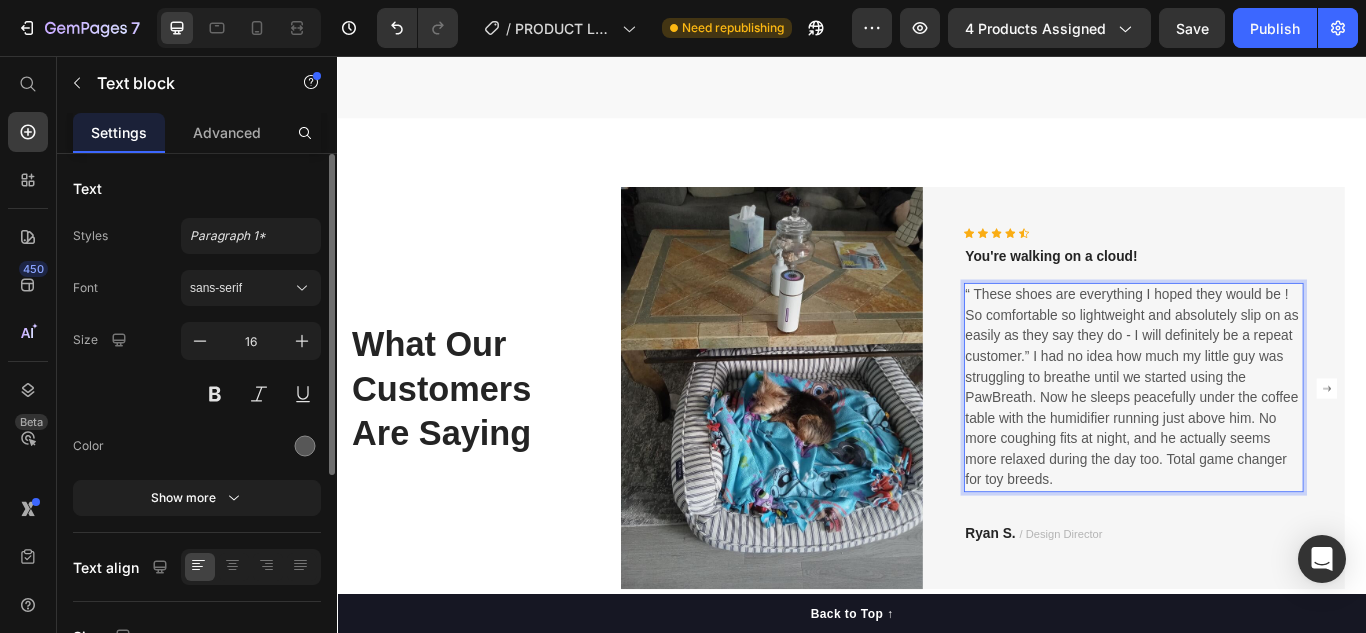 click on "“ These shoes are everything I hoped they would be ! So comfortable so lightweight and absolutely slip on as easily as they say they do - I will definitely be a repeat customer.” I had no idea how much my little guy was struggling to breathe until we started using the PawBreath. Now he sleeps peacefully under the coffee table with the humidifier running just above him. No more coughing fits at night, and he actually seems more relaxed during the day too. Total game changer for toy breeds." at bounding box center [1265, 443] 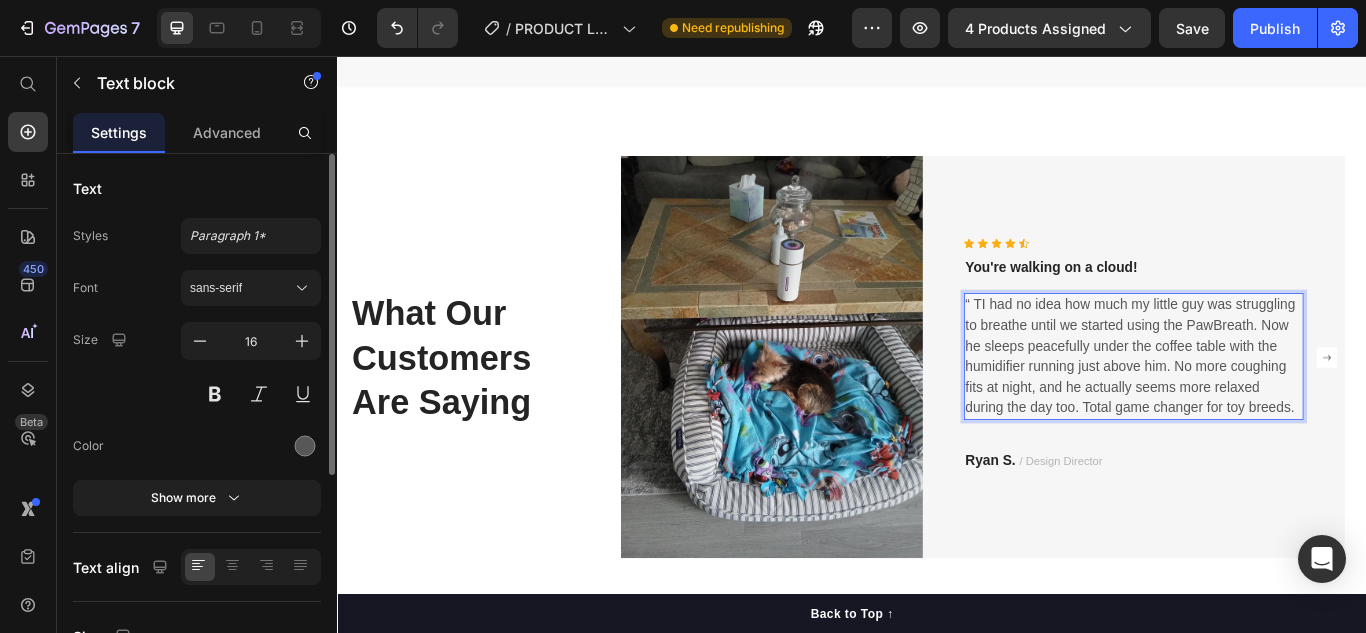 scroll, scrollTop: 3987, scrollLeft: 0, axis: vertical 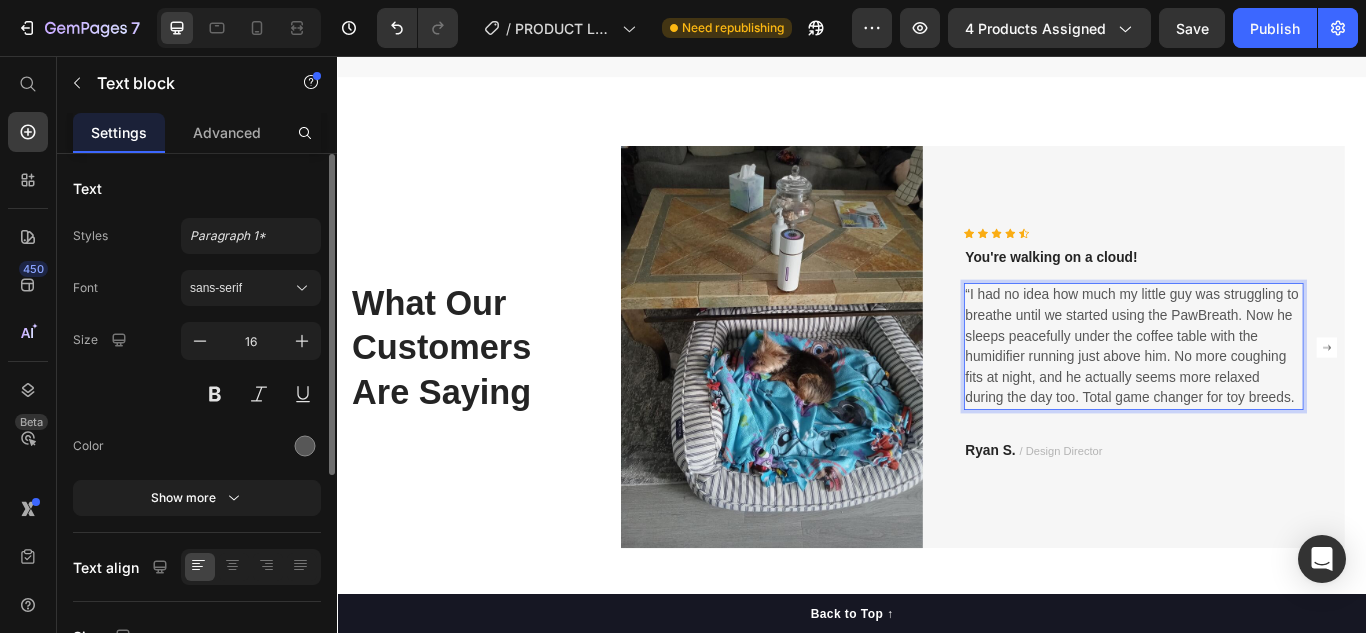 click on "“I had no idea how much my little guy was struggling to breathe until we started using the PawBreath. Now he sleeps peacefully under the coffee table with the humidifier running just above him. No more coughing fits at night, and he actually seems more relaxed during the day too. Total game changer for toy breeds." at bounding box center [1265, 395] 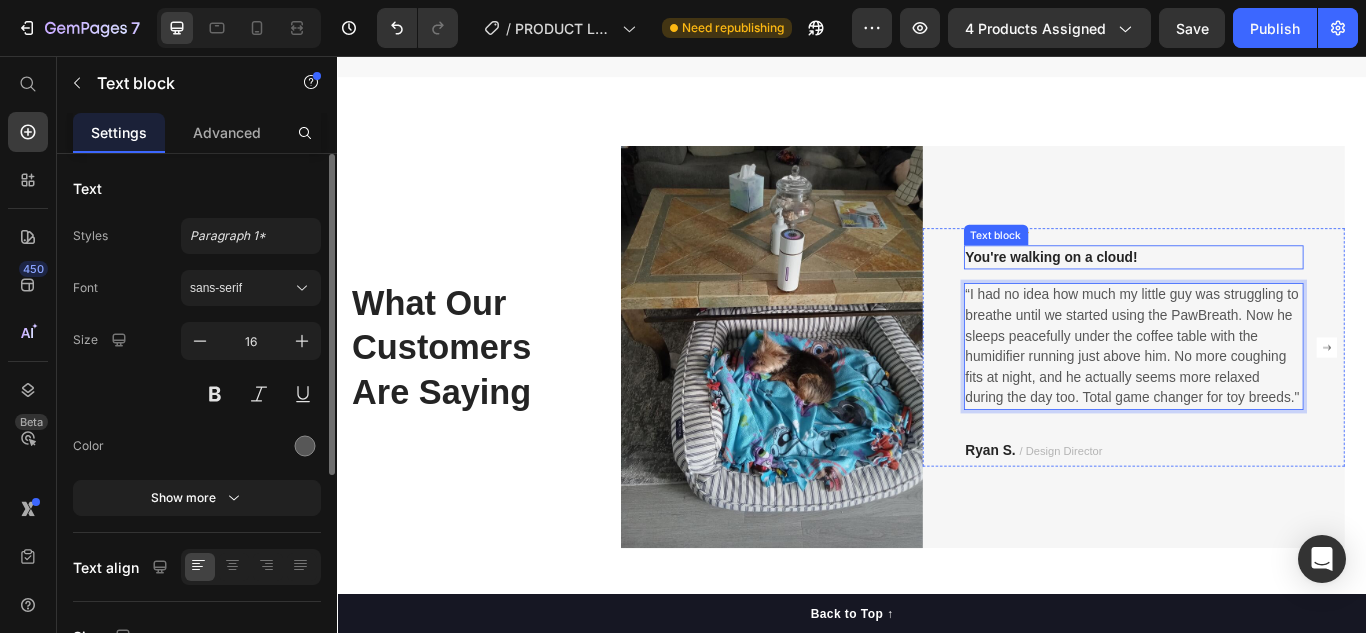 click on "You're walking on a cloud!" at bounding box center [1265, 291] 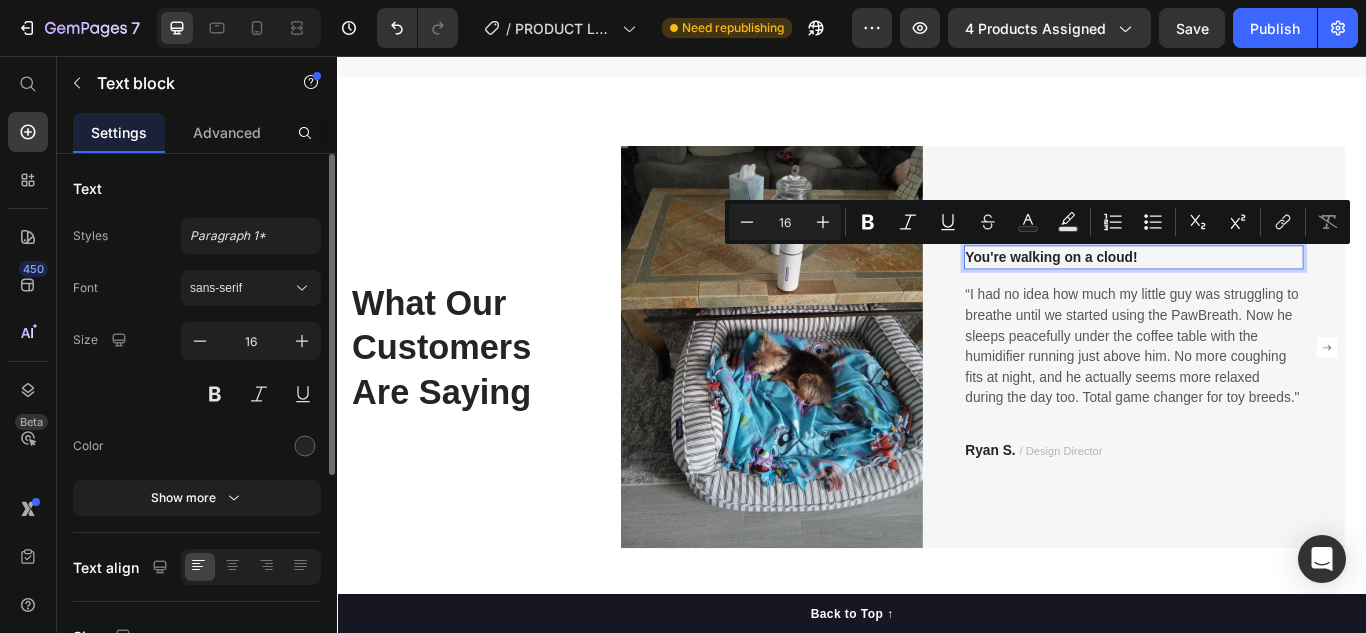 click on "You're walking on a cloud!" at bounding box center (1265, 291) 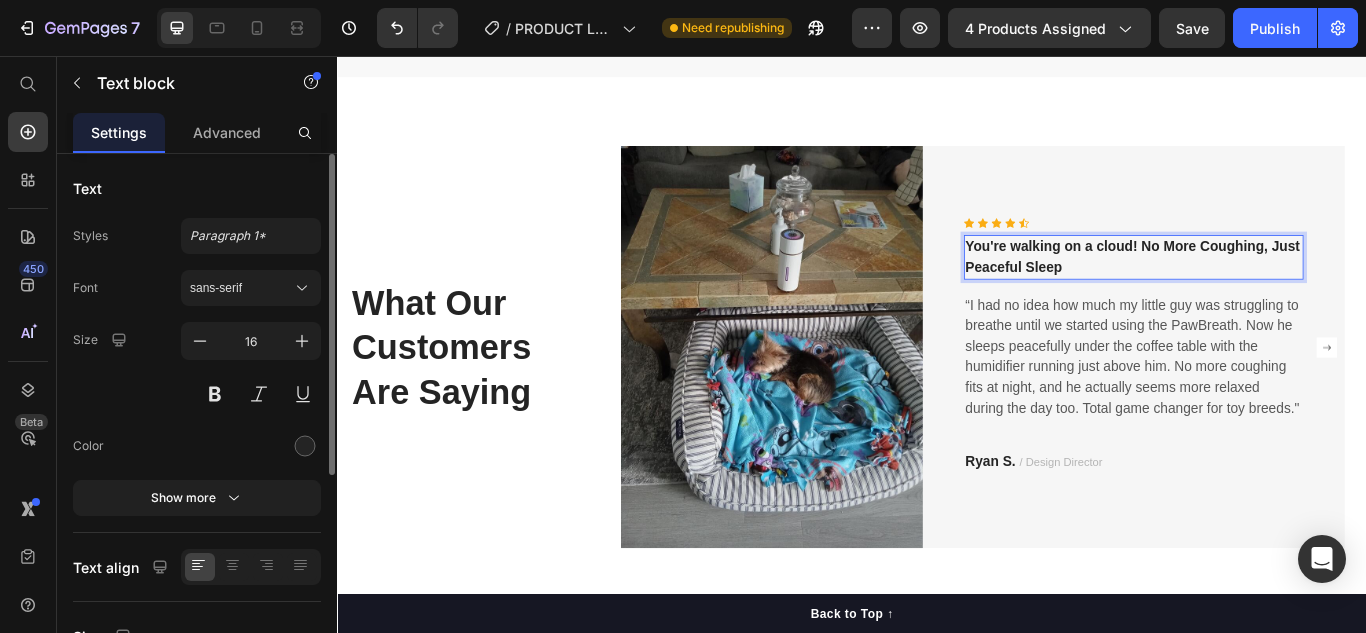 scroll, scrollTop: 3975, scrollLeft: 0, axis: vertical 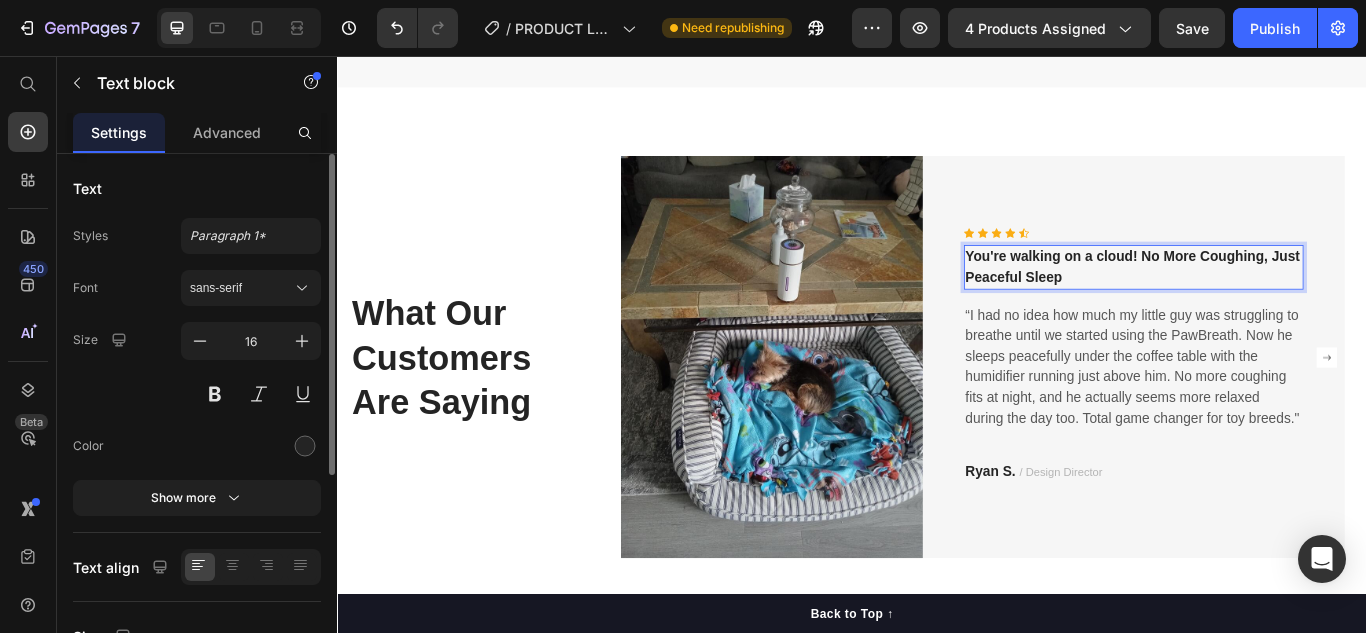 click on "You're walking on a cloud! No More Coughing, Just Peaceful Sleep" at bounding box center (1265, 303) 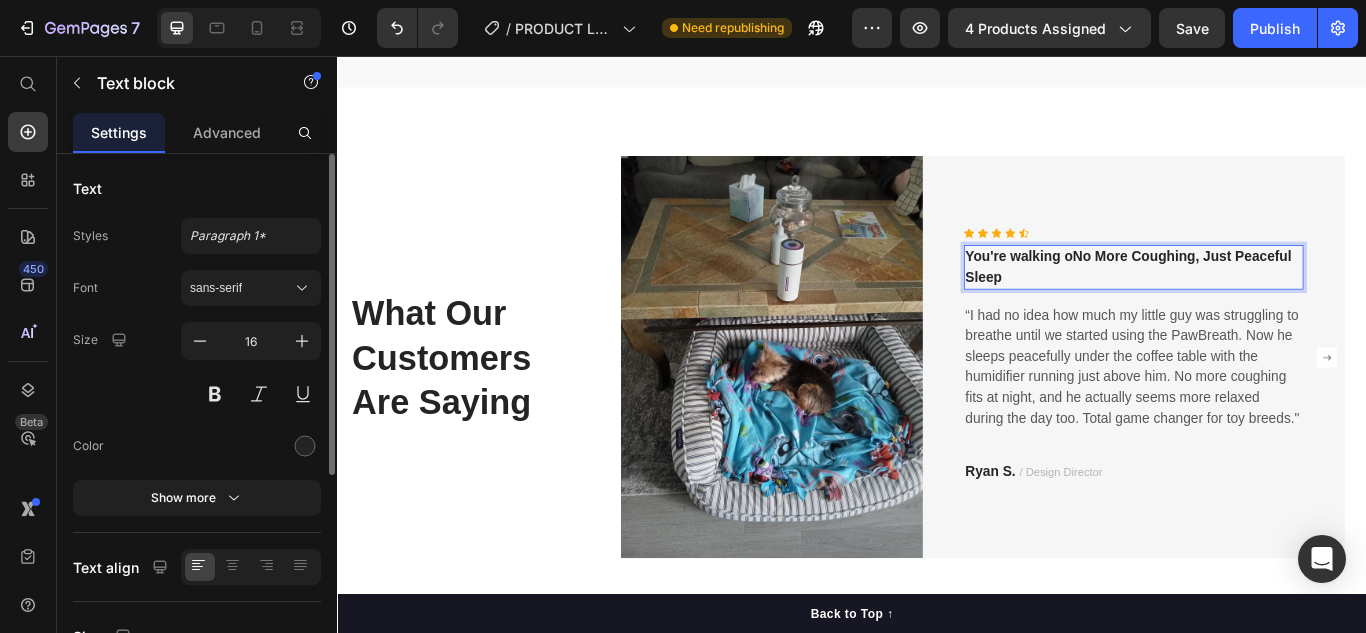 scroll, scrollTop: 3987, scrollLeft: 0, axis: vertical 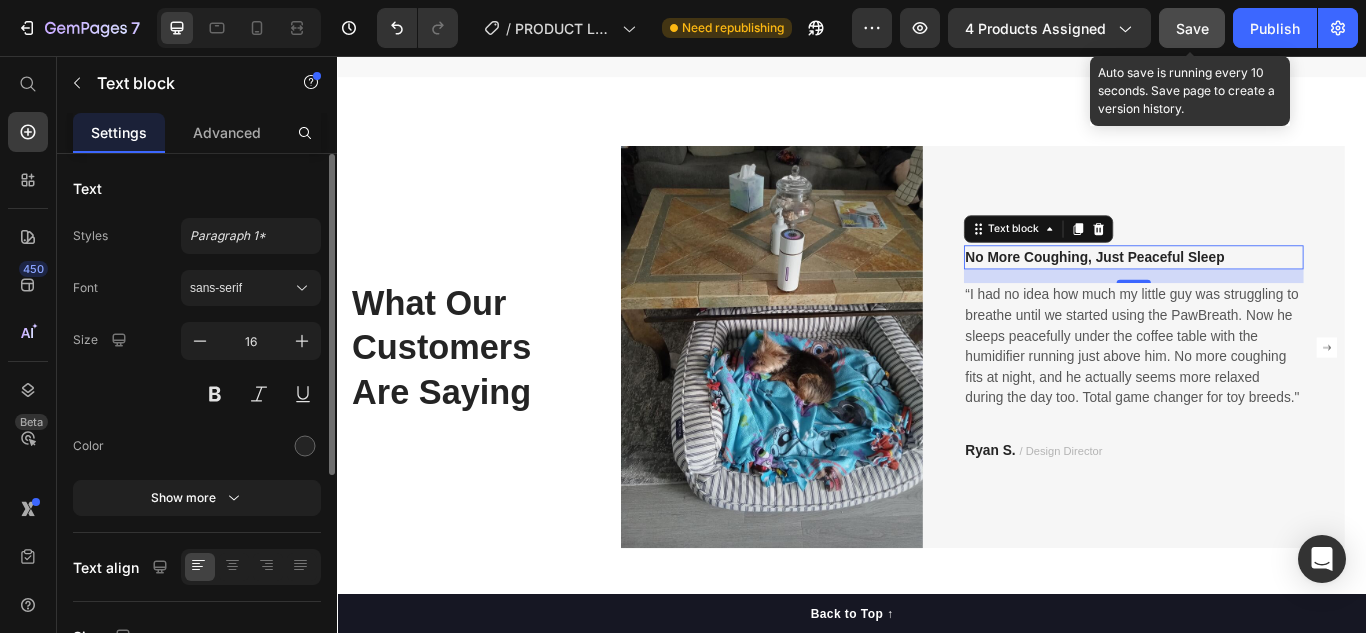 click on "Save" at bounding box center (1192, 28) 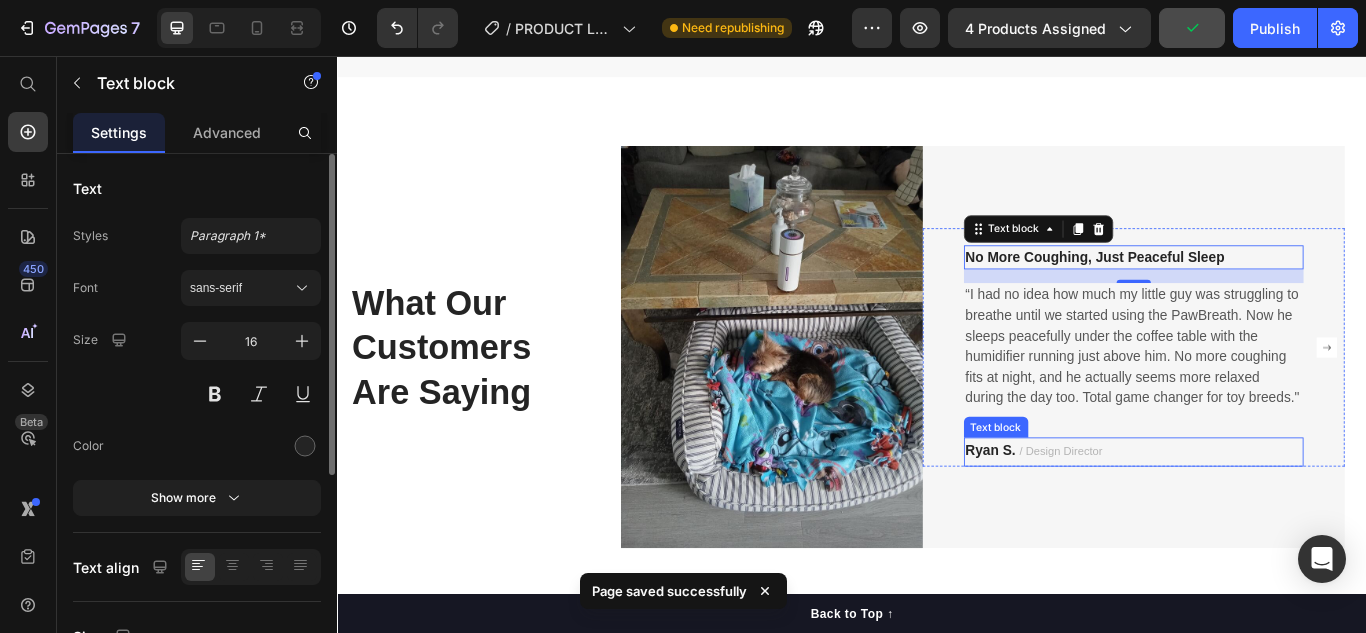 click on "[FIRST] [LAST]   / Design Director" at bounding box center [1265, 518] 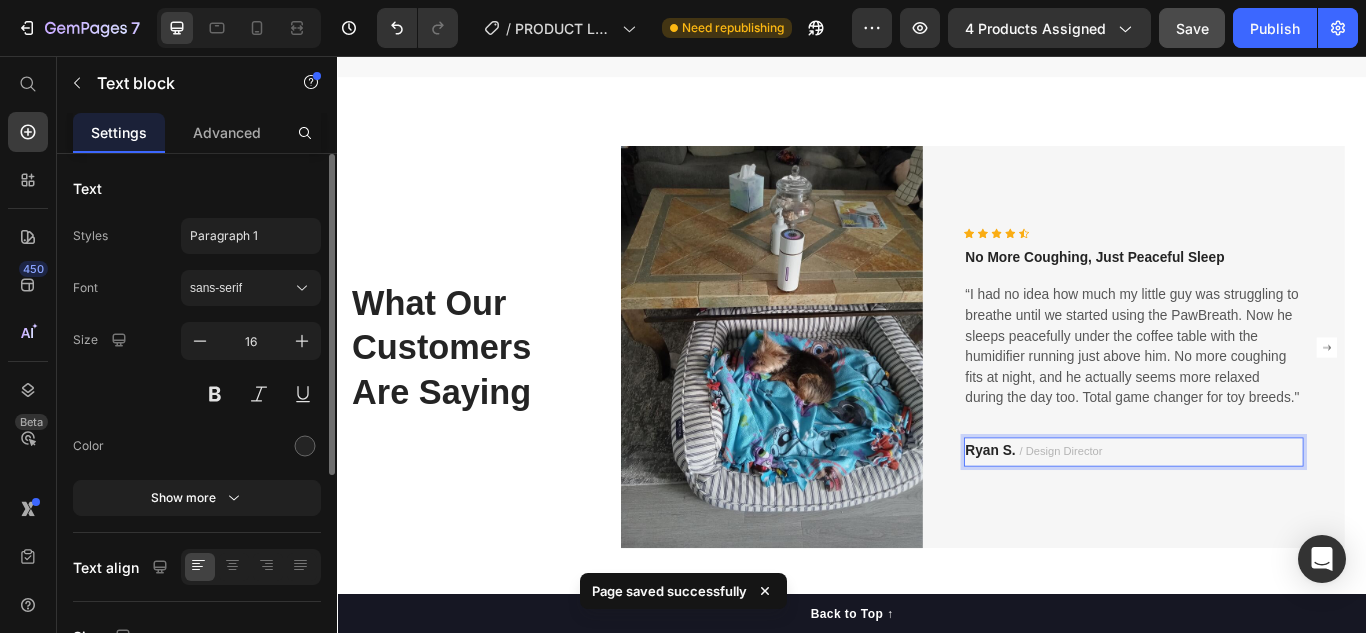 click on "[FIRST] [LAST]   / Design Director" at bounding box center [1265, 518] 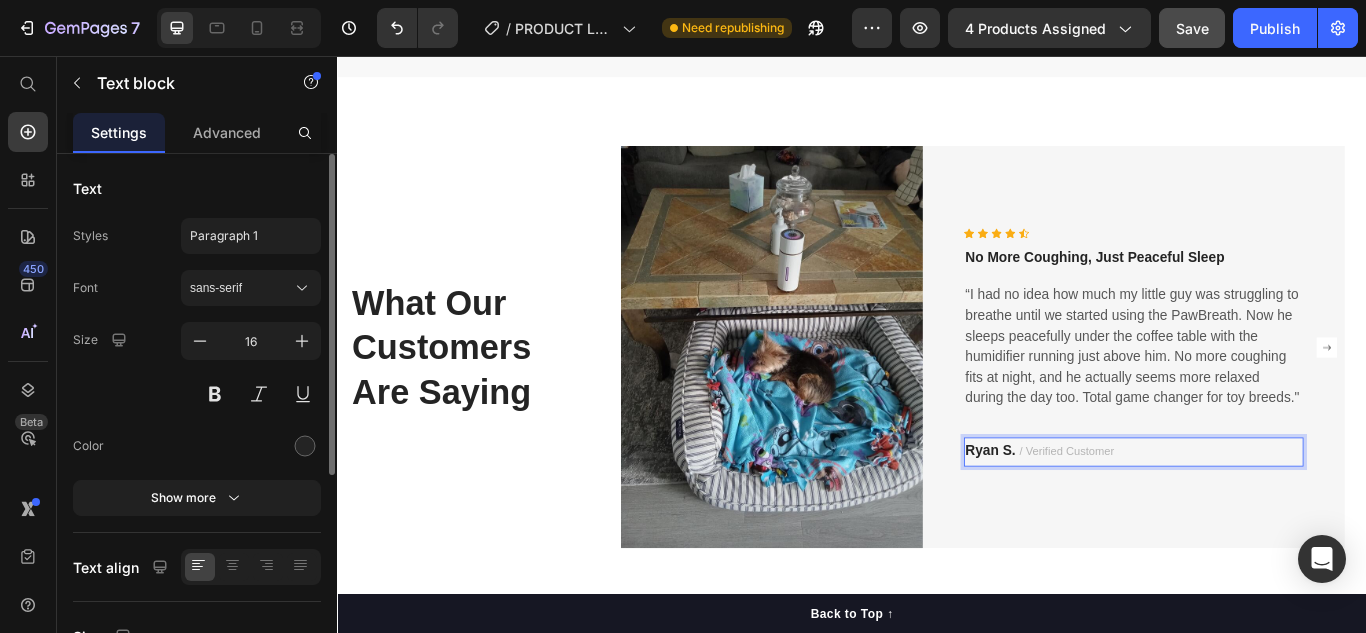 click on "Ryan S." at bounding box center [1098, 516] 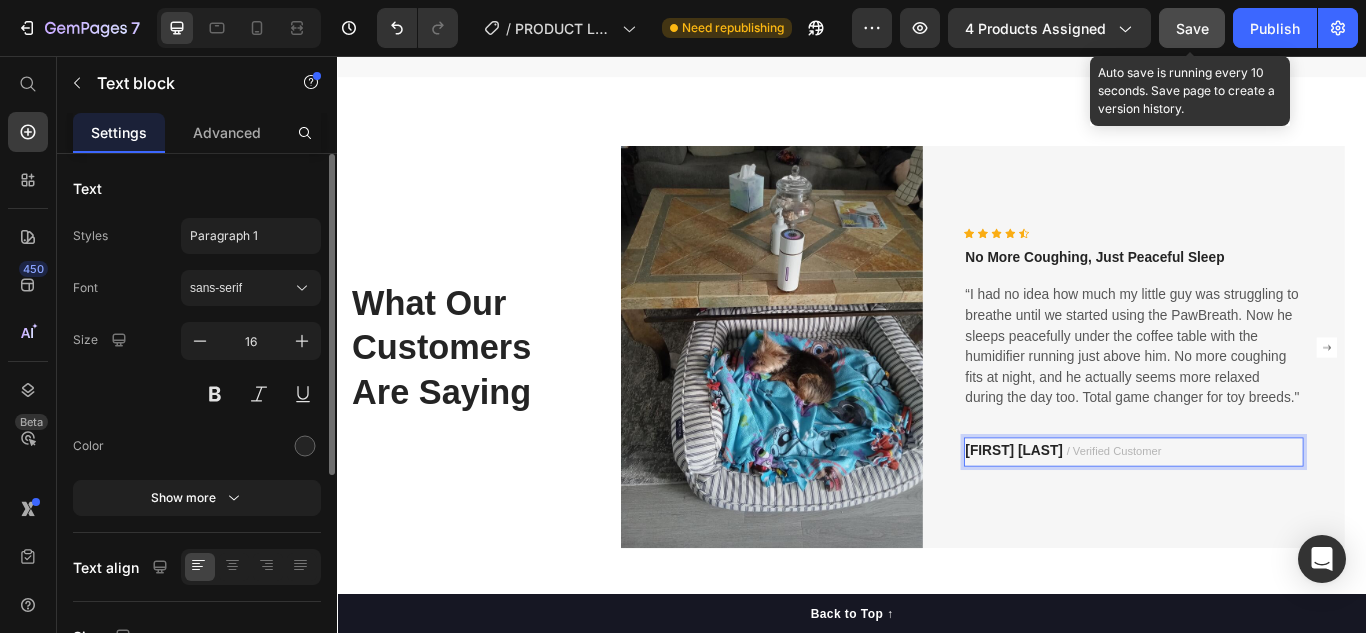 click on "Save" at bounding box center (1192, 28) 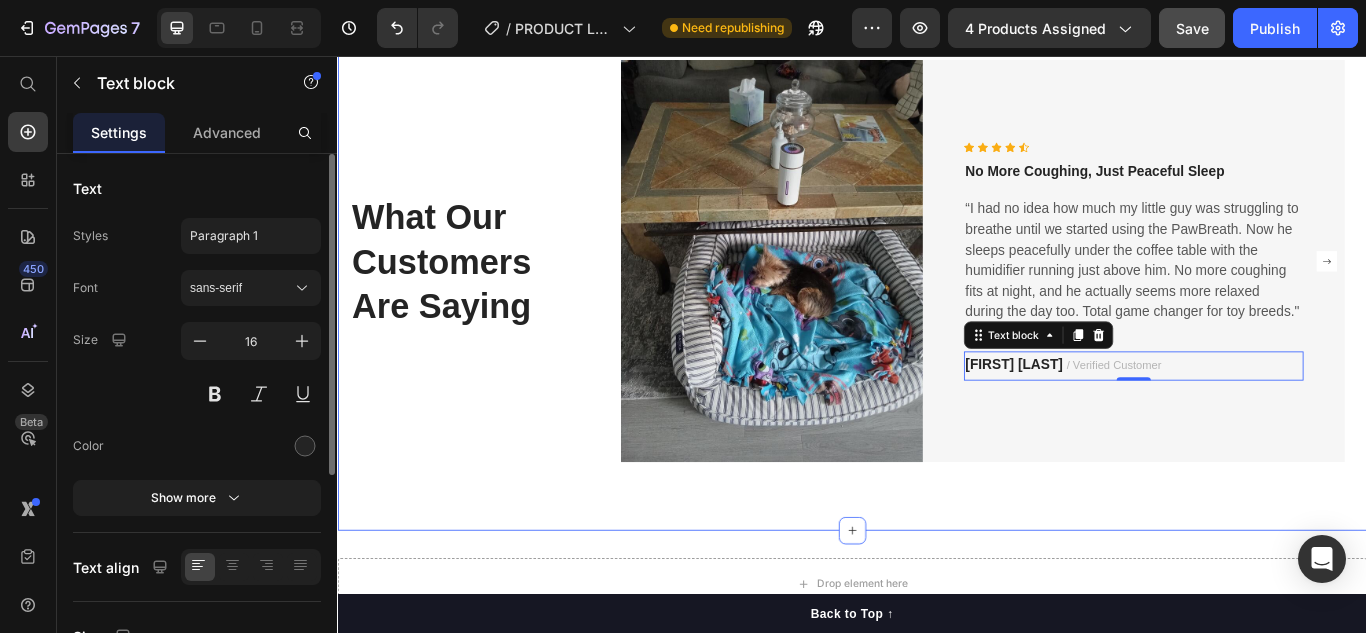 scroll, scrollTop: 3987, scrollLeft: 0, axis: vertical 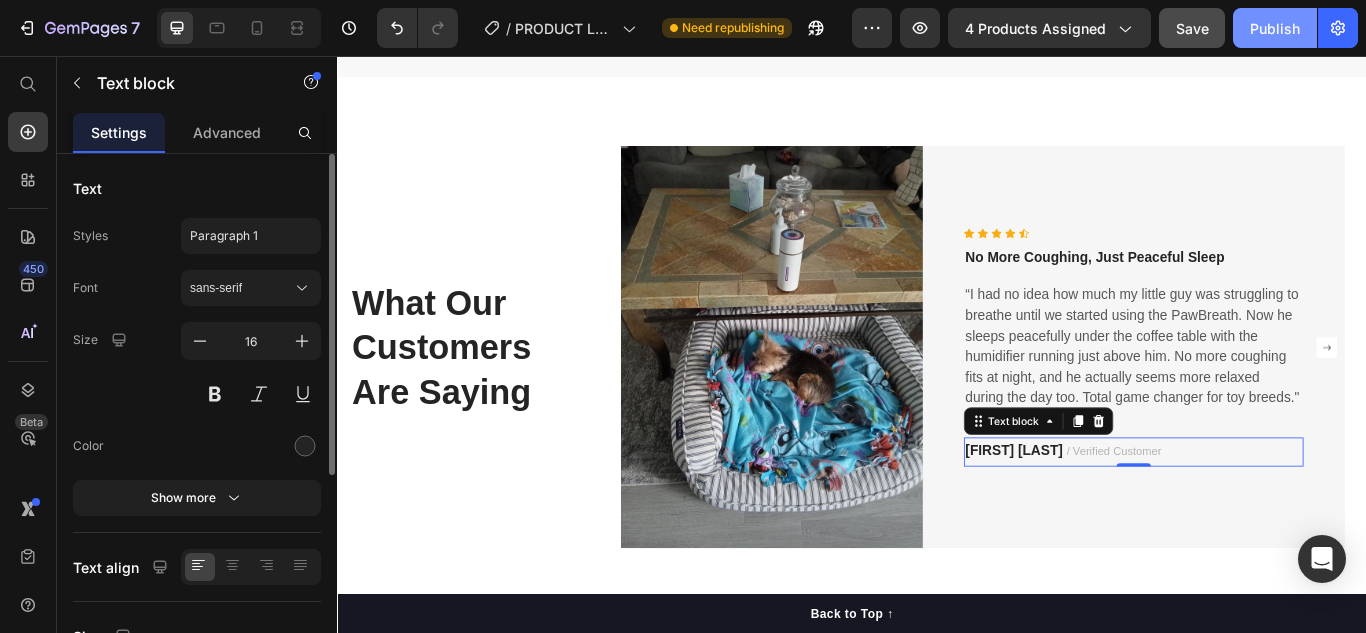 click on "Publish" at bounding box center (1275, 28) 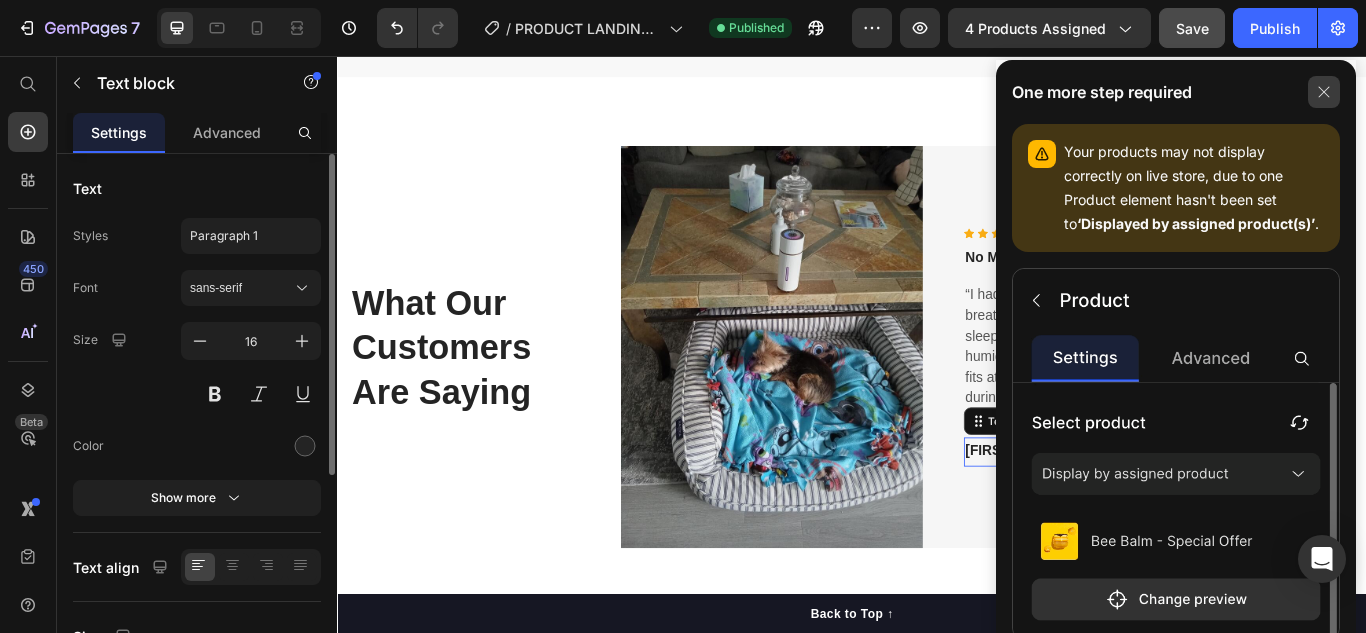 click 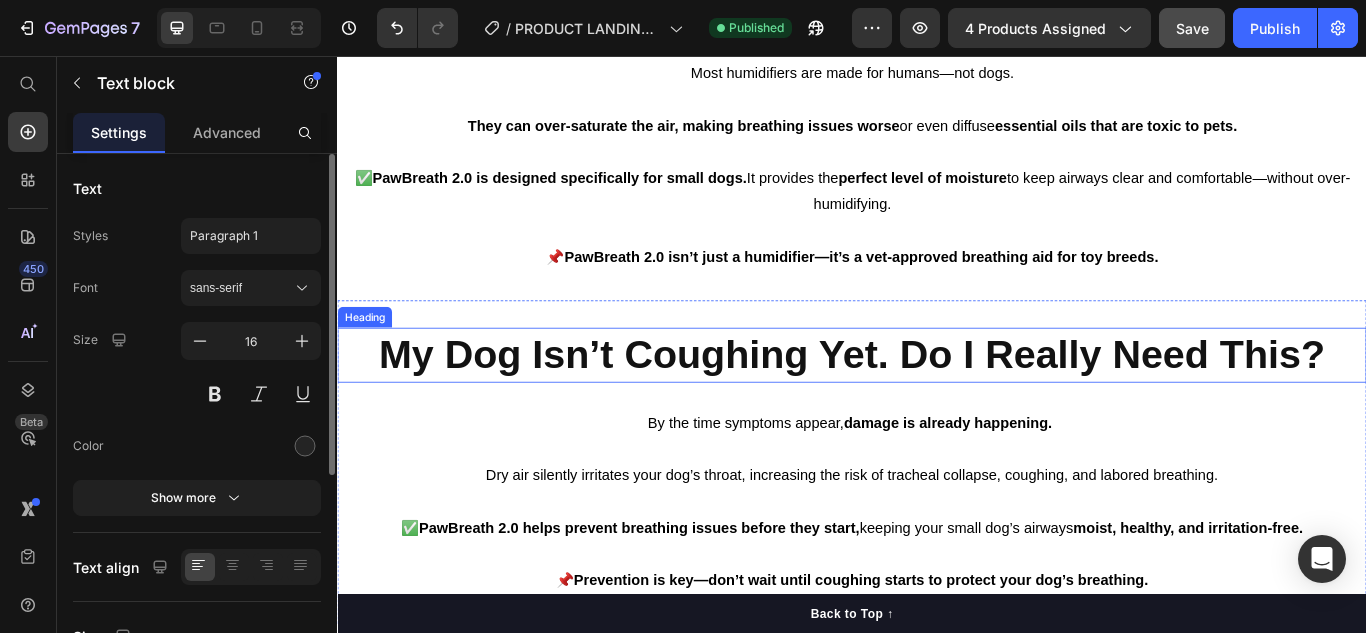scroll, scrollTop: 4587, scrollLeft: 0, axis: vertical 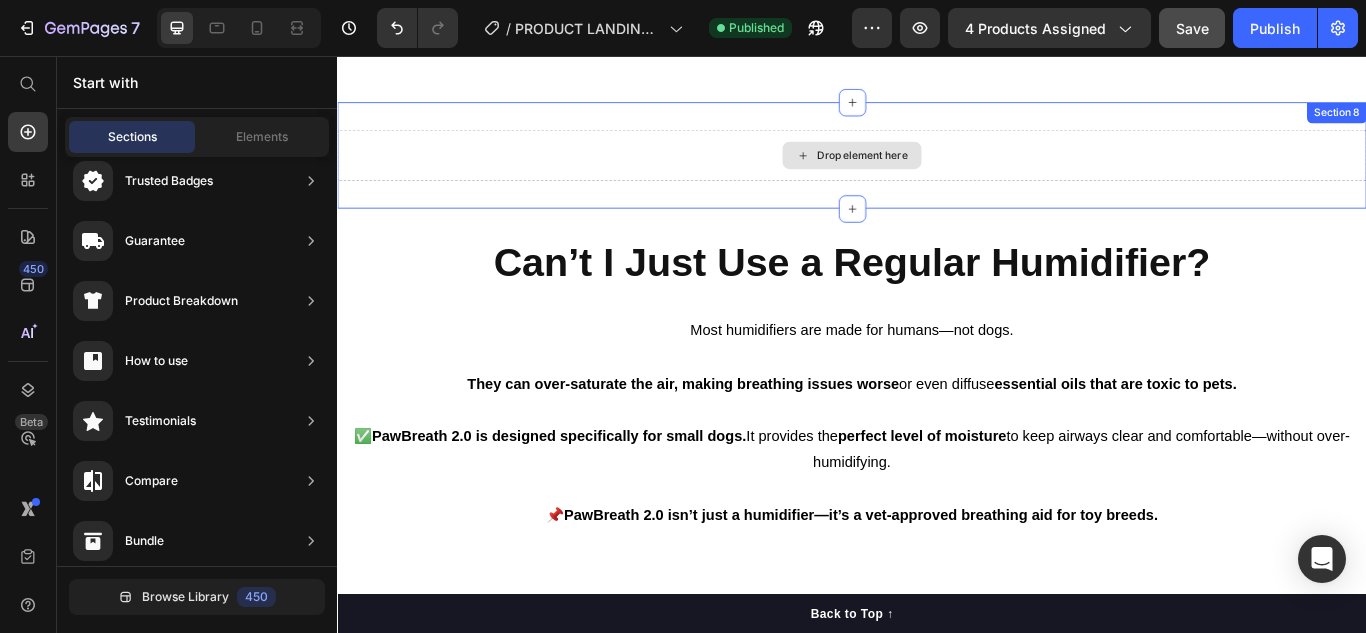 click on "Drop element here" at bounding box center [937, 172] 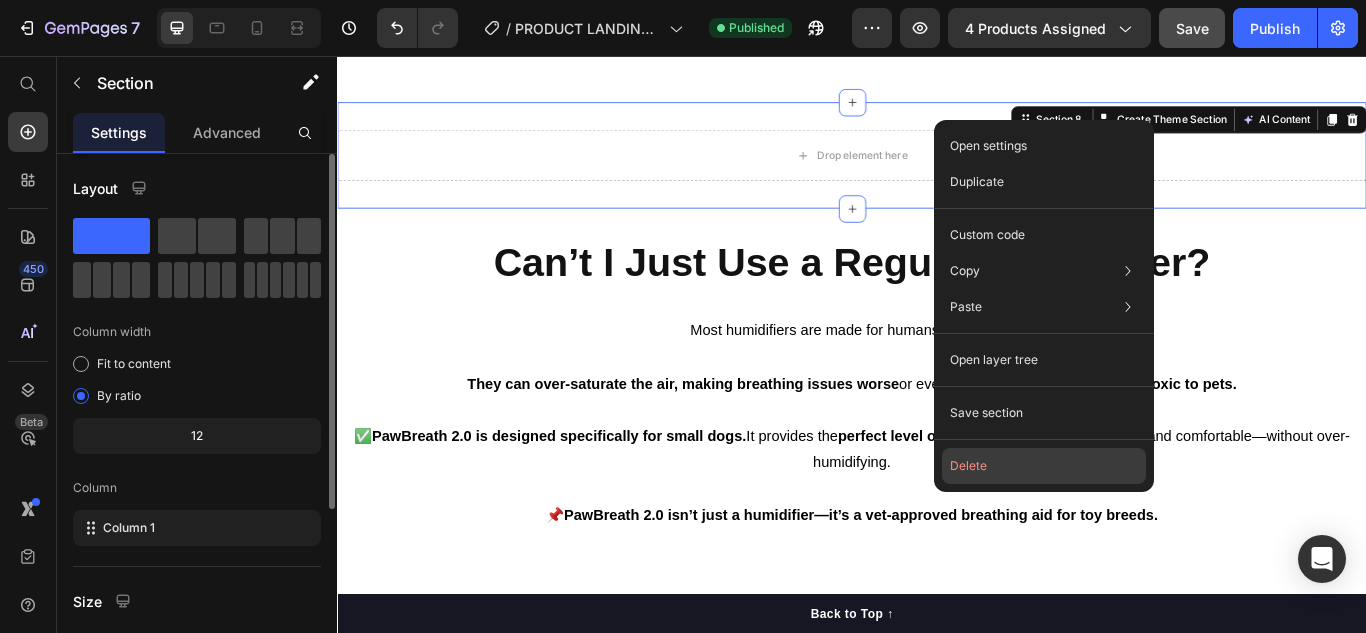 click on "Delete" 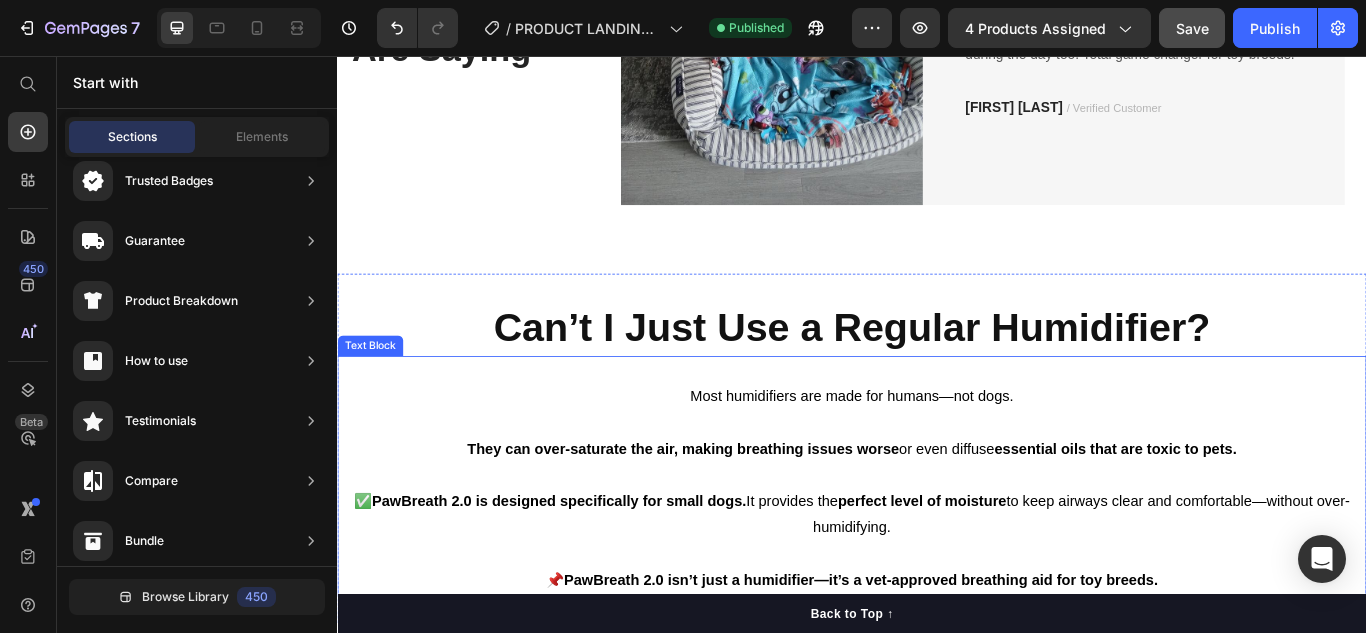scroll, scrollTop: 4287, scrollLeft: 0, axis: vertical 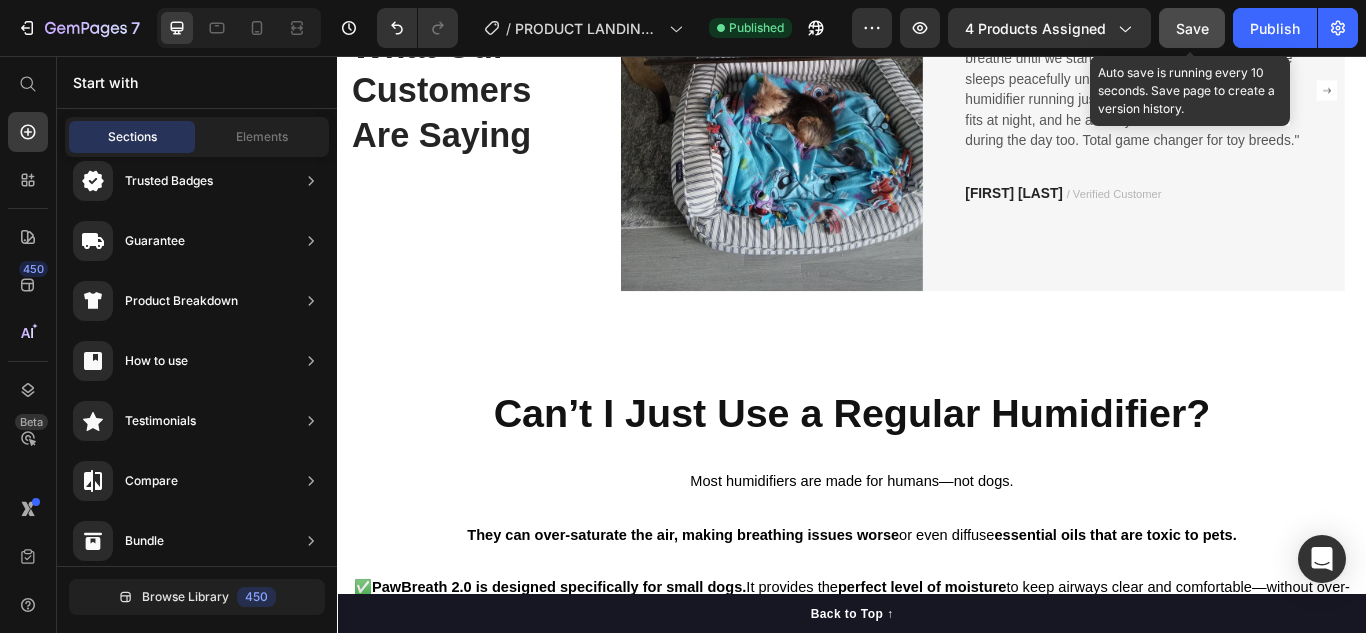 click on "Save" 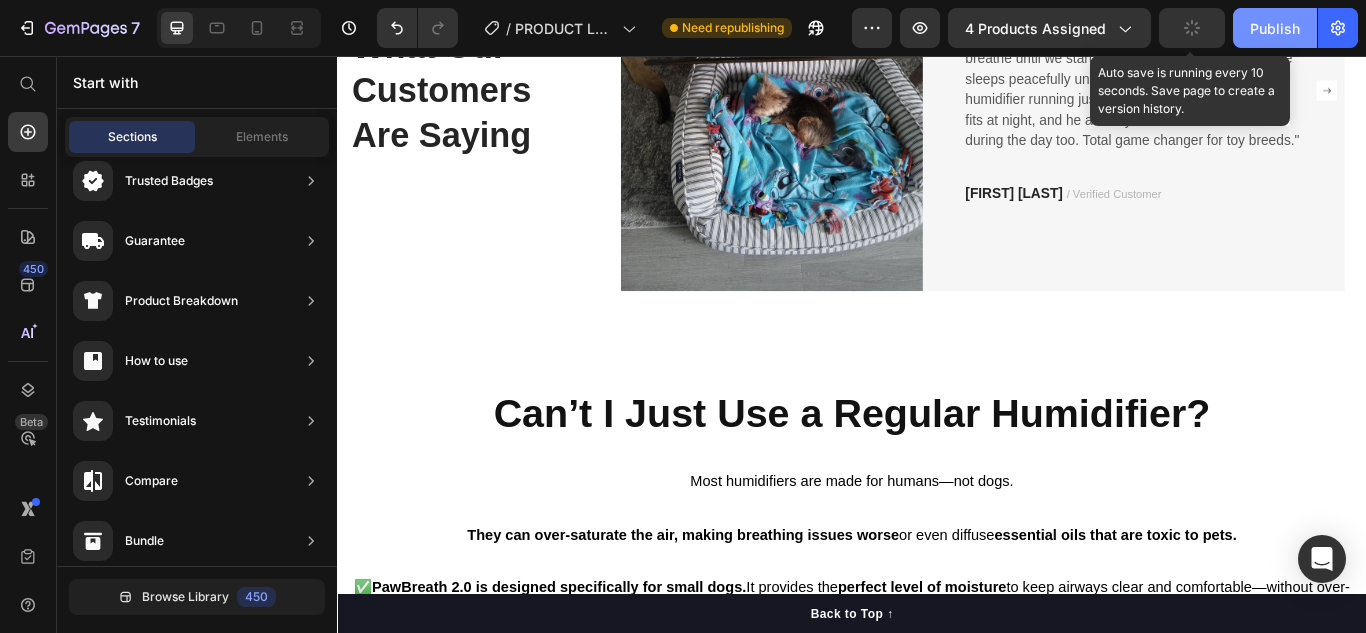 click on "Publish" at bounding box center [1275, 28] 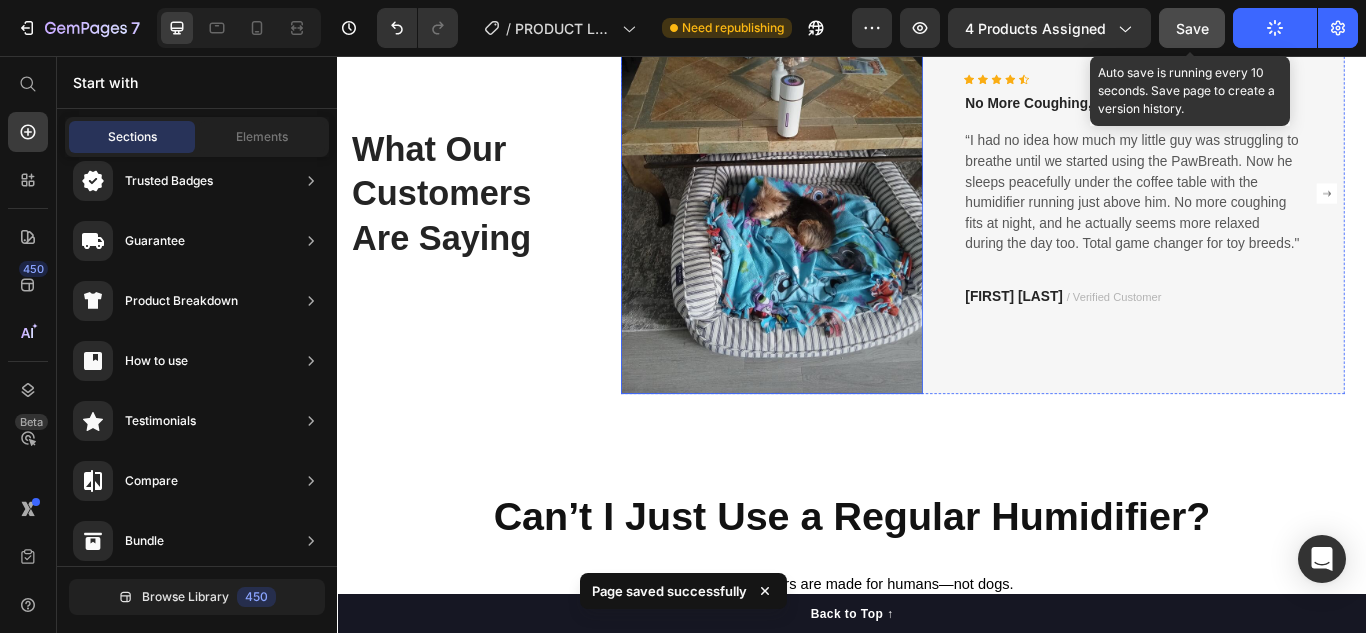 scroll, scrollTop: 4087, scrollLeft: 0, axis: vertical 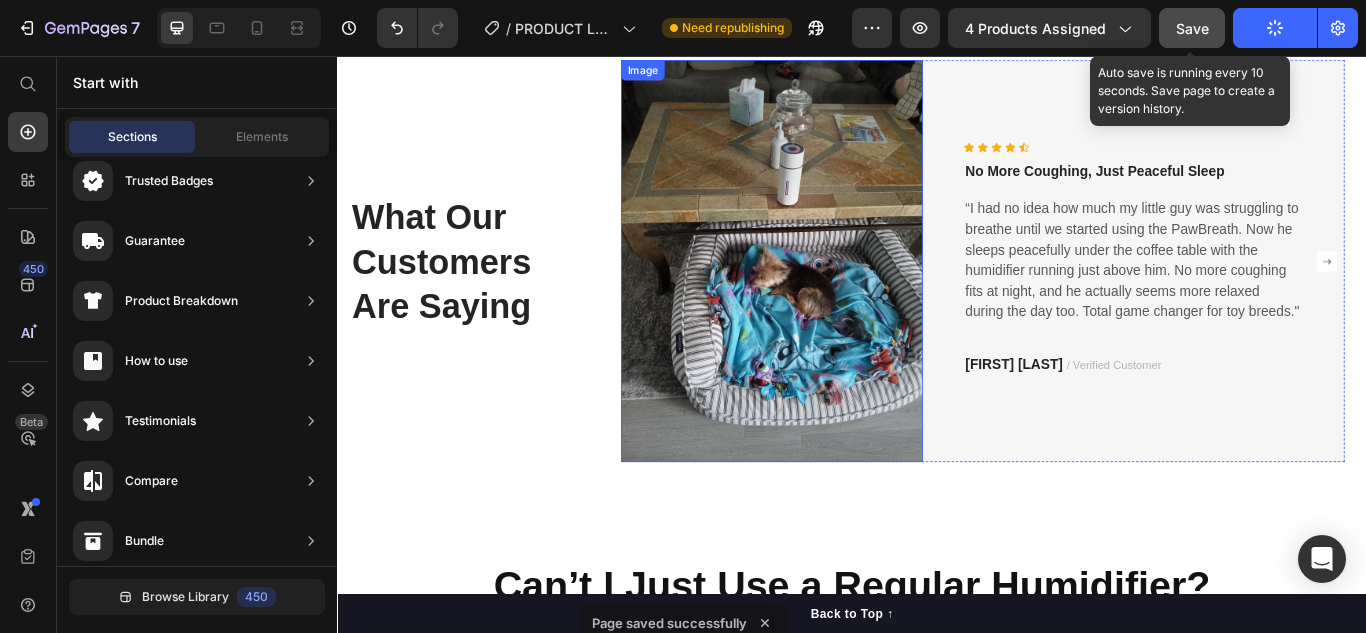 click at bounding box center (843, 295) 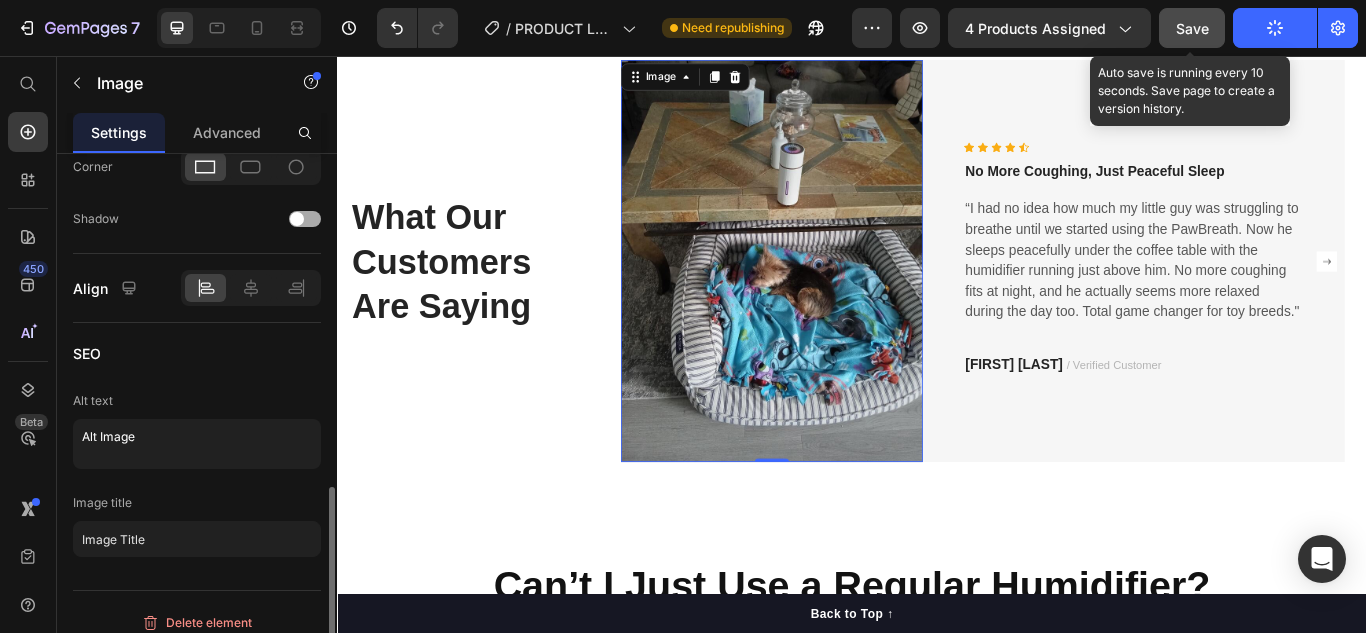 scroll, scrollTop: 700, scrollLeft: 0, axis: vertical 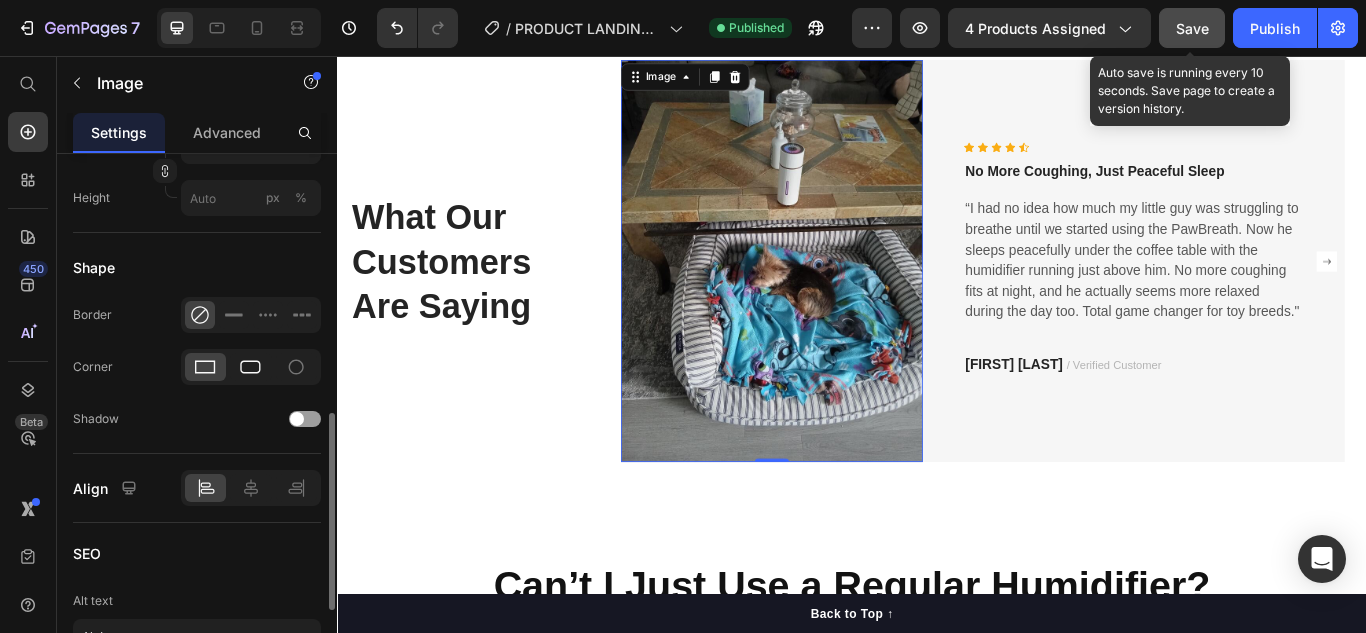 click 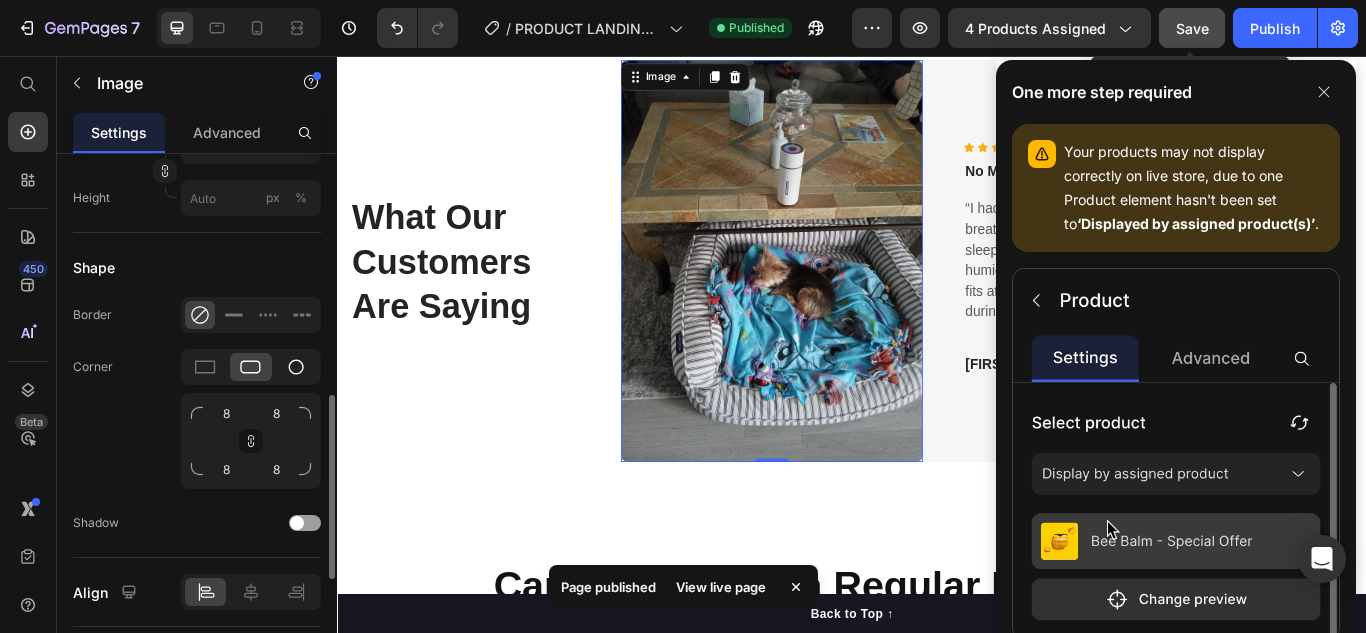 click 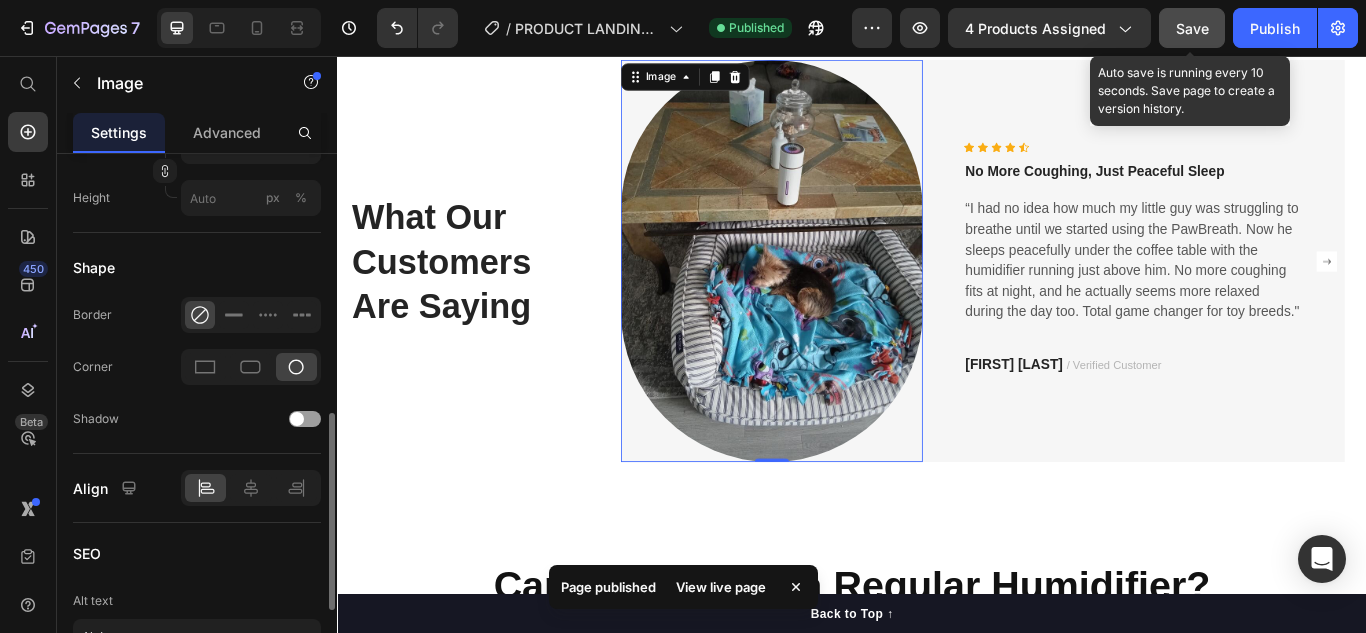 drag, startPoint x: 238, startPoint y: 365, endPoint x: 295, endPoint y: 365, distance: 57 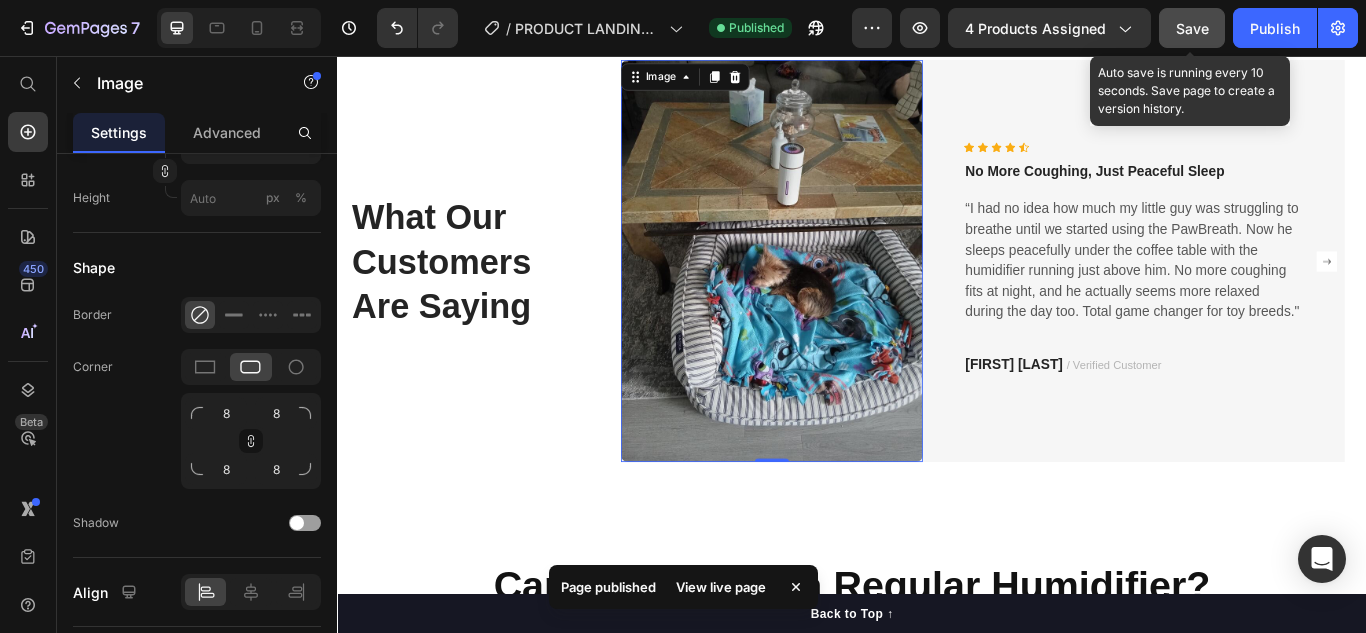 click on "Save" 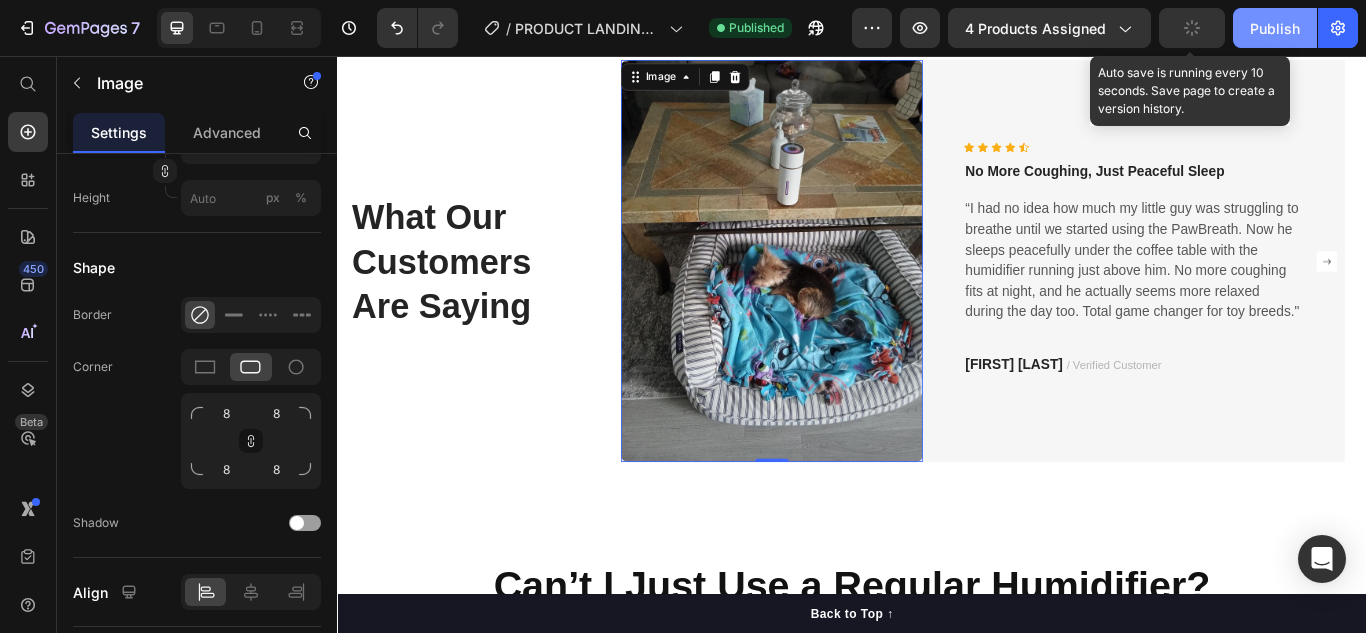 click on "Publish" at bounding box center (1275, 28) 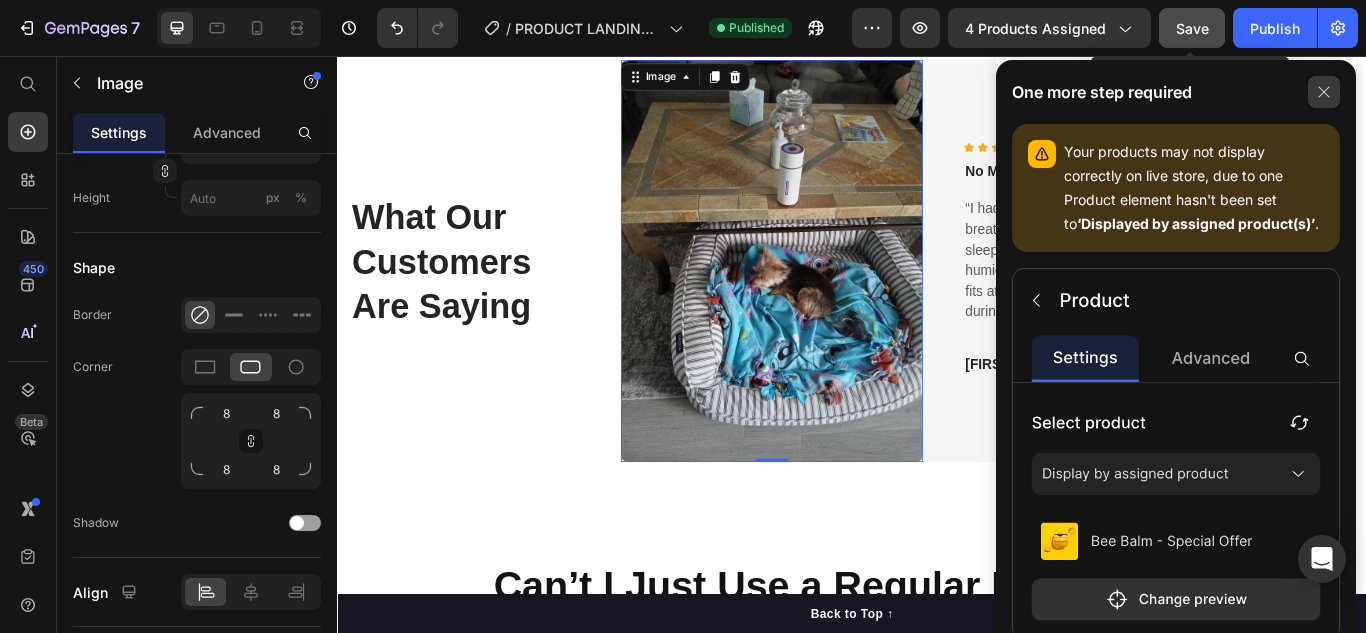 click 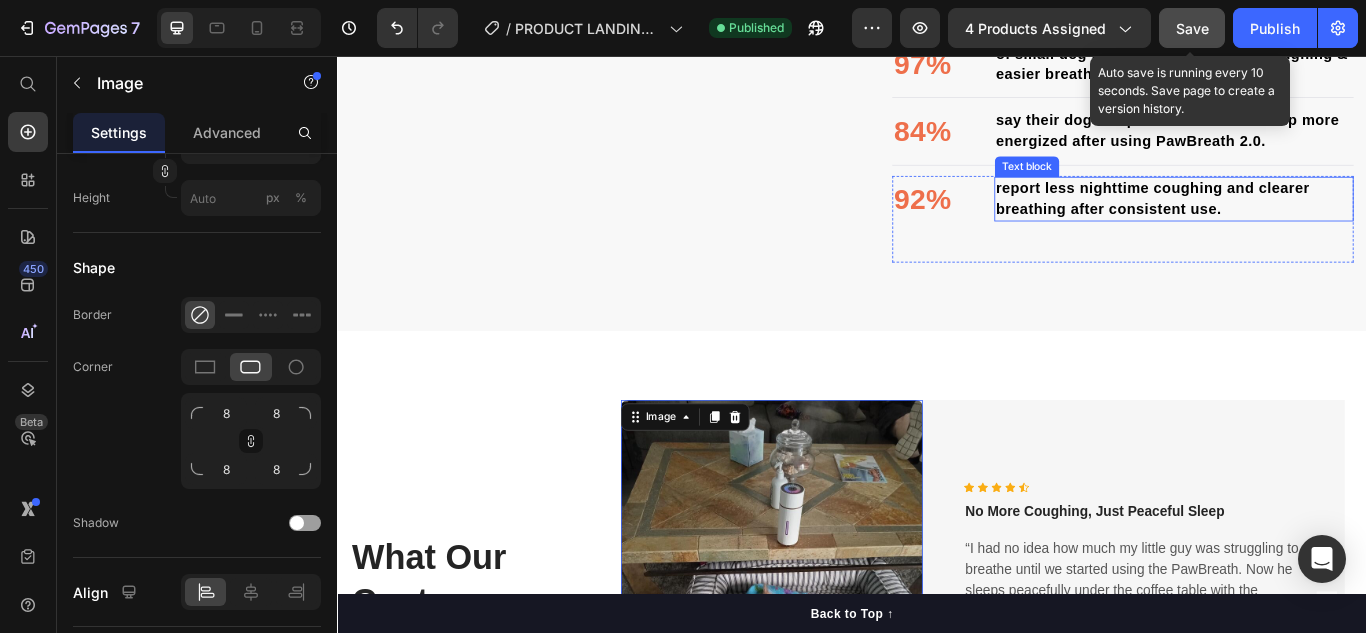 scroll, scrollTop: 3687, scrollLeft: 0, axis: vertical 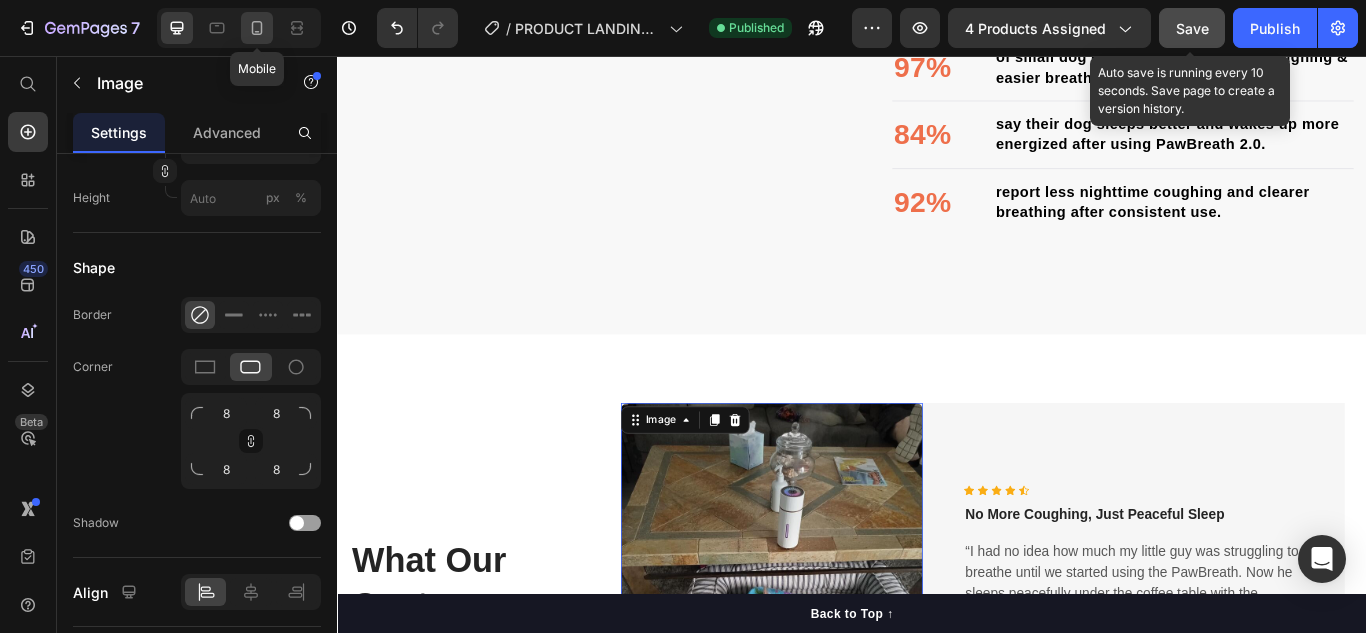 drag, startPoint x: 261, startPoint y: 20, endPoint x: 241, endPoint y: 36, distance: 25.612497 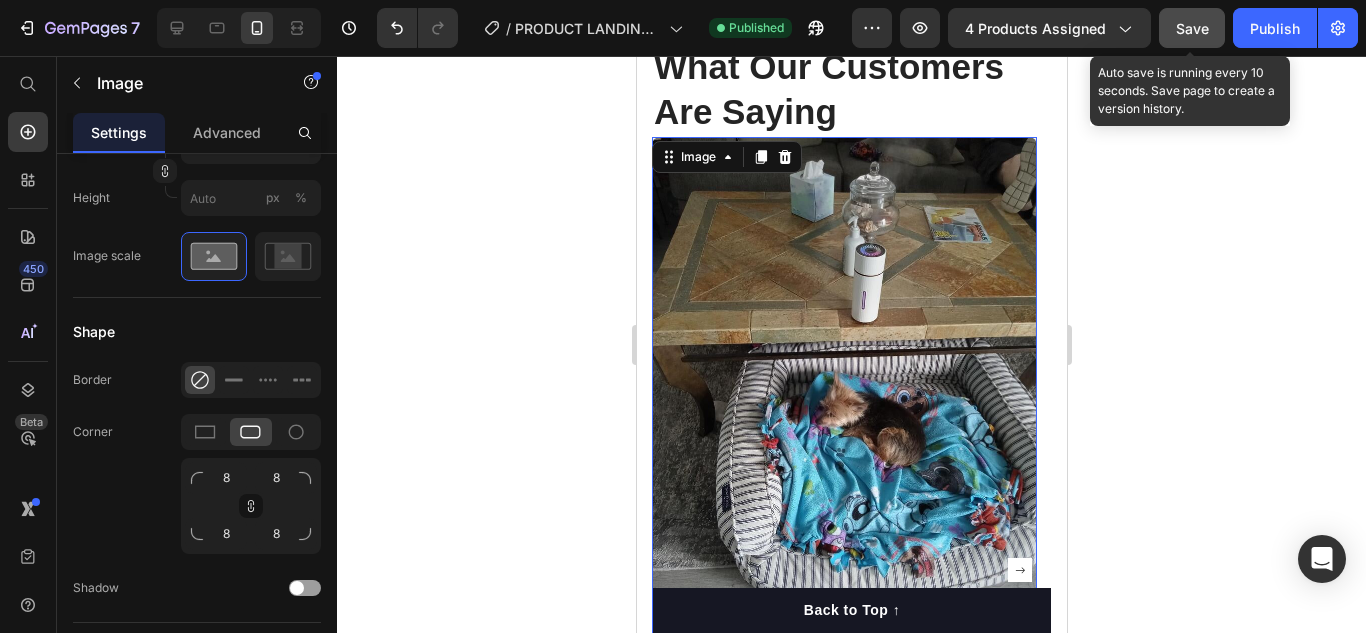 scroll, scrollTop: 4176, scrollLeft: 0, axis: vertical 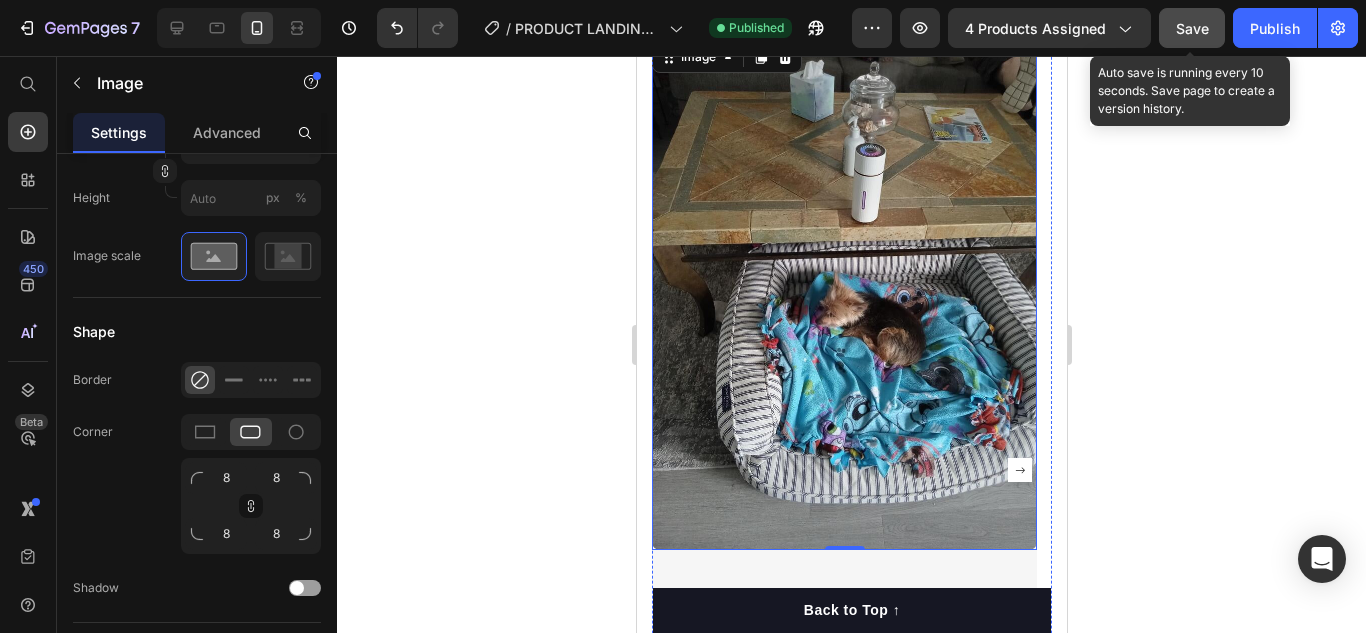 click on "What Our Customers Are Saying" at bounding box center (851, -11) 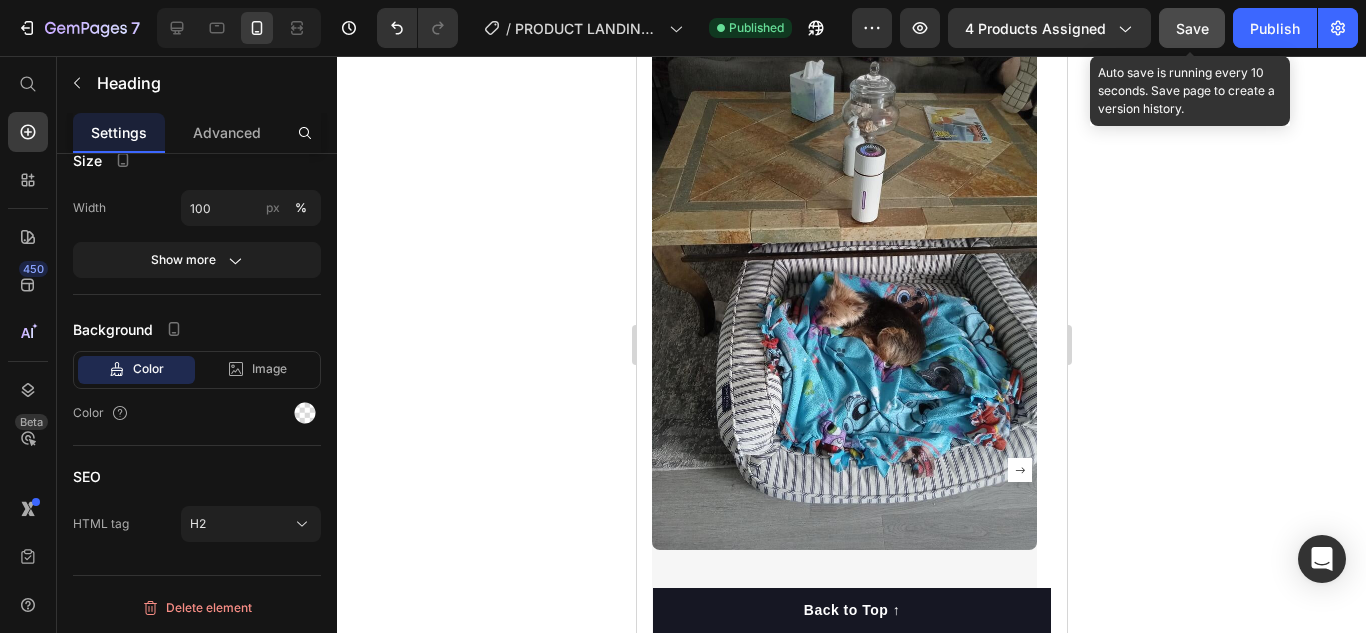 scroll, scrollTop: 0, scrollLeft: 0, axis: both 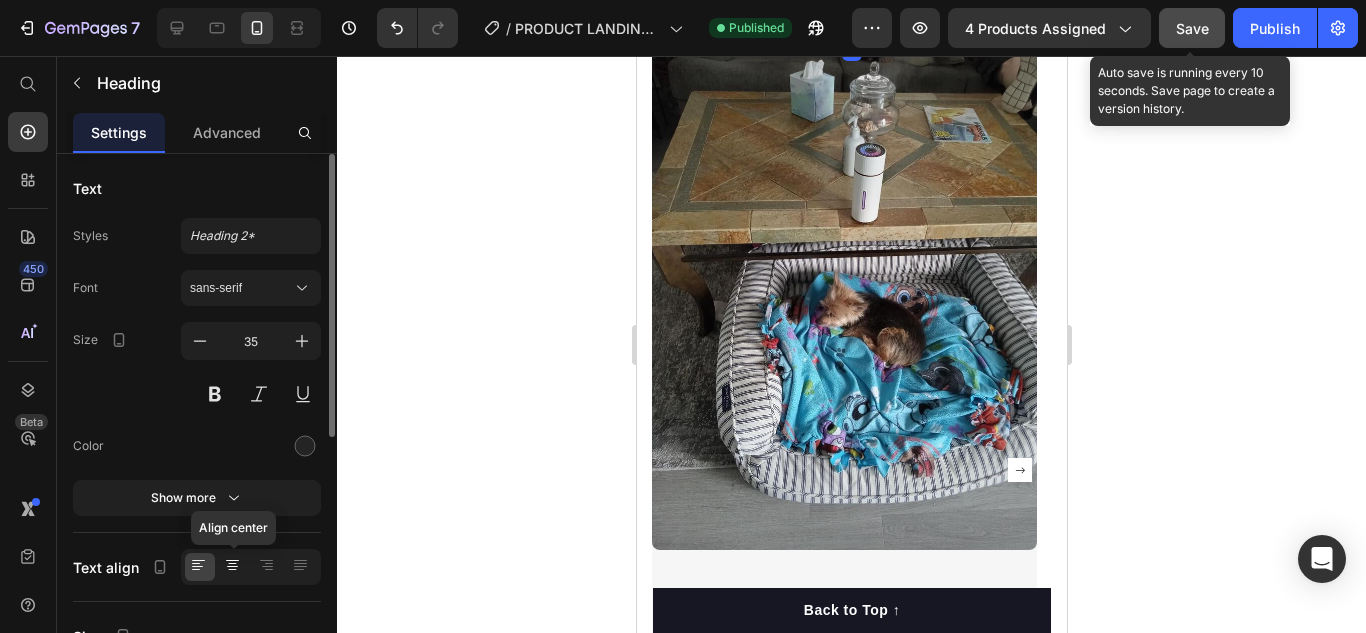 click 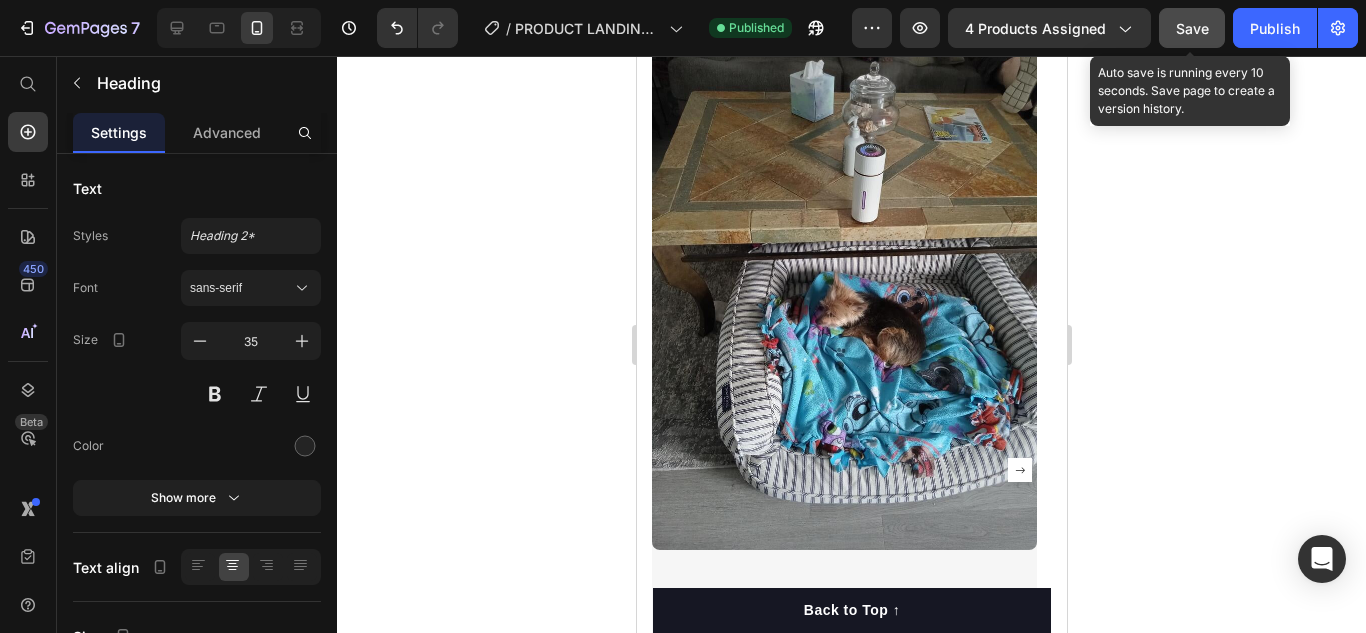 click on "What Our Customers Are Saying" at bounding box center (851, -11) 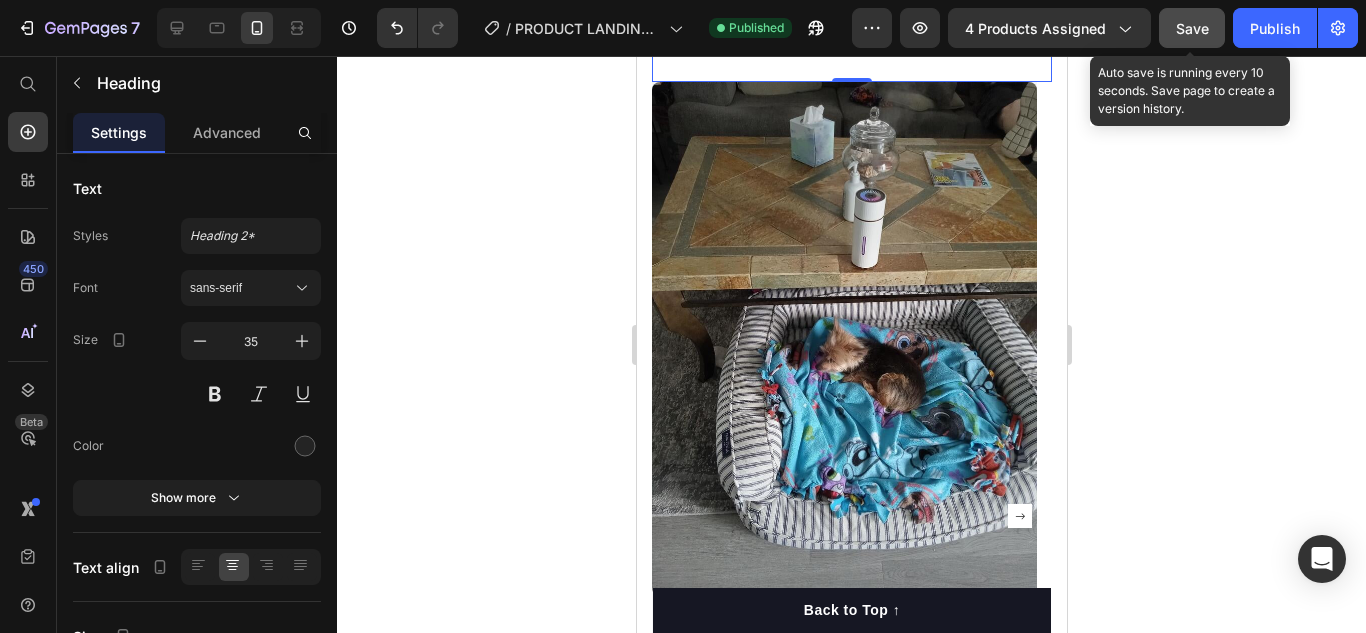 click on "Save" at bounding box center (1192, 28) 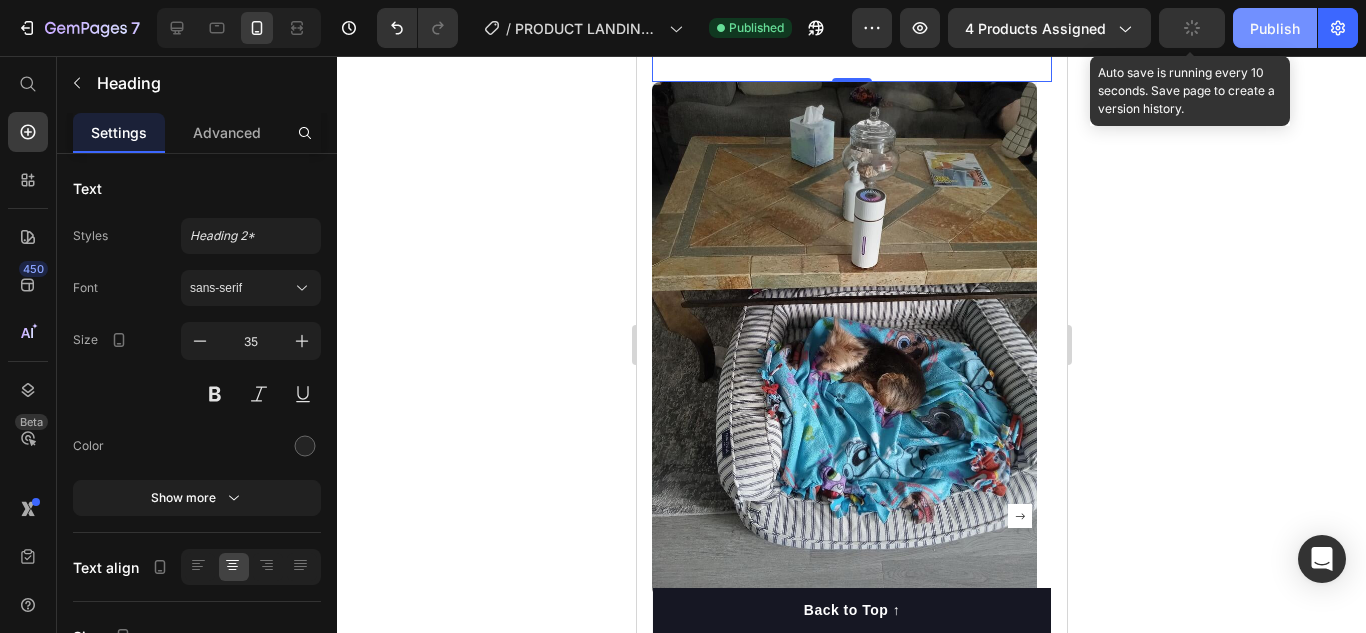 click on "Publish" at bounding box center (1275, 28) 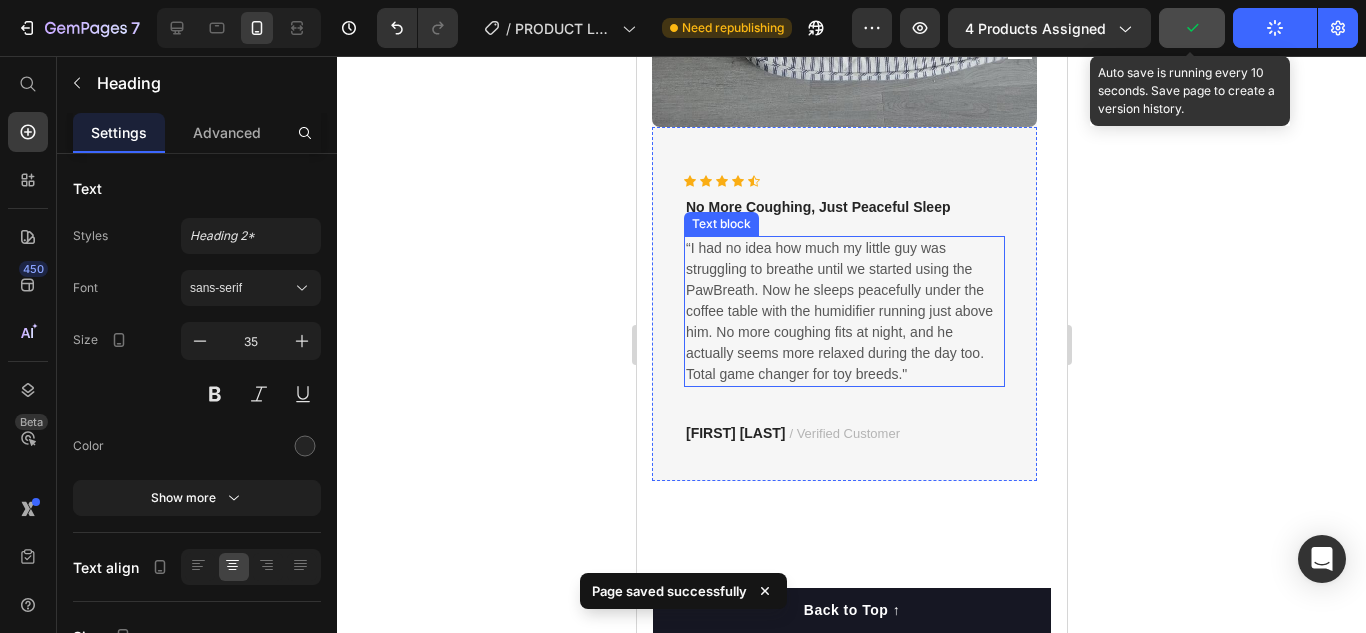 scroll, scrollTop: 4976, scrollLeft: 0, axis: vertical 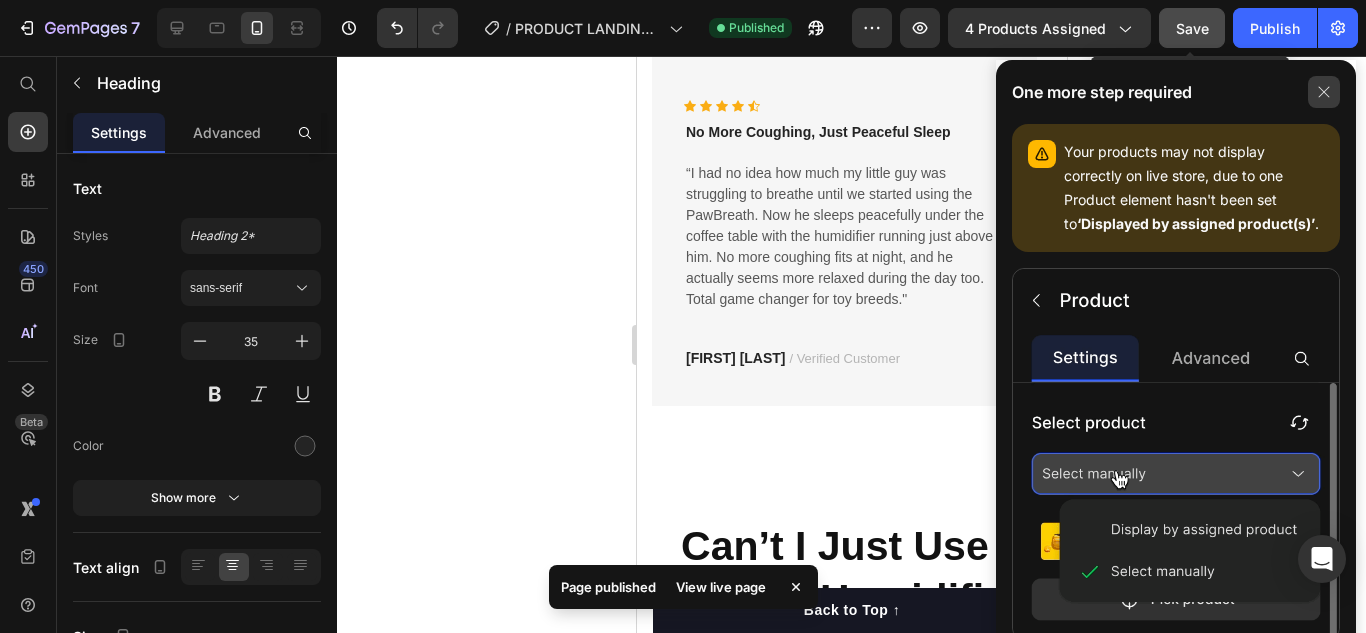 click 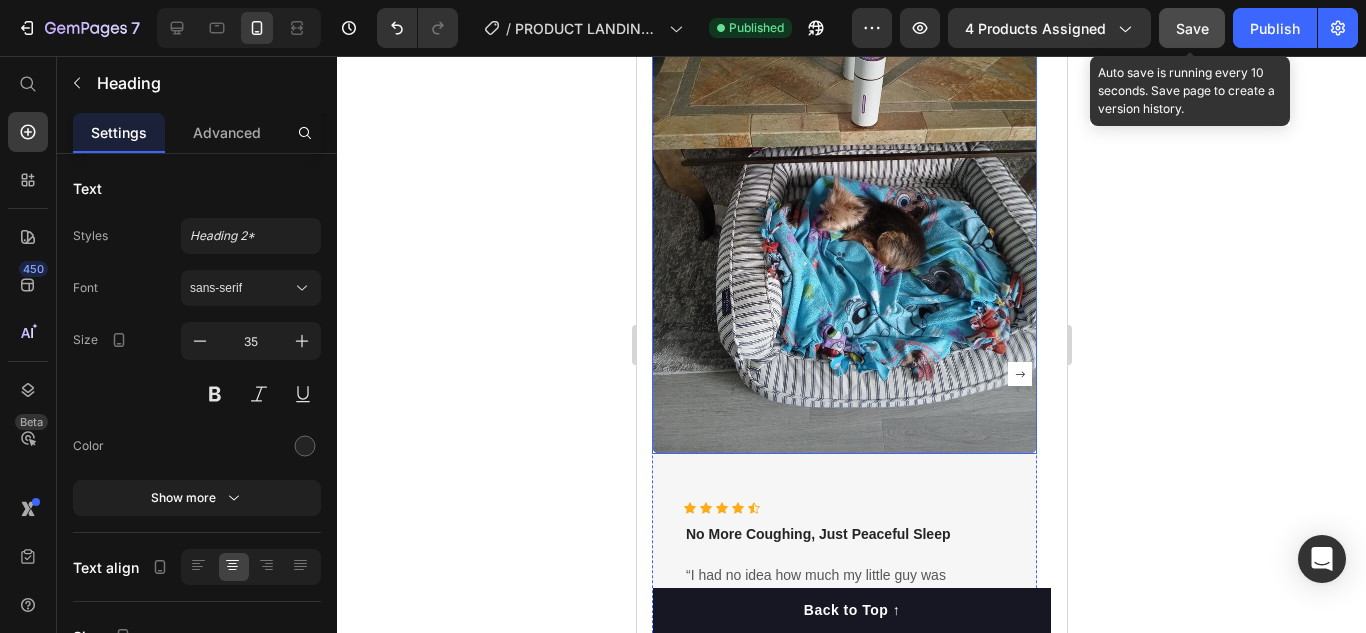 scroll, scrollTop: 4676, scrollLeft: 0, axis: vertical 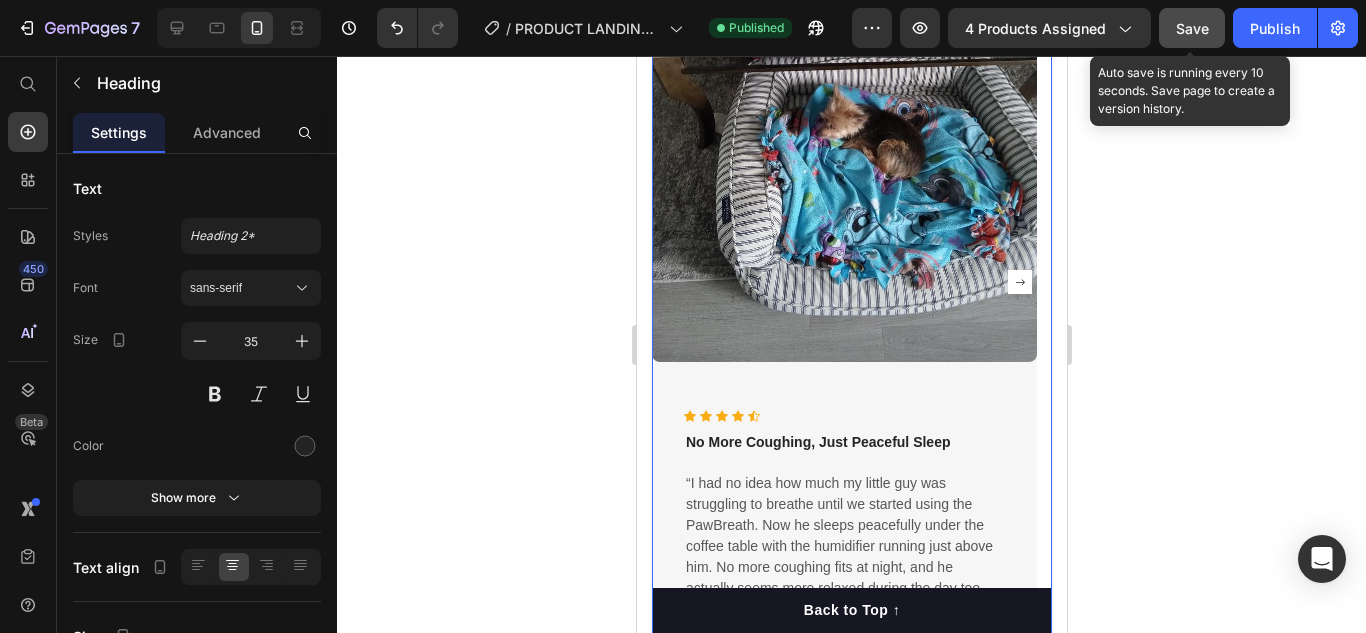 click 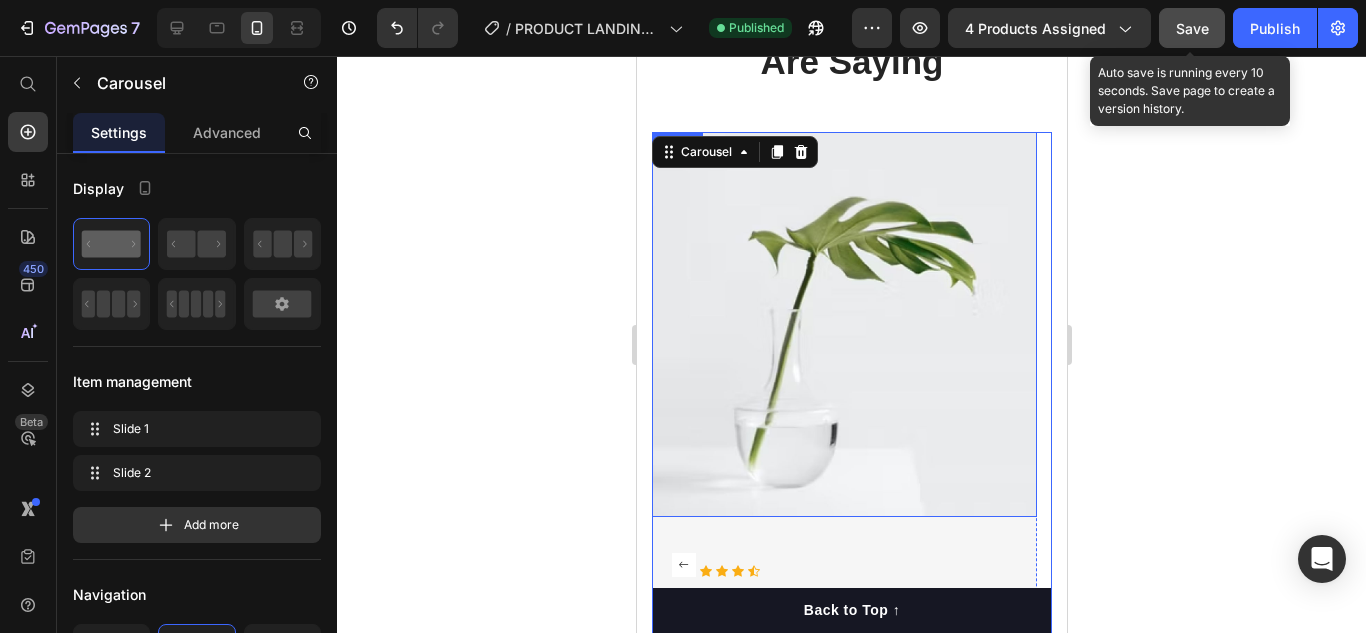 scroll, scrollTop: 4376, scrollLeft: 0, axis: vertical 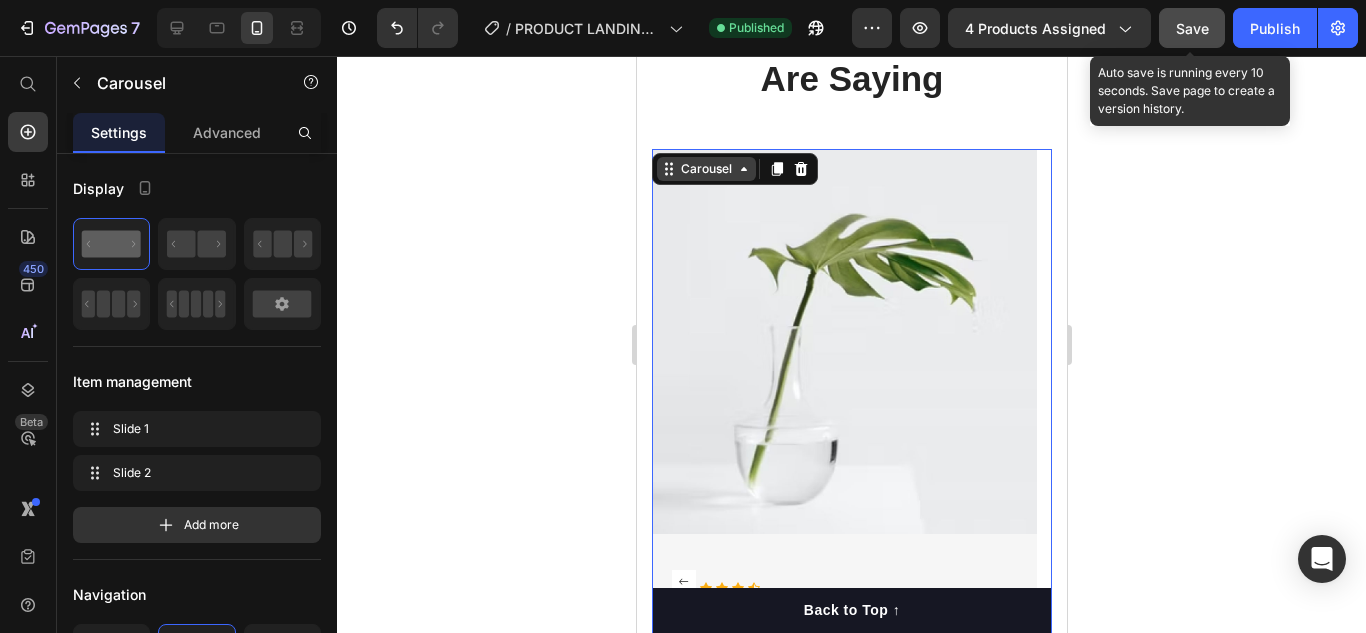 click on "Carousel" at bounding box center [705, 169] 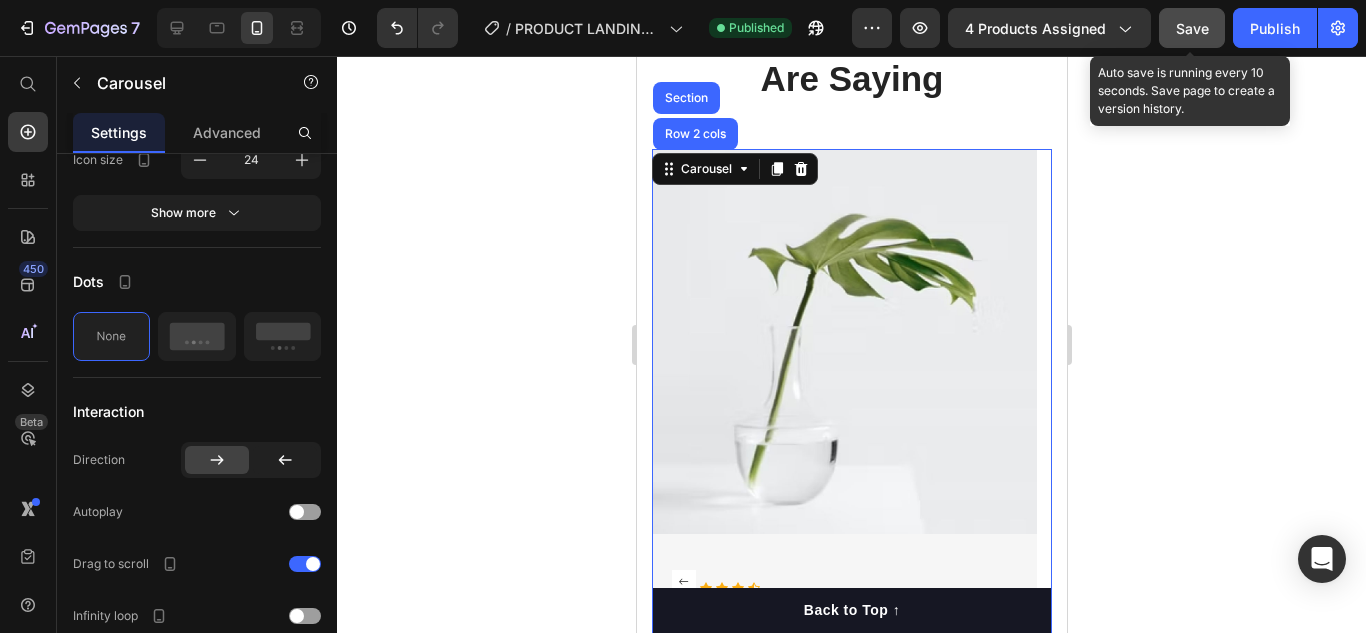 scroll, scrollTop: 0, scrollLeft: 0, axis: both 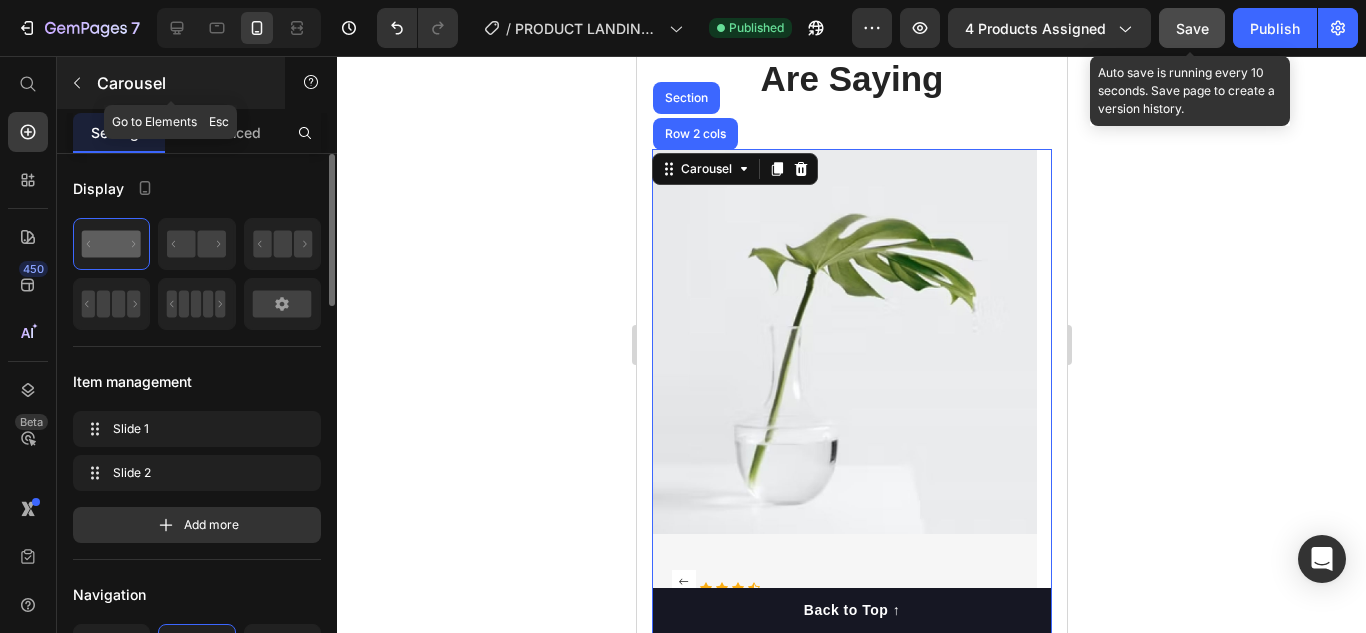 click 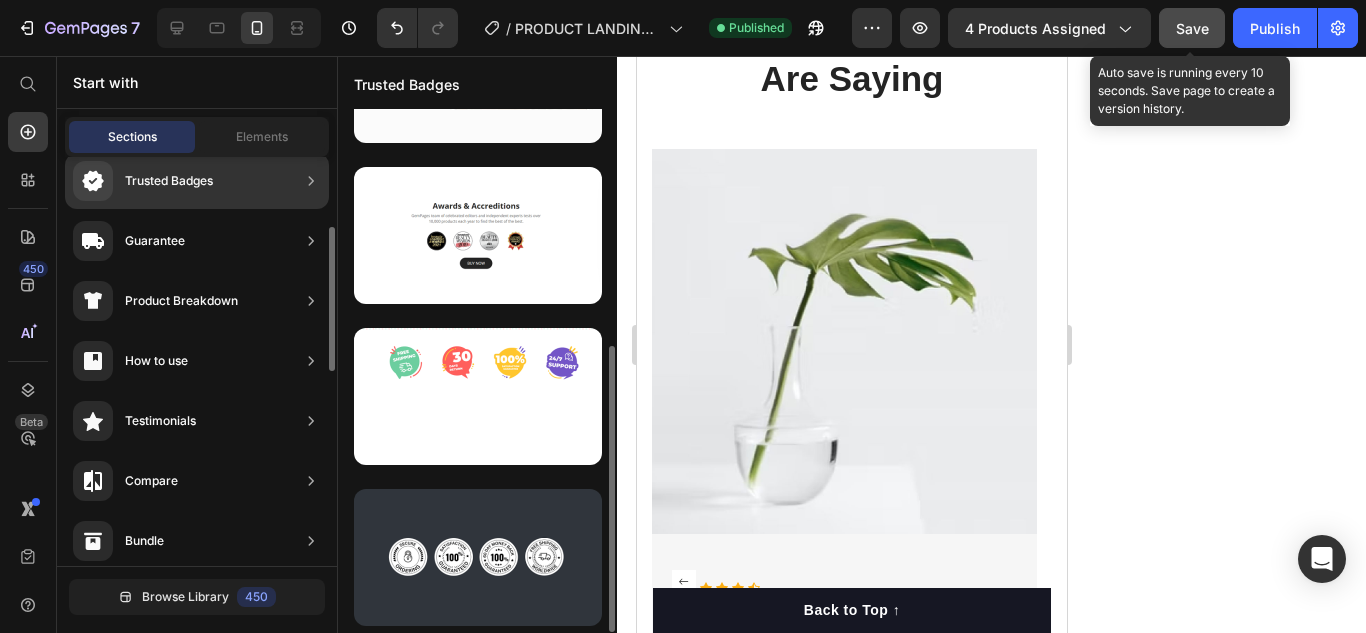 scroll, scrollTop: 431, scrollLeft: 0, axis: vertical 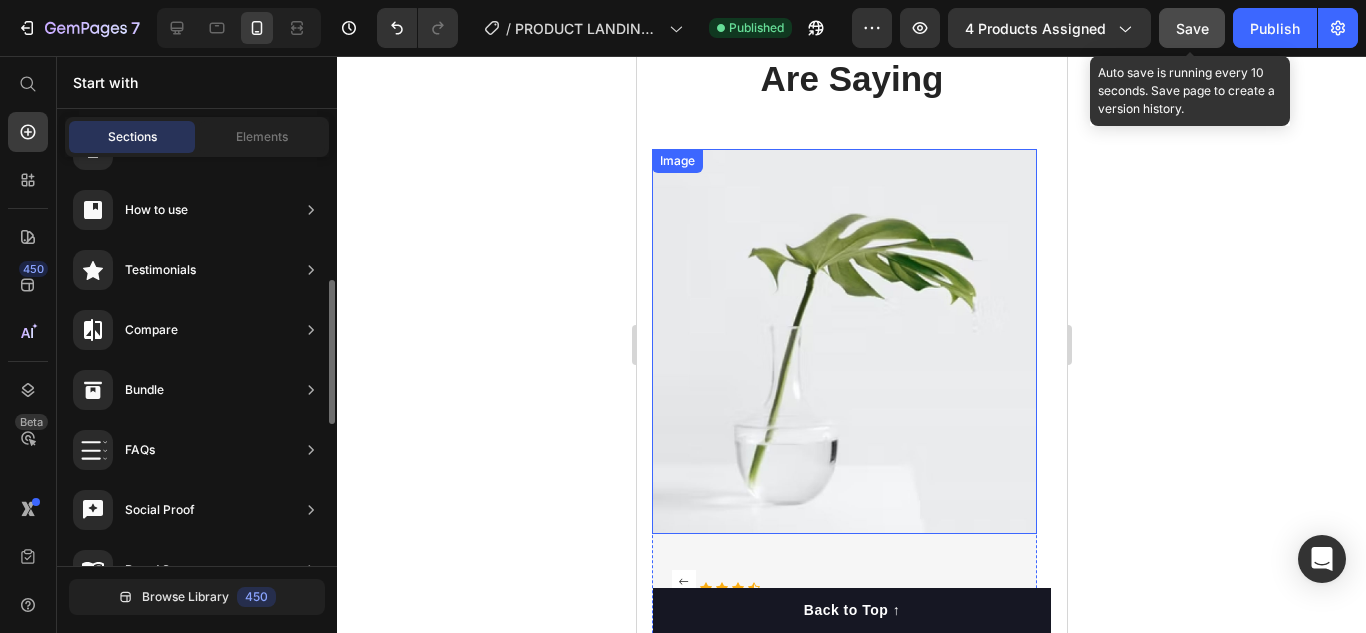 click at bounding box center (843, 341) 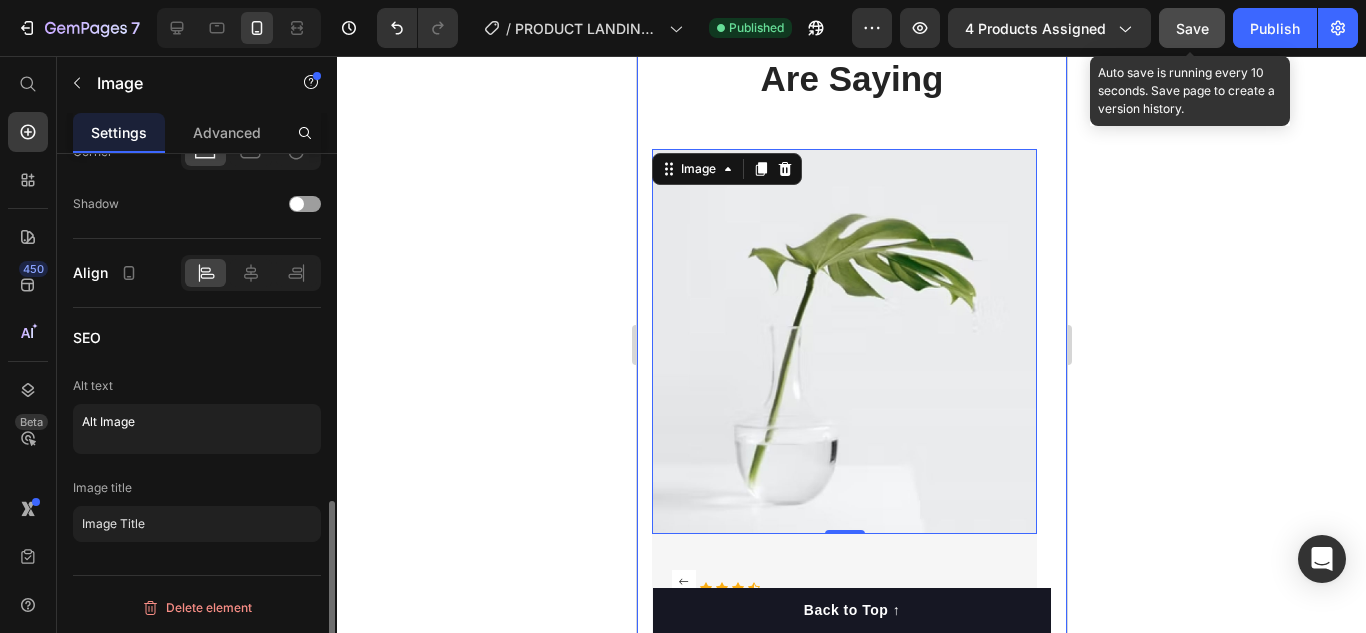 scroll, scrollTop: 480, scrollLeft: 0, axis: vertical 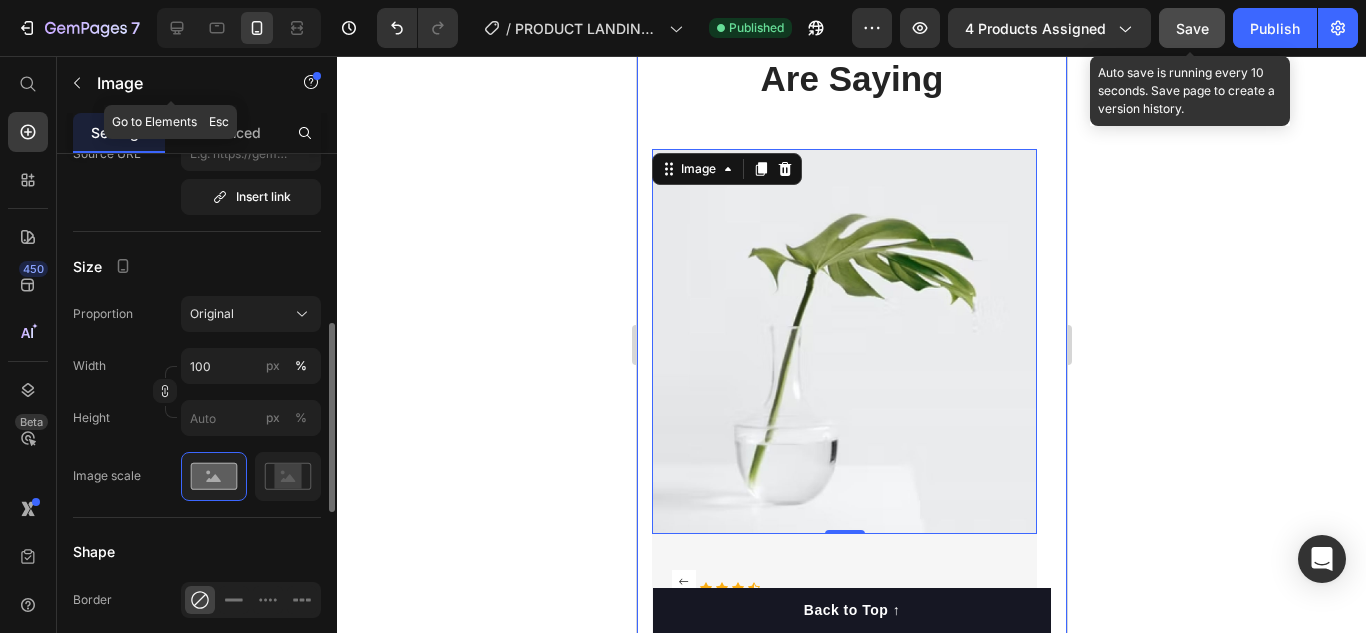 click 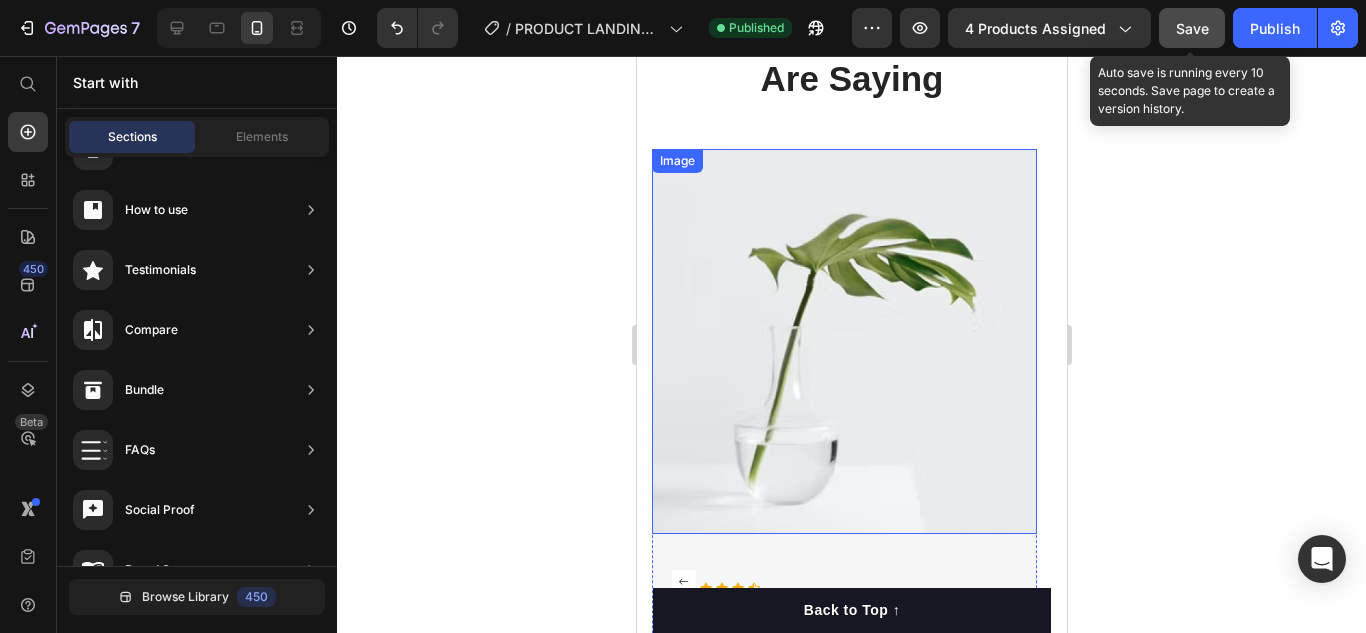 scroll, scrollTop: 4576, scrollLeft: 0, axis: vertical 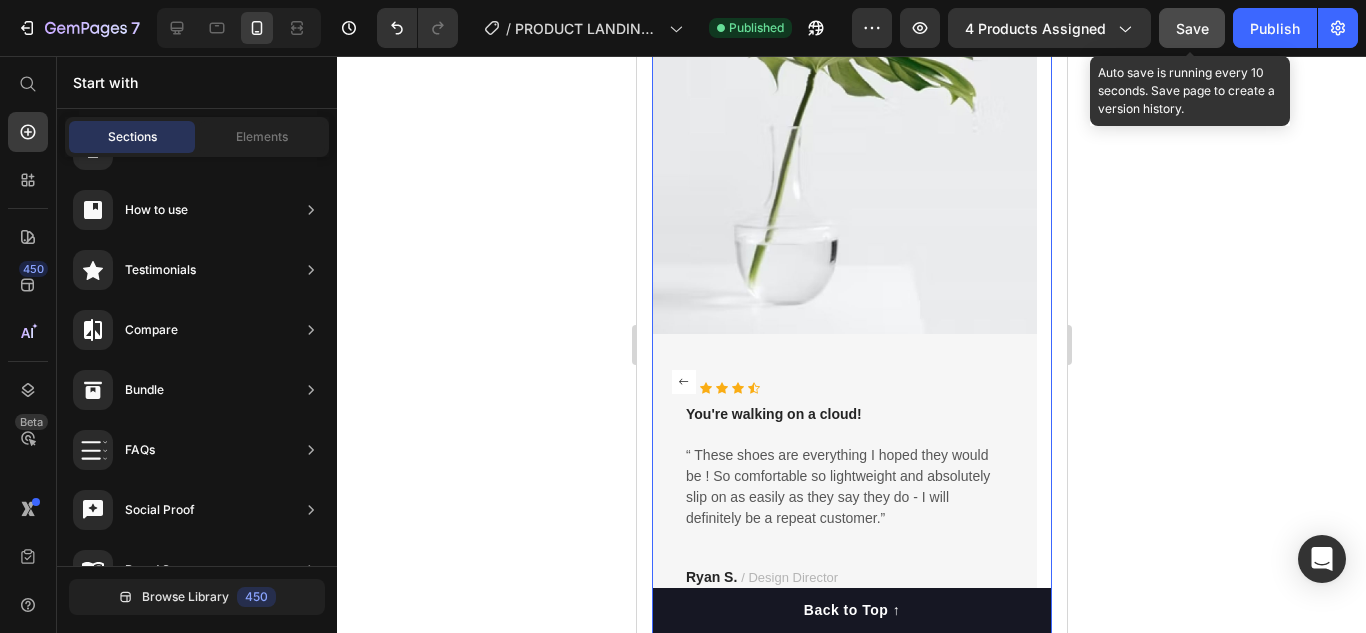 click 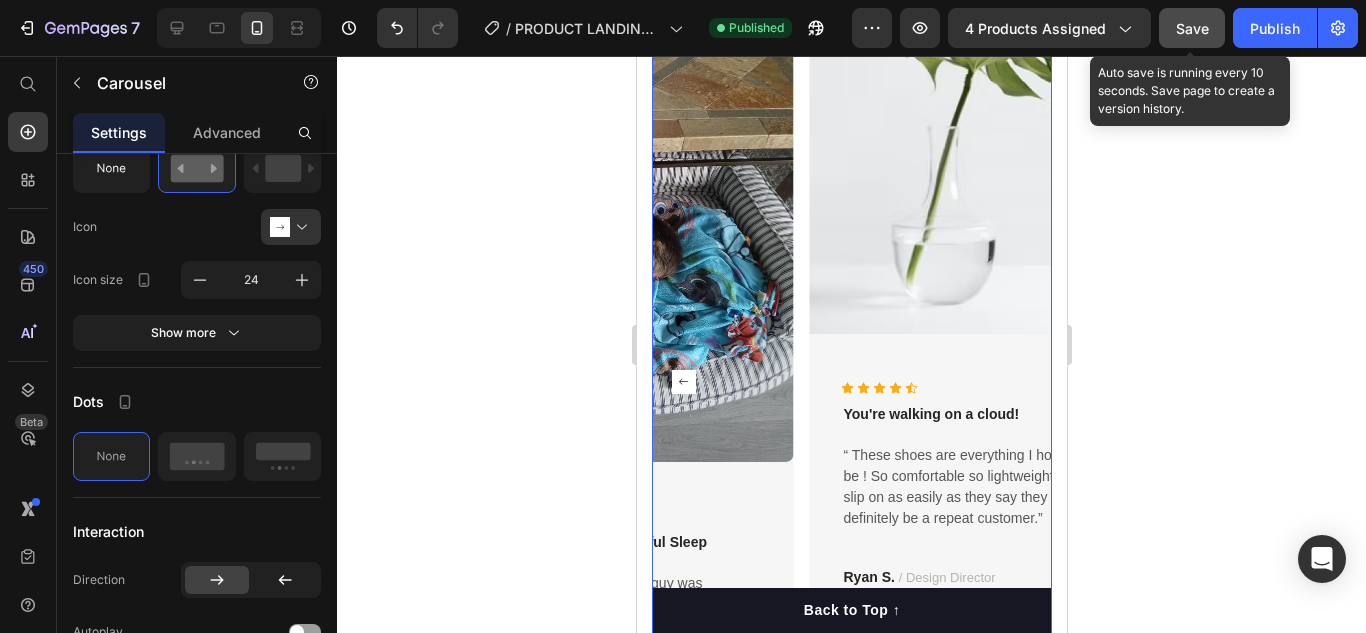 scroll, scrollTop: 0, scrollLeft: 0, axis: both 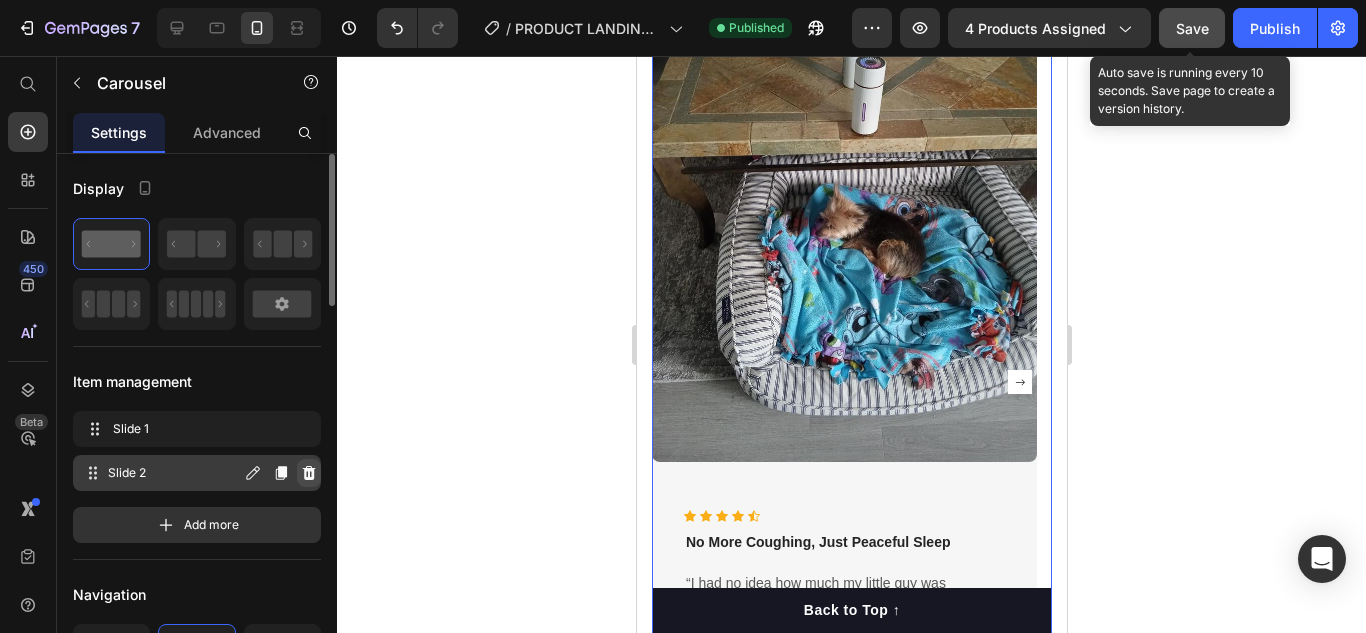 click 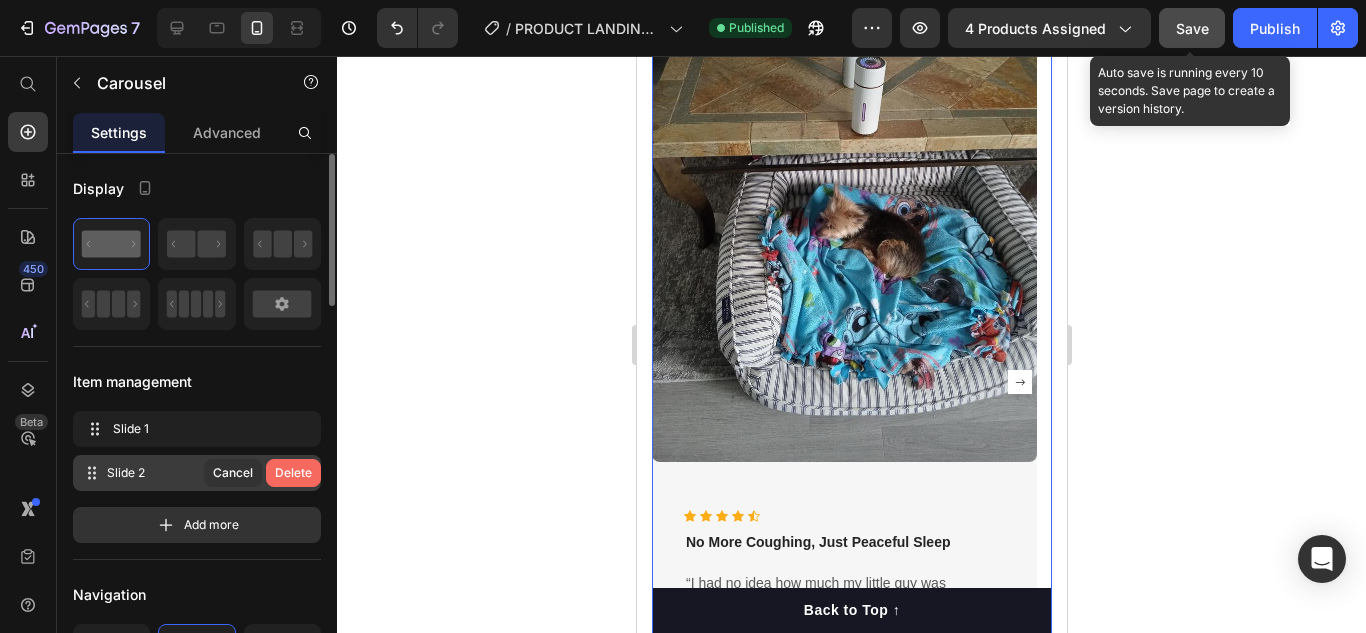 click on "Delete" at bounding box center (293, 473) 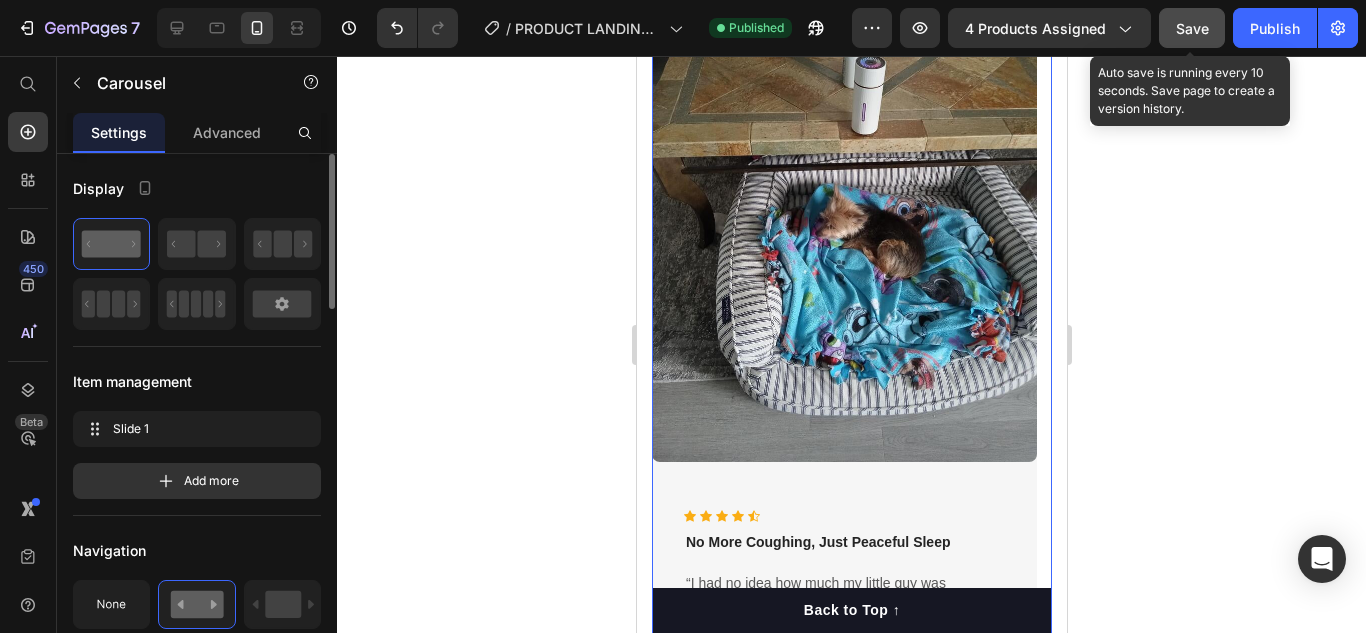 click on "Save" 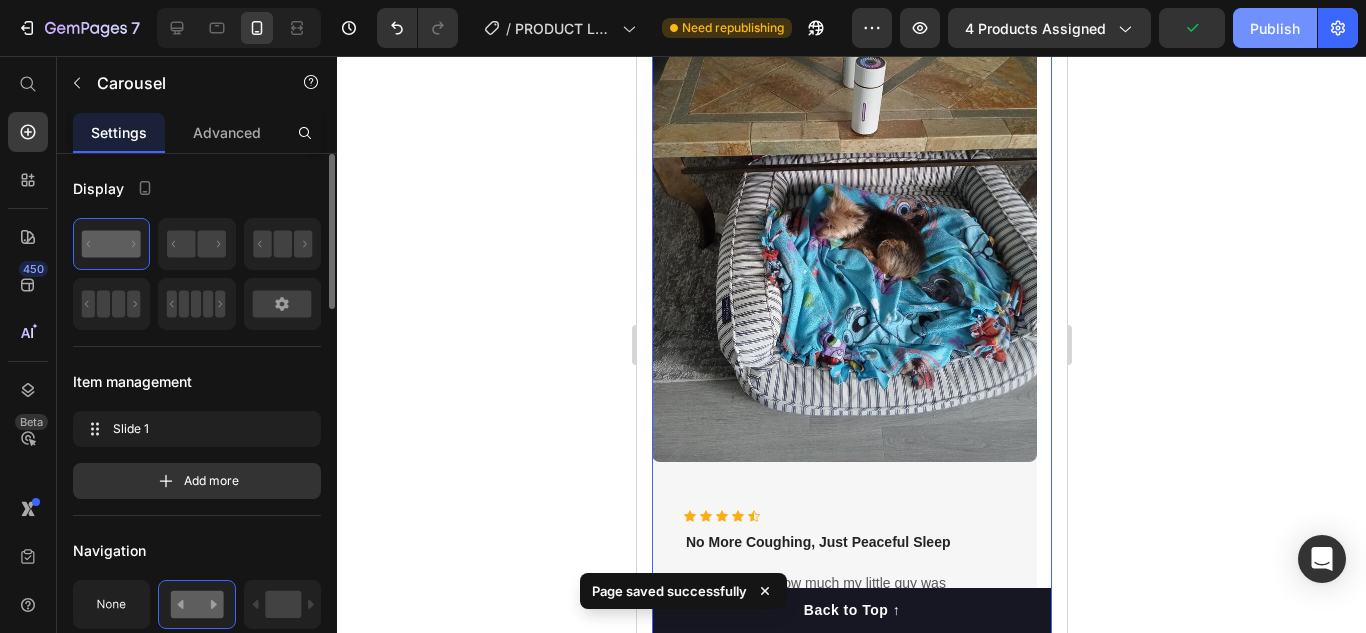 click on "Publish" at bounding box center [1275, 28] 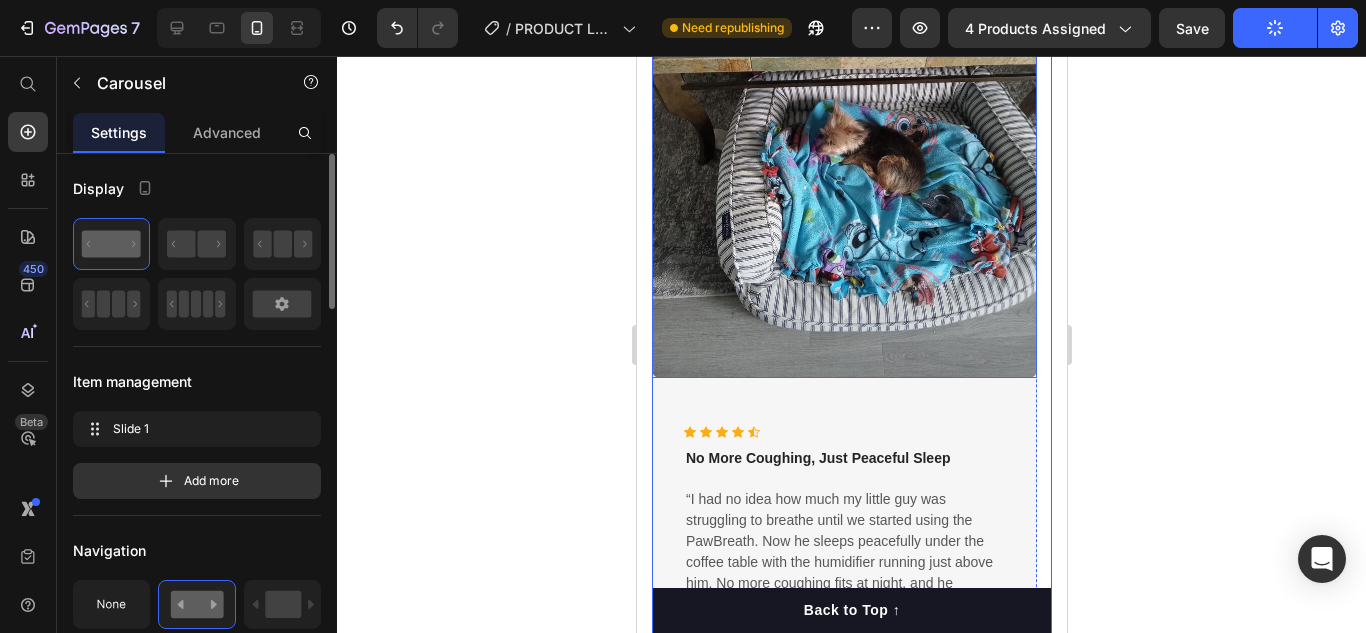 scroll, scrollTop: 4976, scrollLeft: 0, axis: vertical 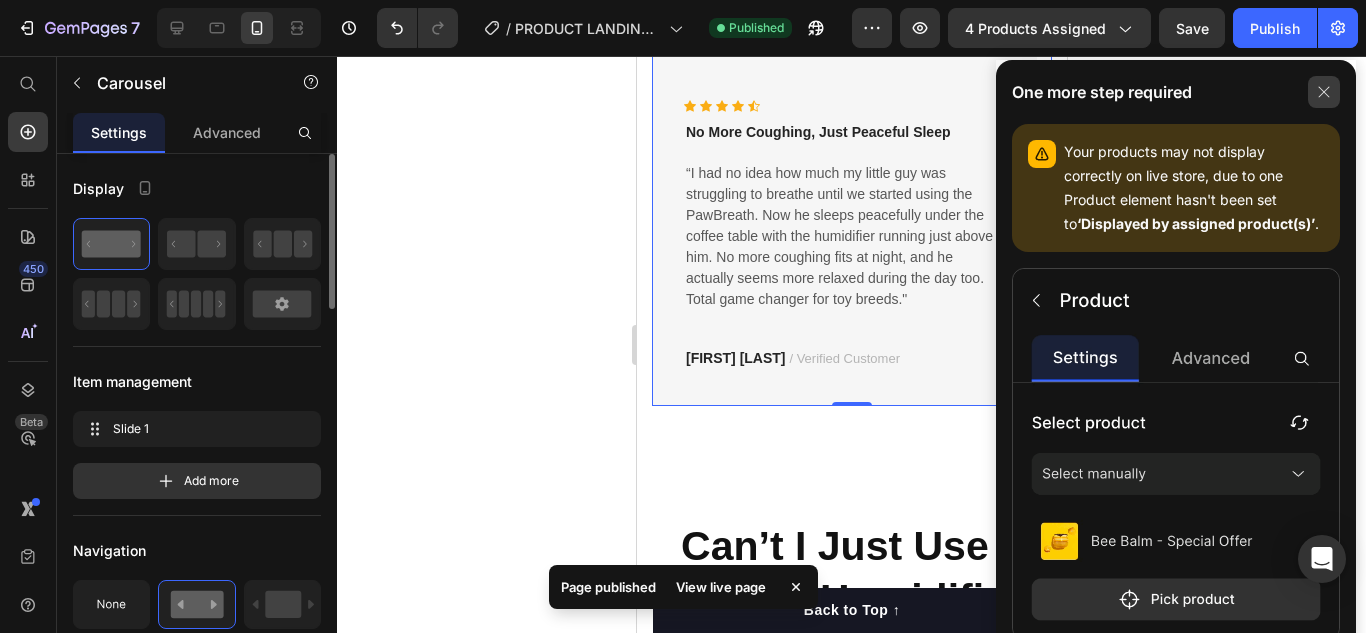 click 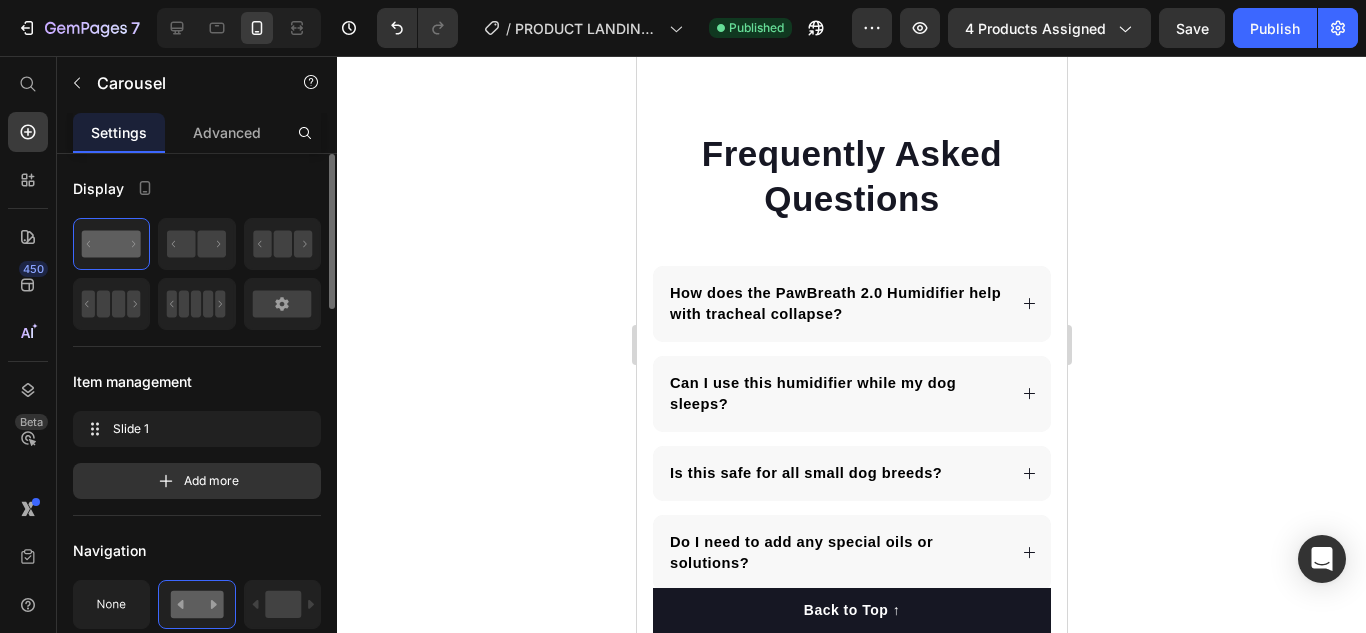 scroll, scrollTop: 13076, scrollLeft: 0, axis: vertical 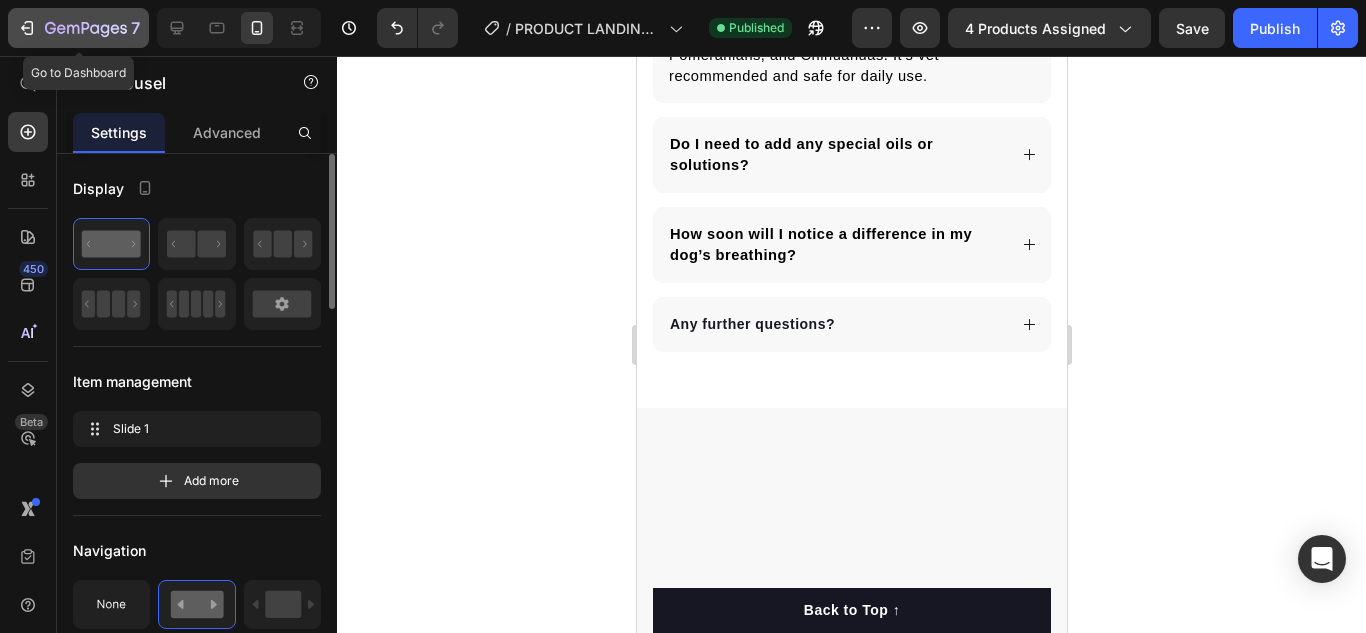 click 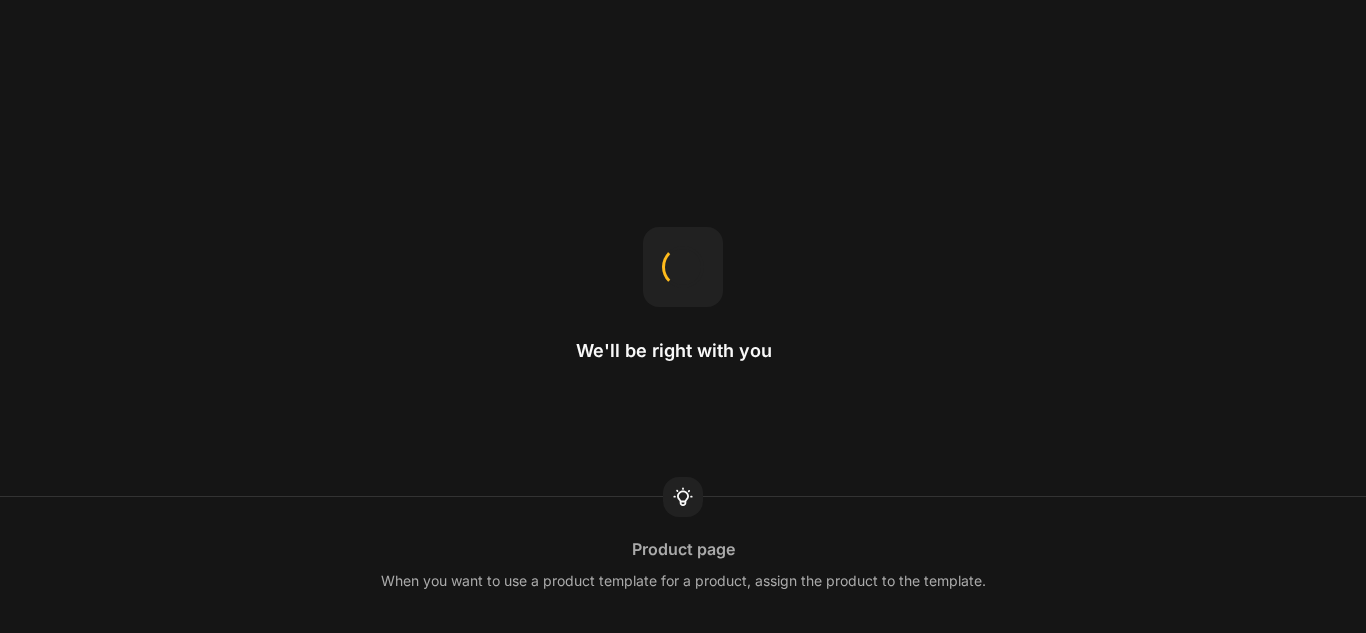scroll, scrollTop: 0, scrollLeft: 0, axis: both 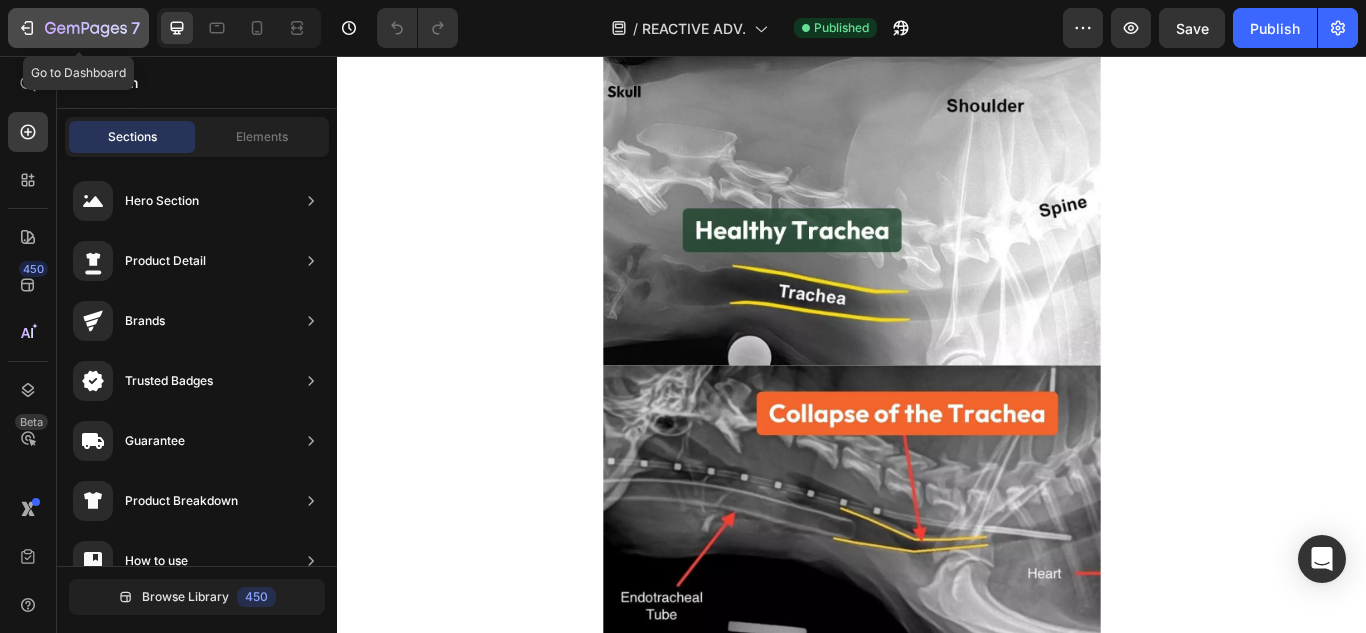 click on "7" 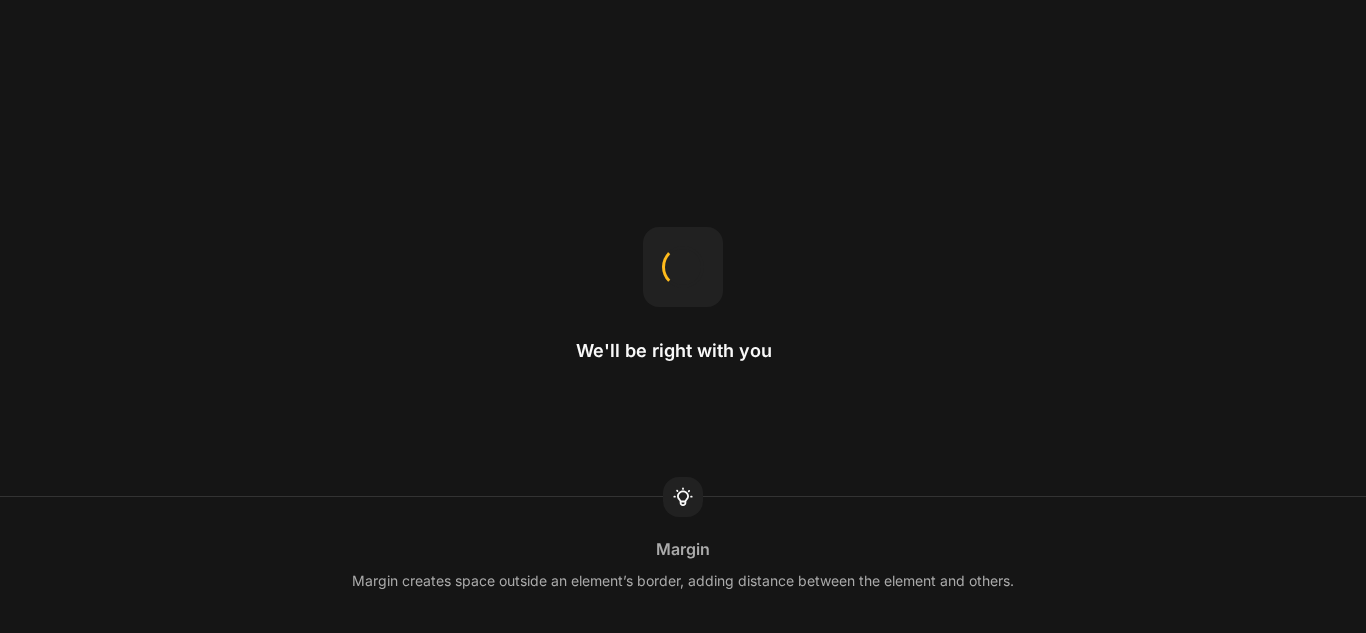 scroll, scrollTop: 0, scrollLeft: 0, axis: both 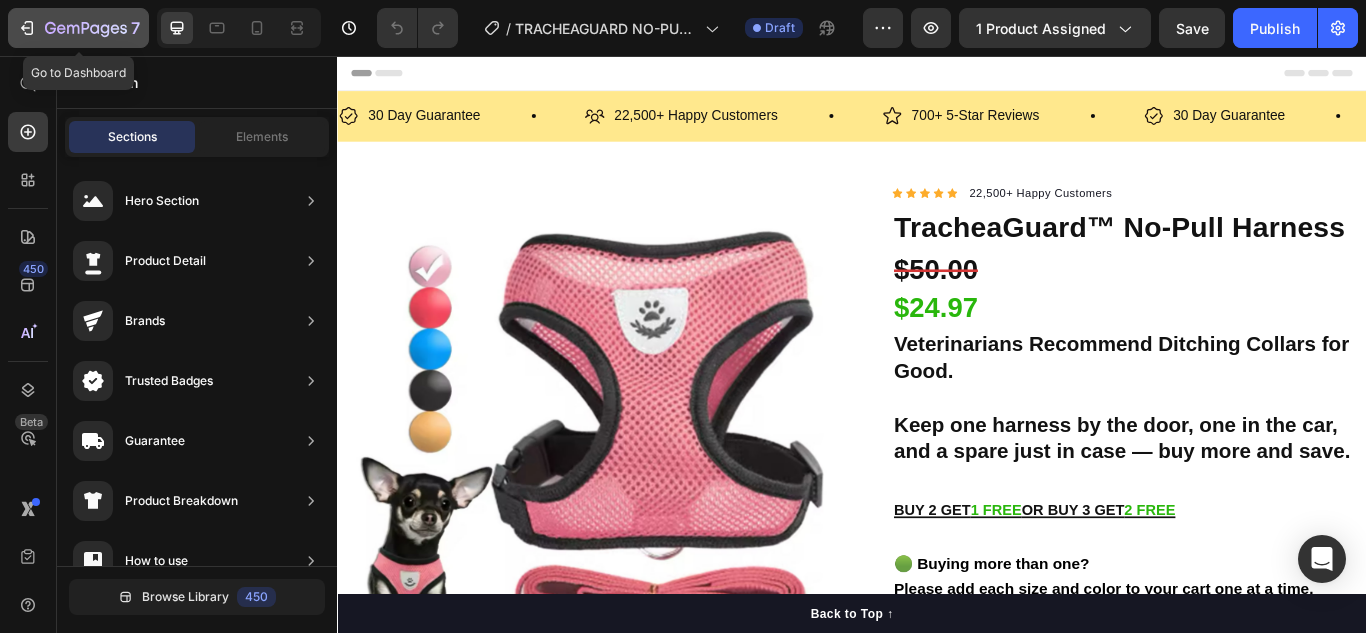 click 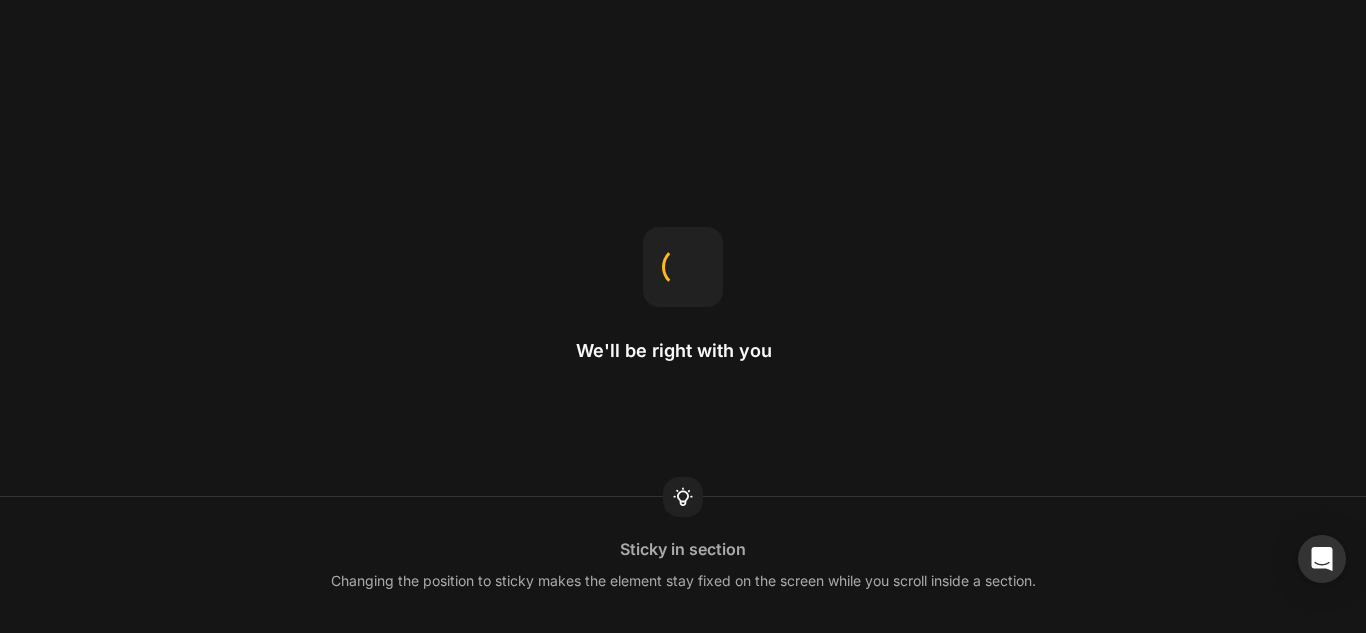 scroll, scrollTop: 0, scrollLeft: 0, axis: both 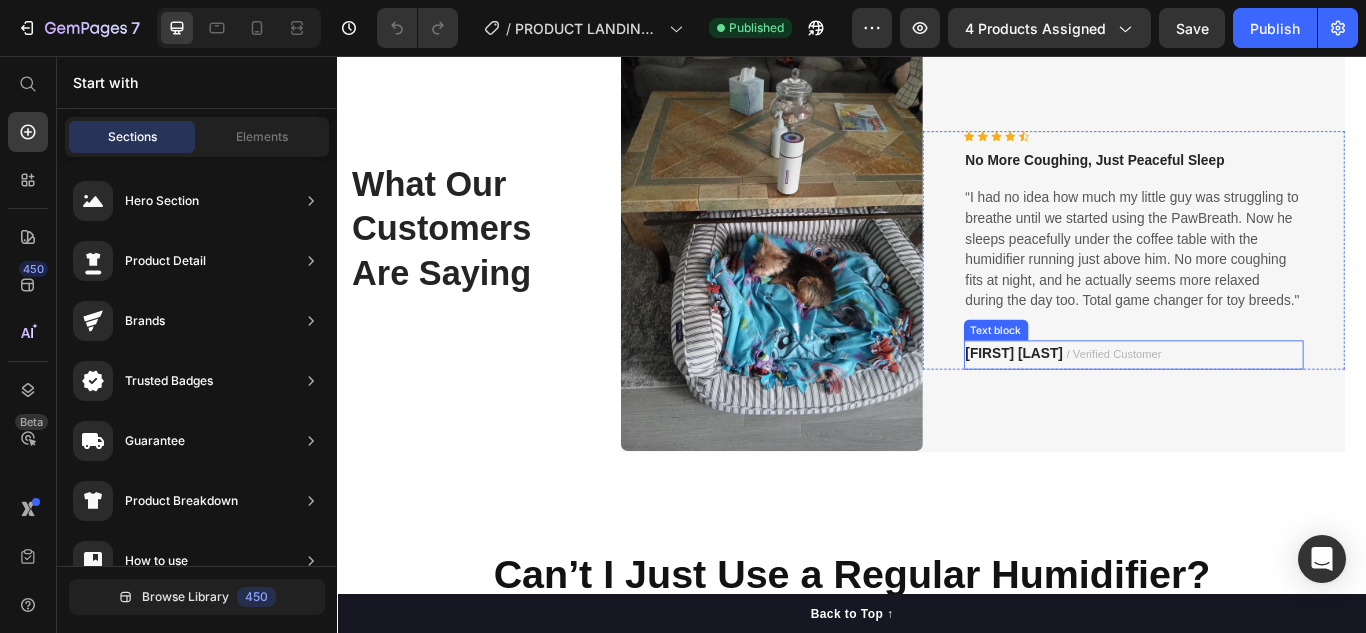 click on "[FIRST] [LAST]" at bounding box center (1126, 403) 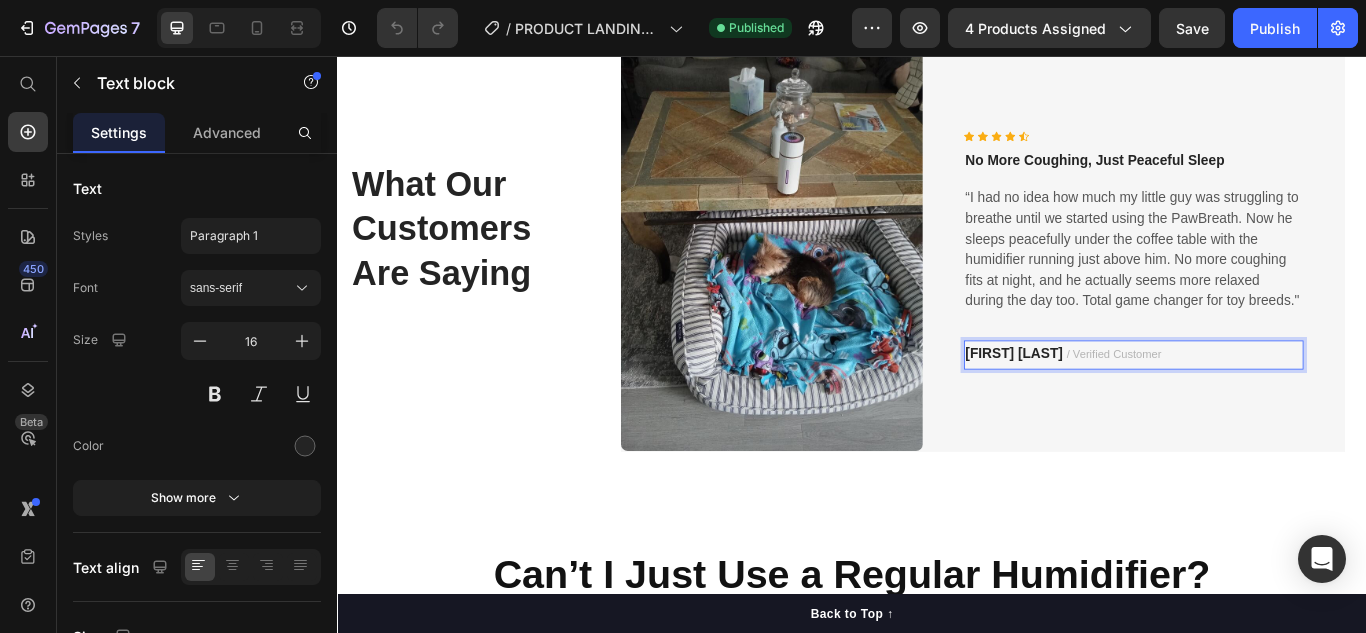 click on "[FIRST] [LAST]" at bounding box center (1126, 403) 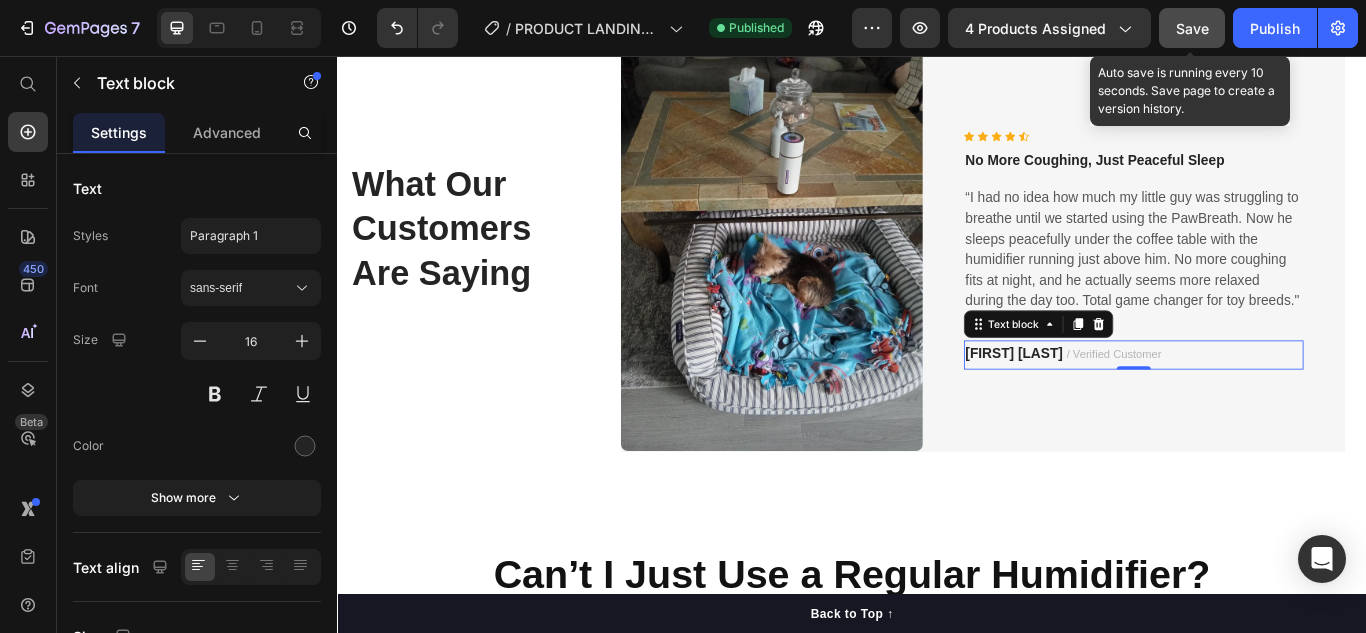 click on "Save" at bounding box center (1192, 28) 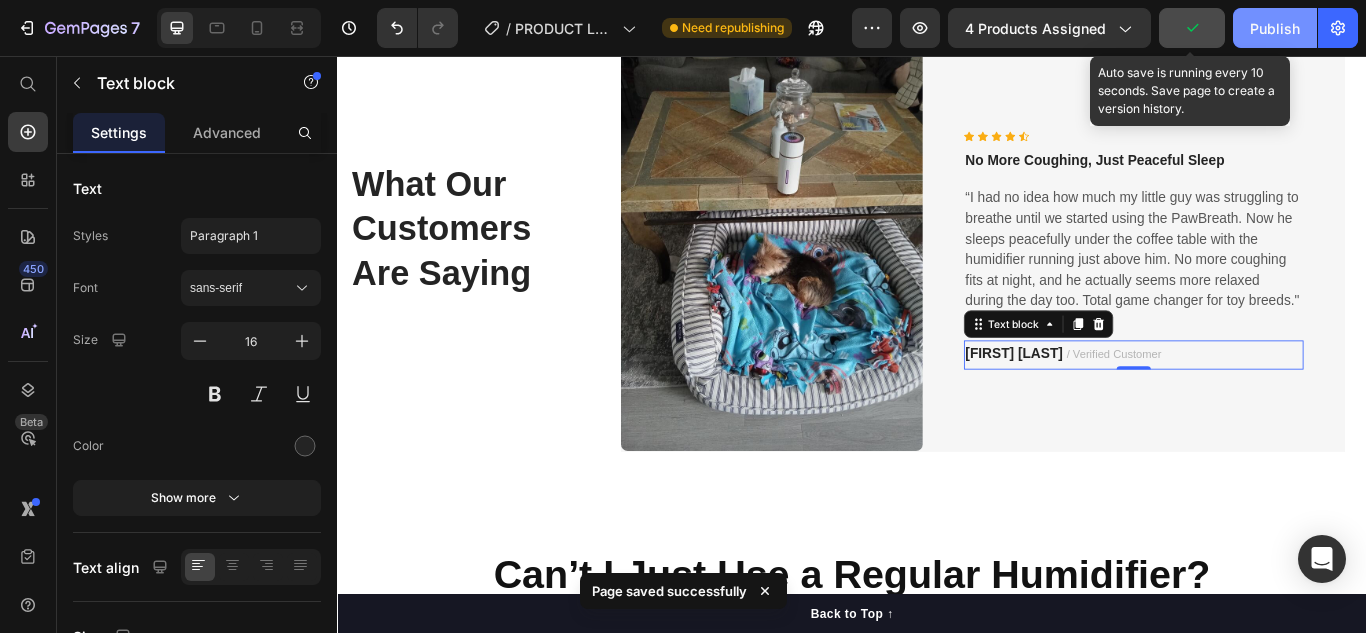 click on "Publish" at bounding box center [1275, 28] 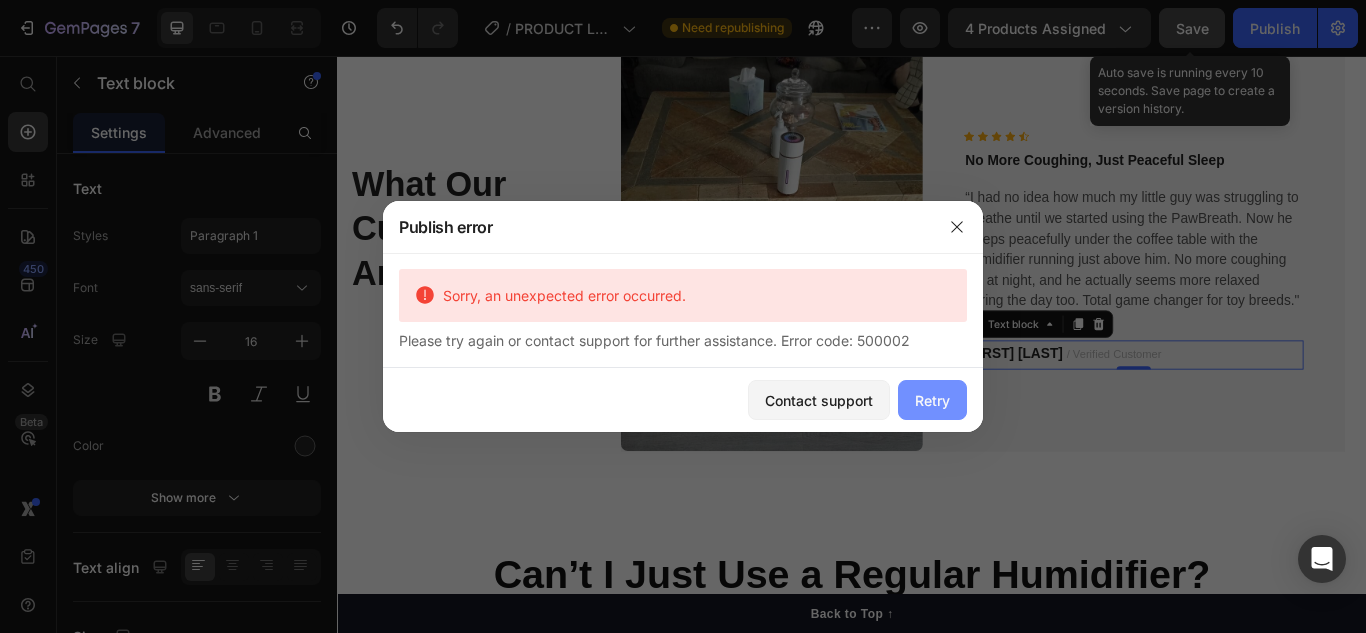 click on "Retry" at bounding box center (932, 400) 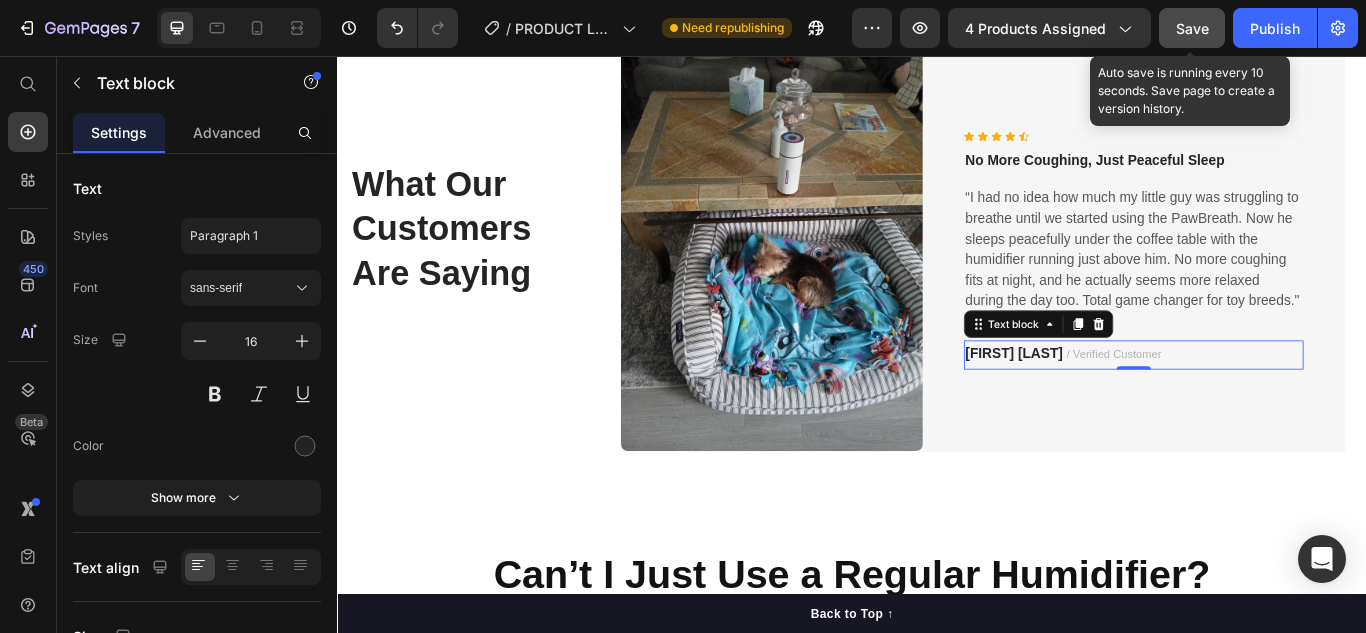 click on "Save" at bounding box center [1192, 28] 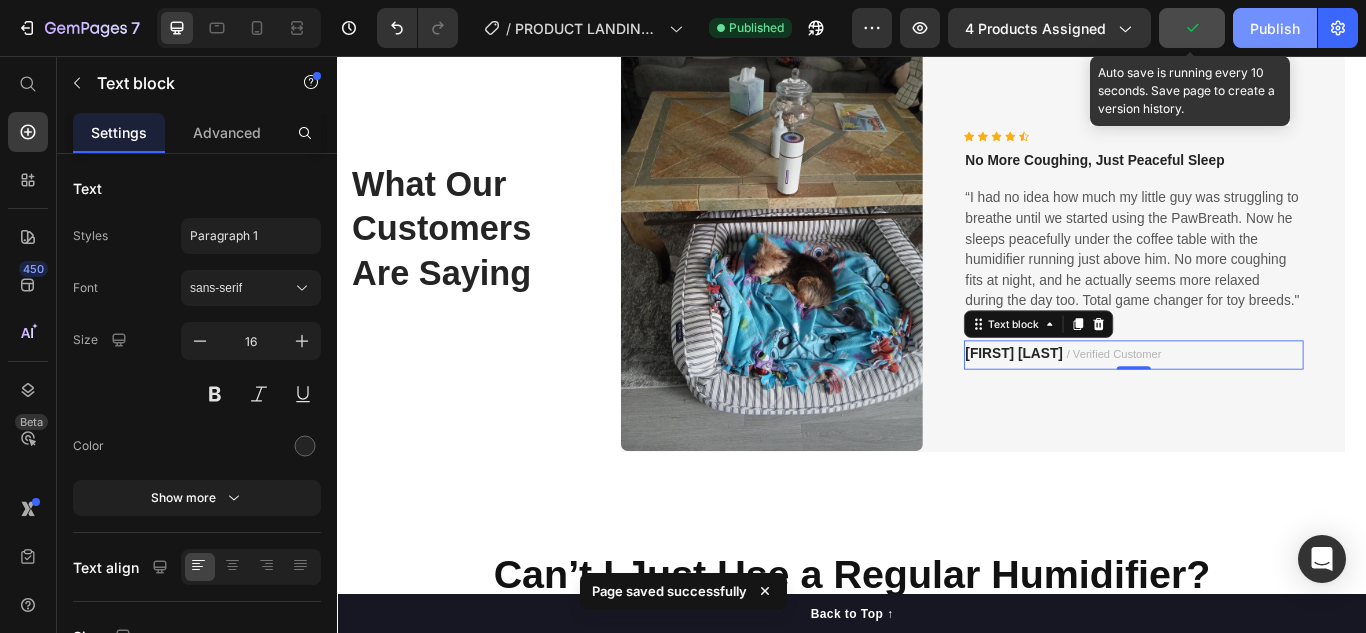 click on "Publish" at bounding box center [1275, 28] 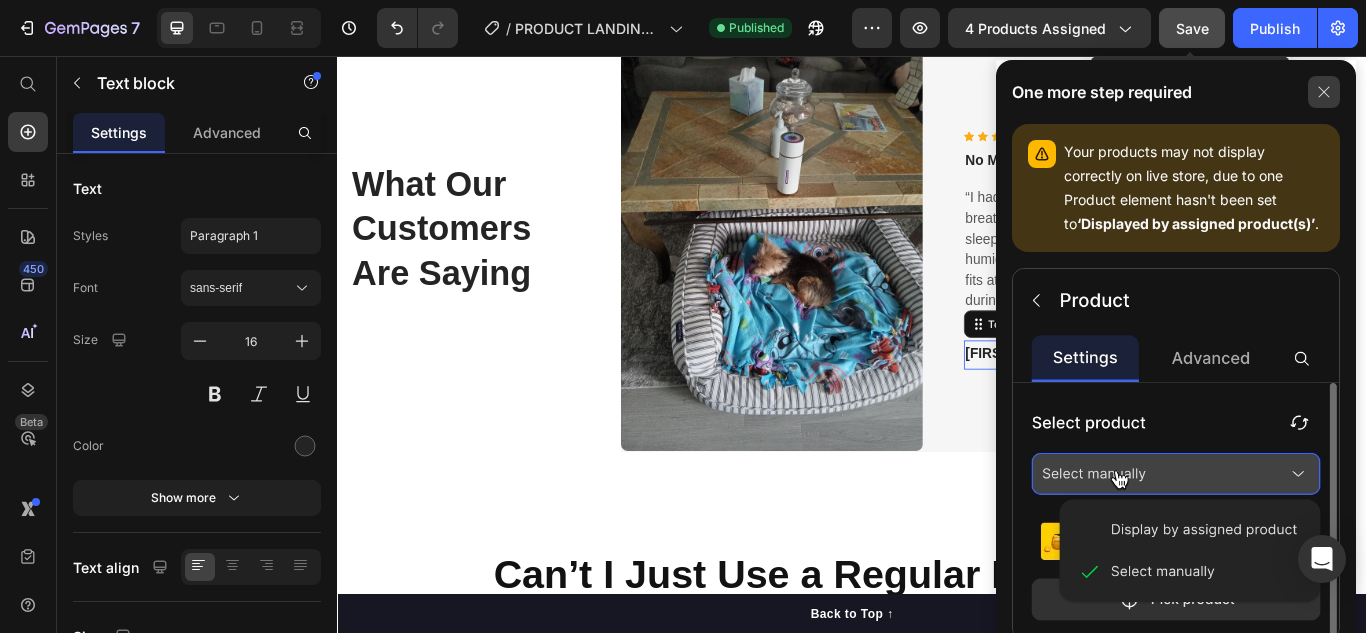 click 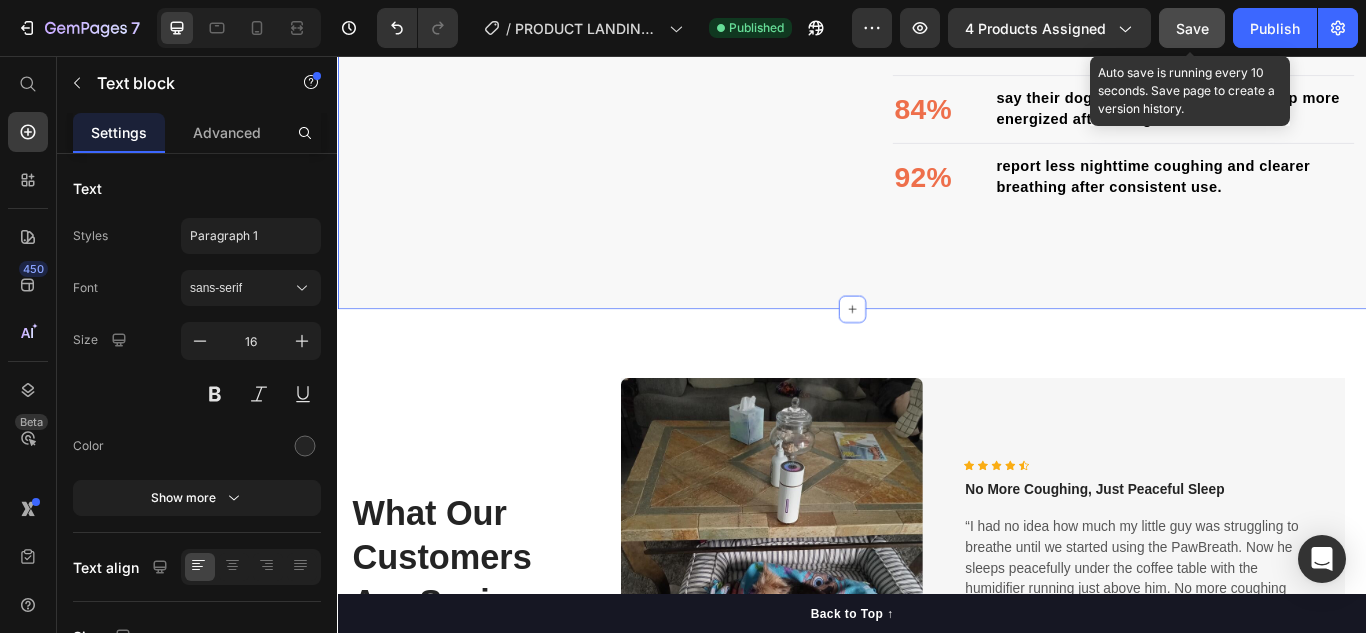 scroll, scrollTop: 3700, scrollLeft: 0, axis: vertical 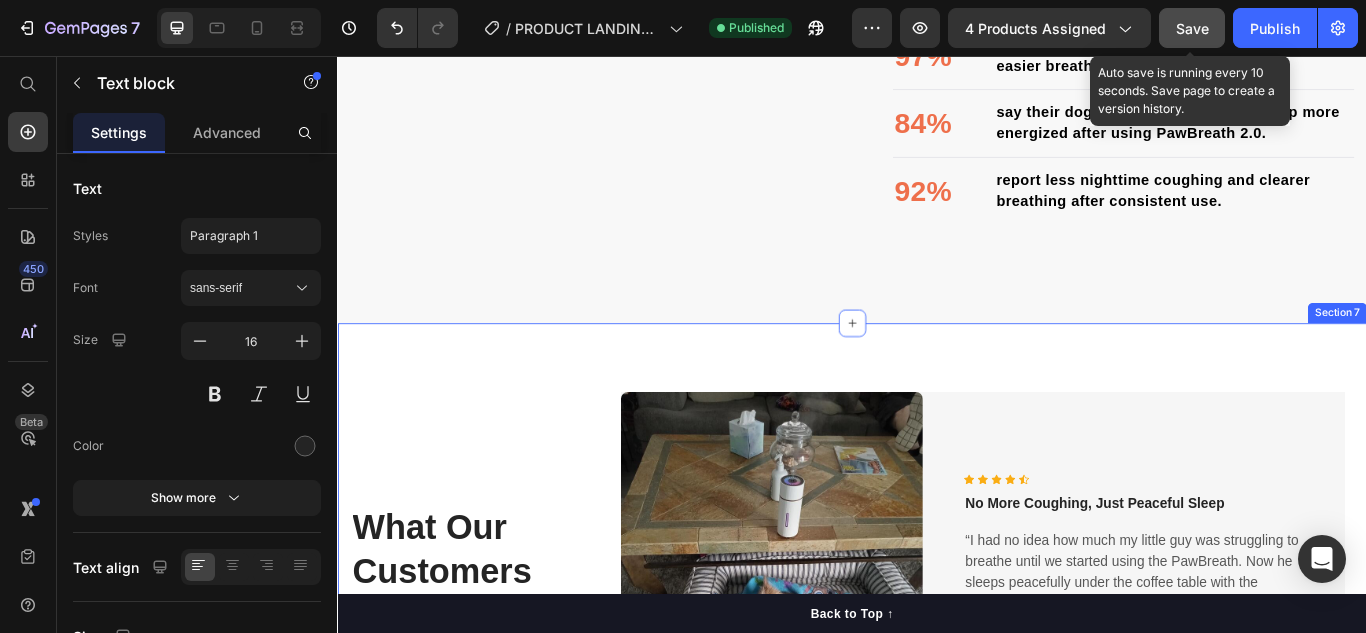 click on "What Our Customers Are Saying   Heading       Image                Icon                Icon                Icon                Icon
Icon Icon List Hoz No More Coughing, Just Peaceful Sleep Text block “I had no idea how much my little guy was struggling to breathe until we started using the PawBreath. Now he sleeps peacefully under the coffee table with the humidifier running just above him. No more coughing fits at night, and he actually seems more relaxed during the day too. Total game changer for toy breeds." Text block Ashley R.   / Verified Customer Text block   0 Row Row       Carousel Row Section 7" at bounding box center [937, 682] 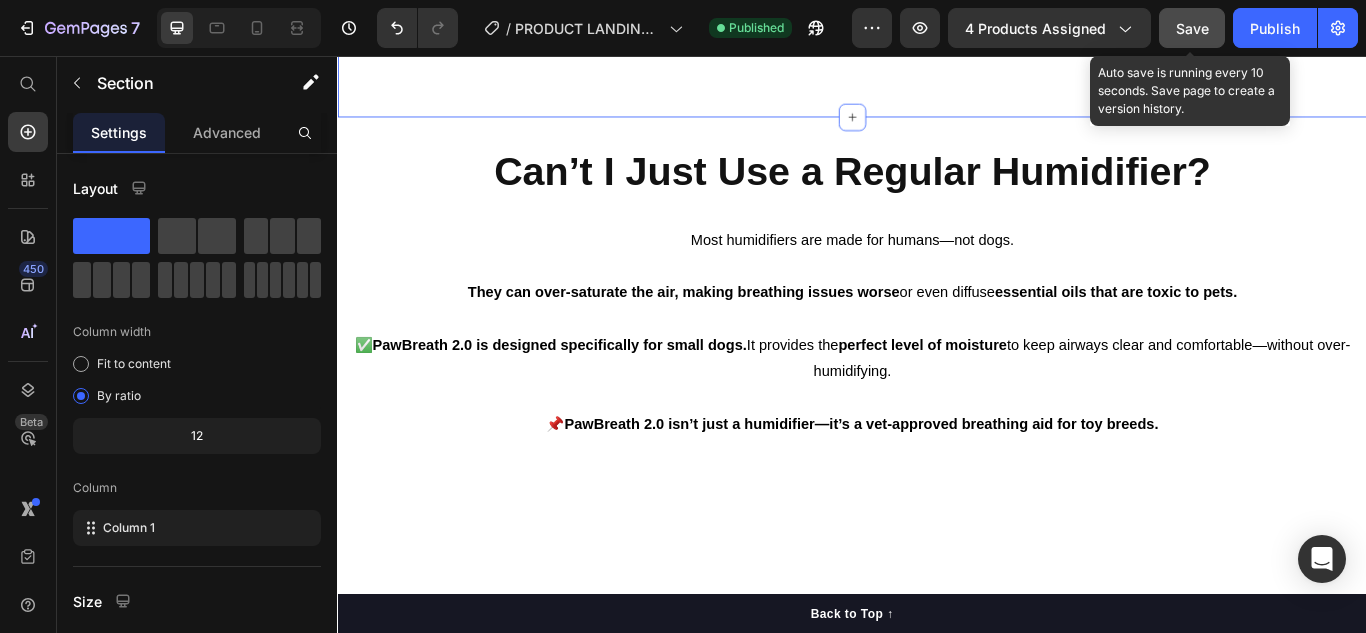 scroll, scrollTop: 3500, scrollLeft: 0, axis: vertical 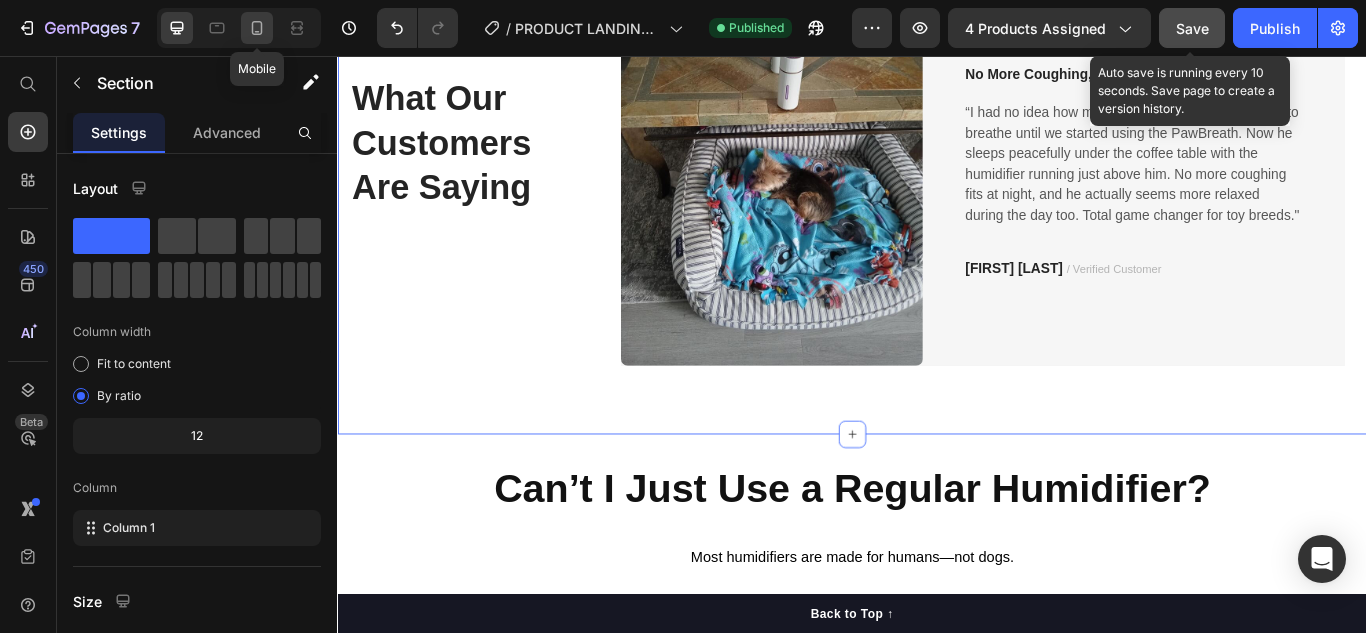 click 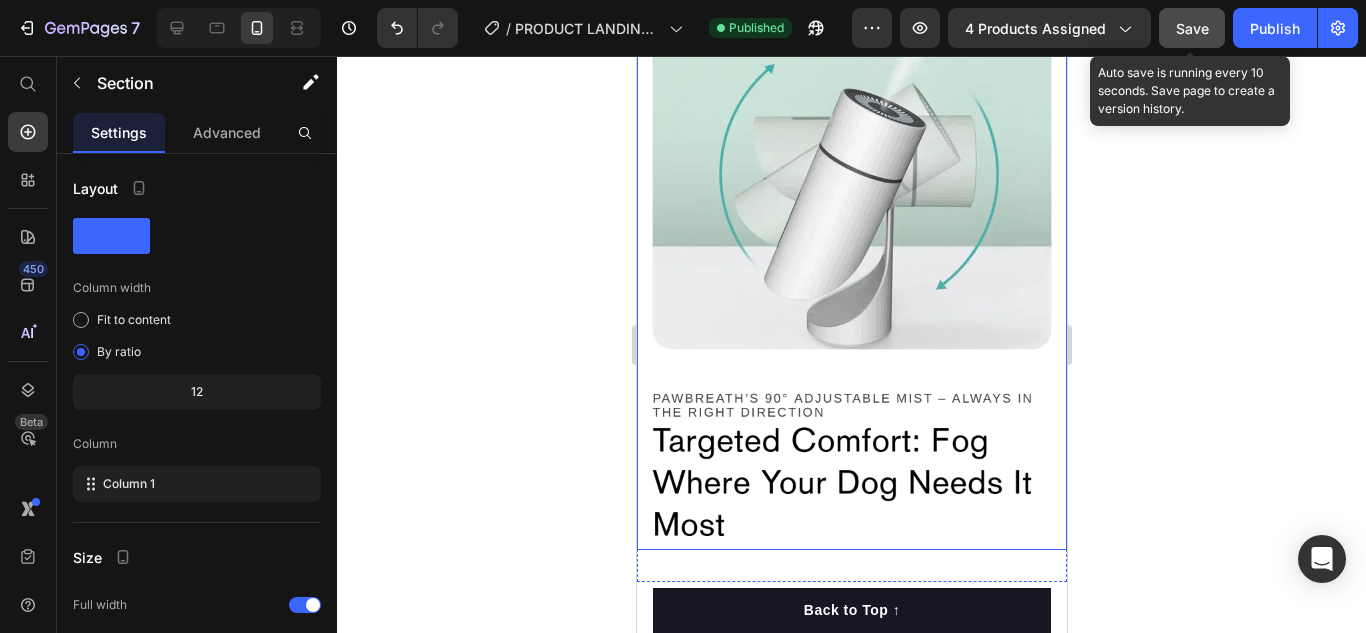 scroll, scrollTop: 1631, scrollLeft: 0, axis: vertical 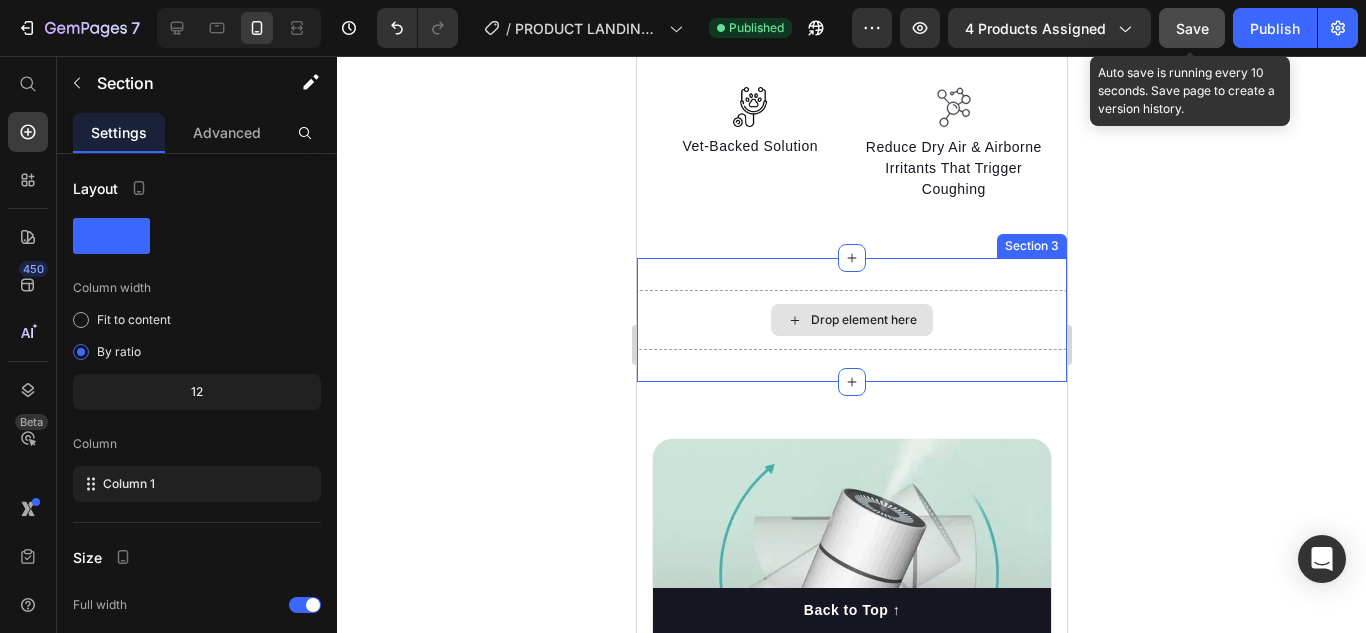 click on "Drop element here" at bounding box center (851, 320) 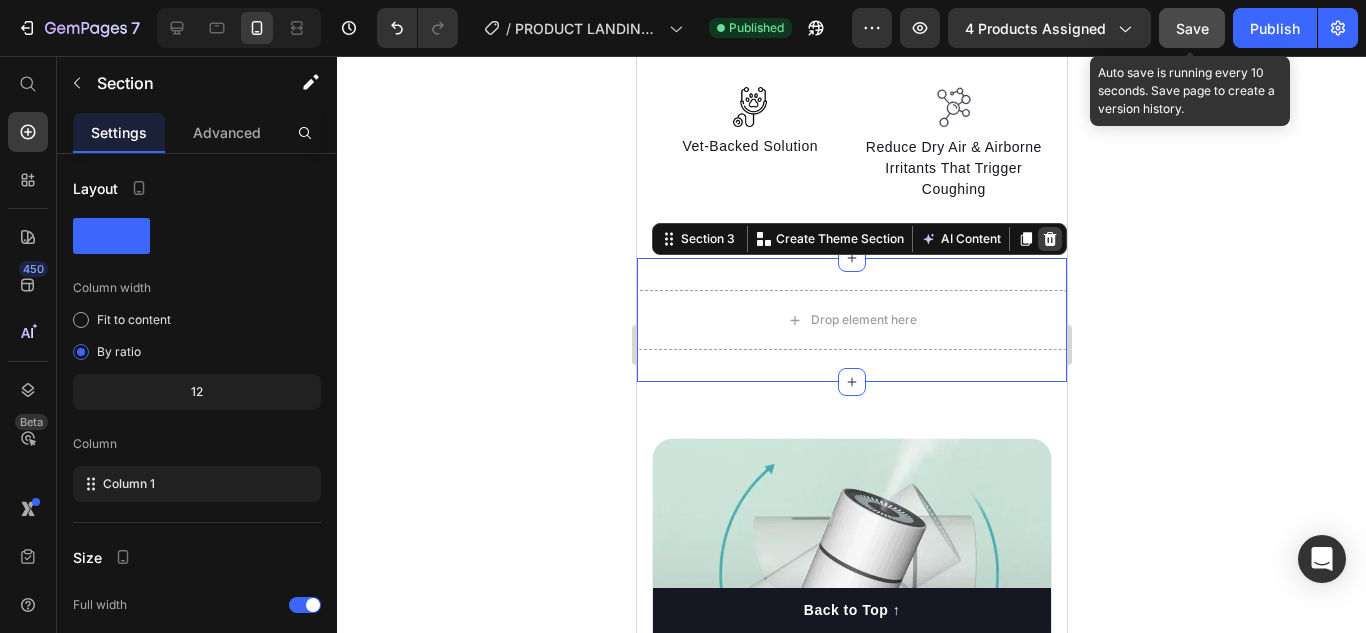 click 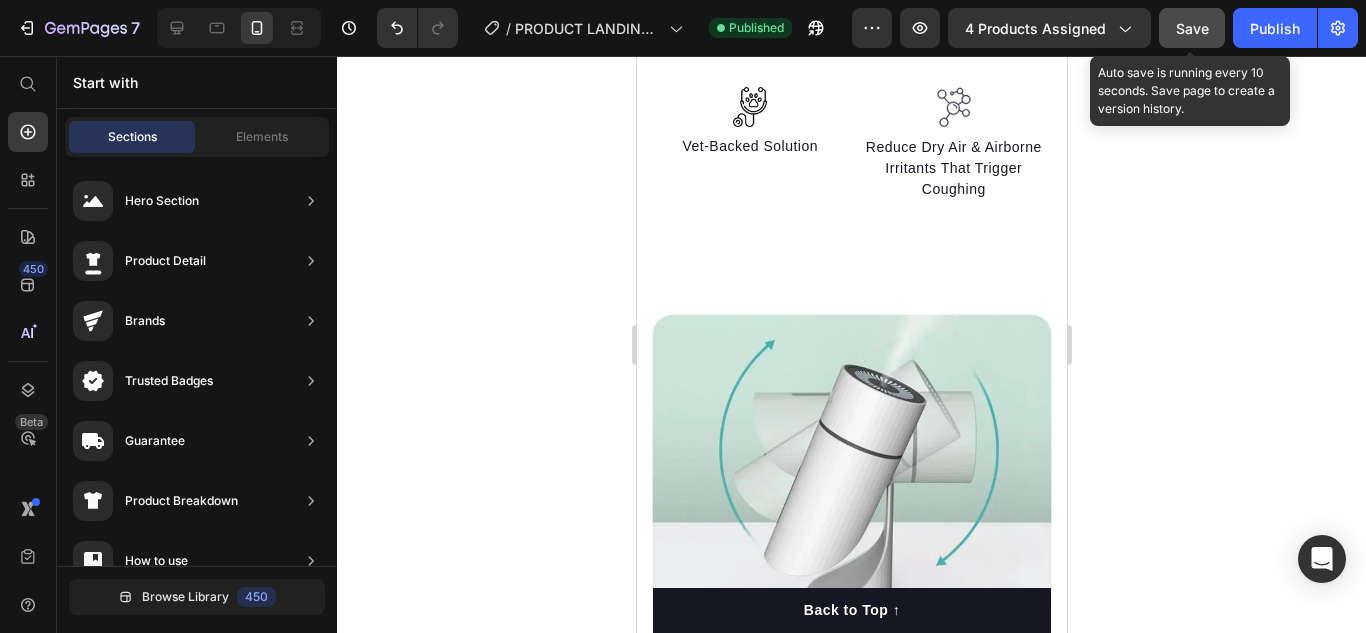 click on "Save" 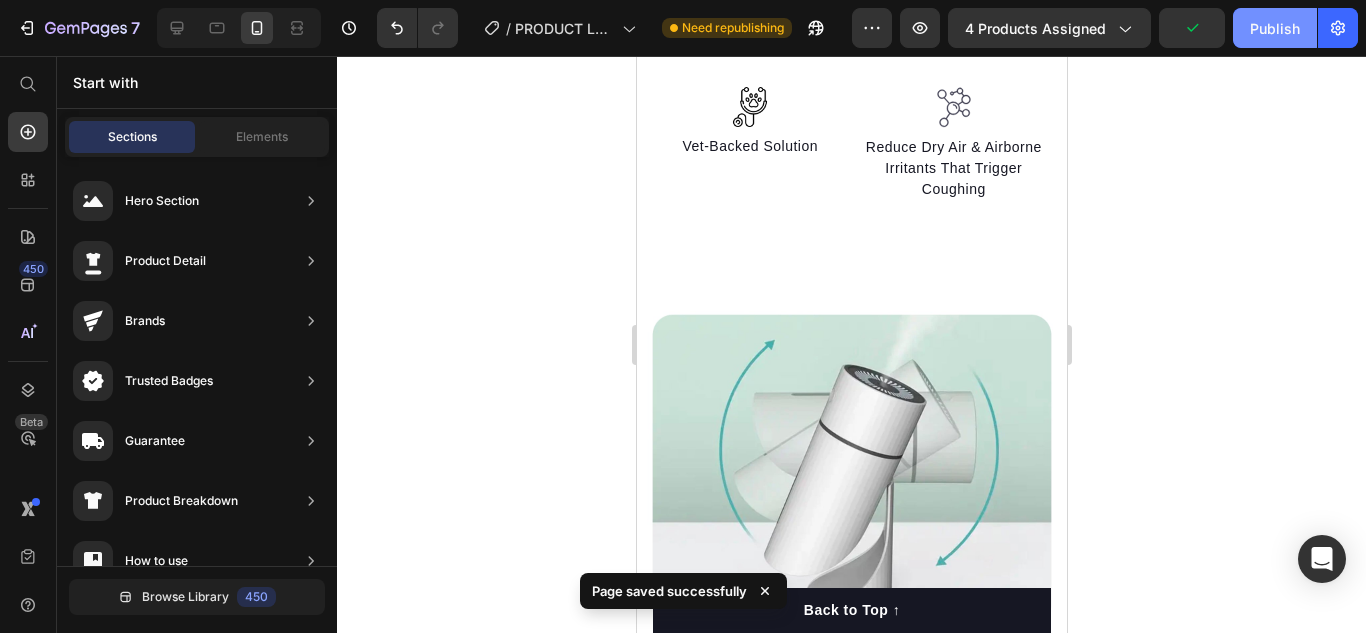 click on "Publish" at bounding box center (1275, 28) 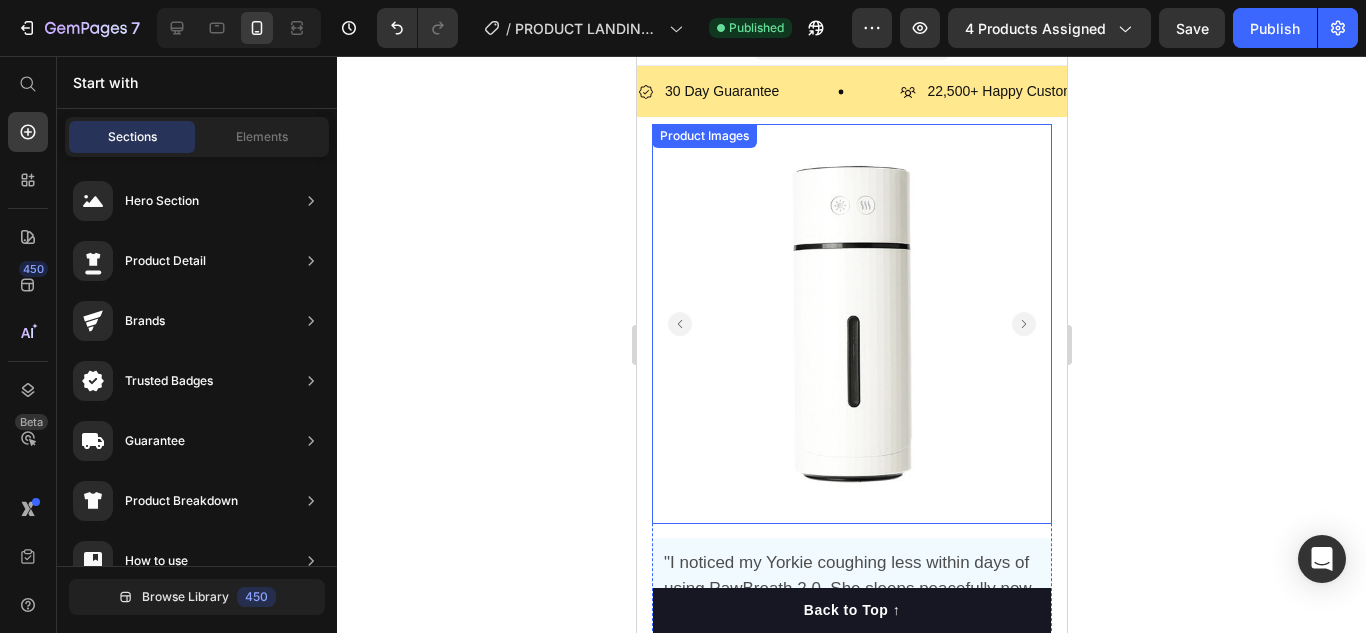 scroll, scrollTop: 0, scrollLeft: 0, axis: both 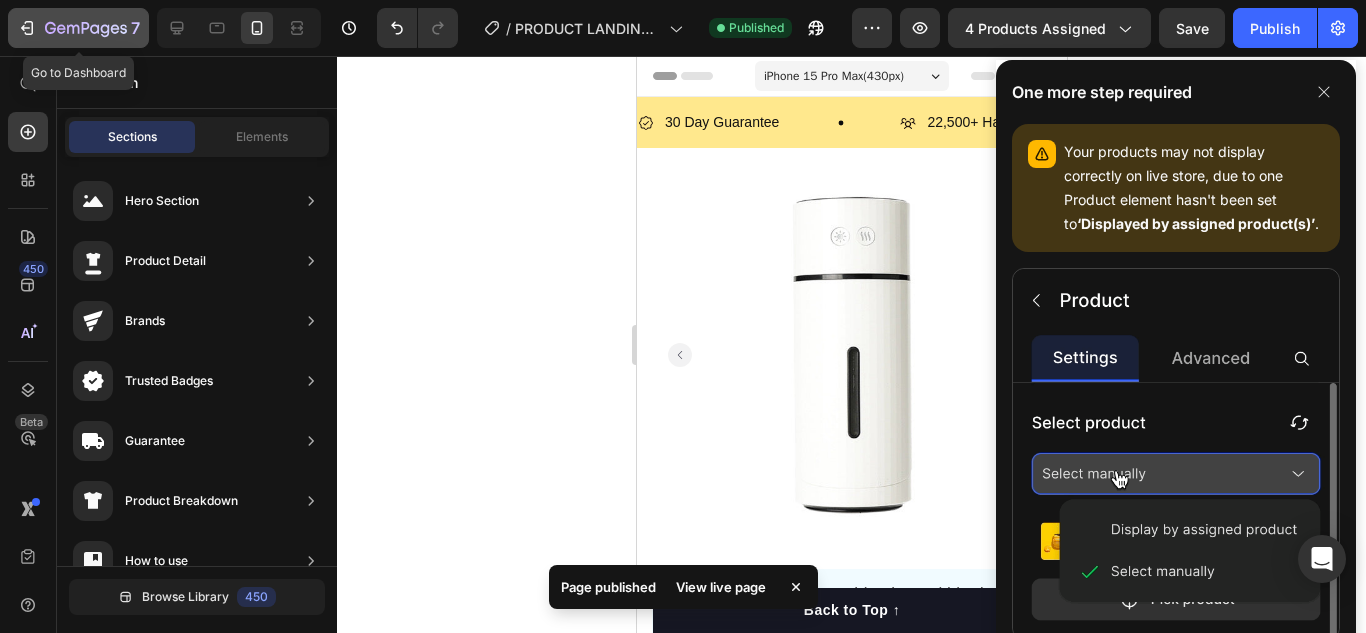 click on "7" 